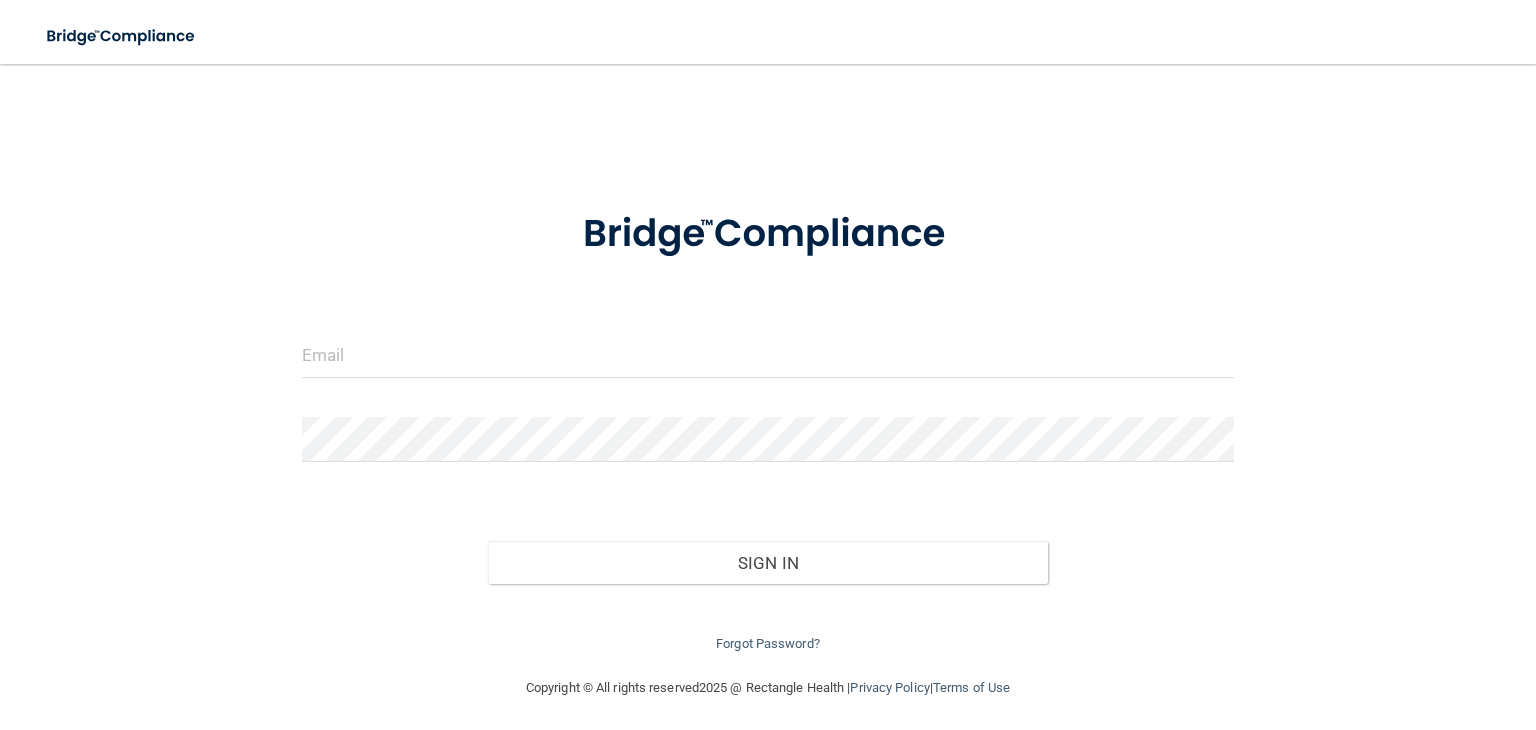 scroll, scrollTop: 0, scrollLeft: 0, axis: both 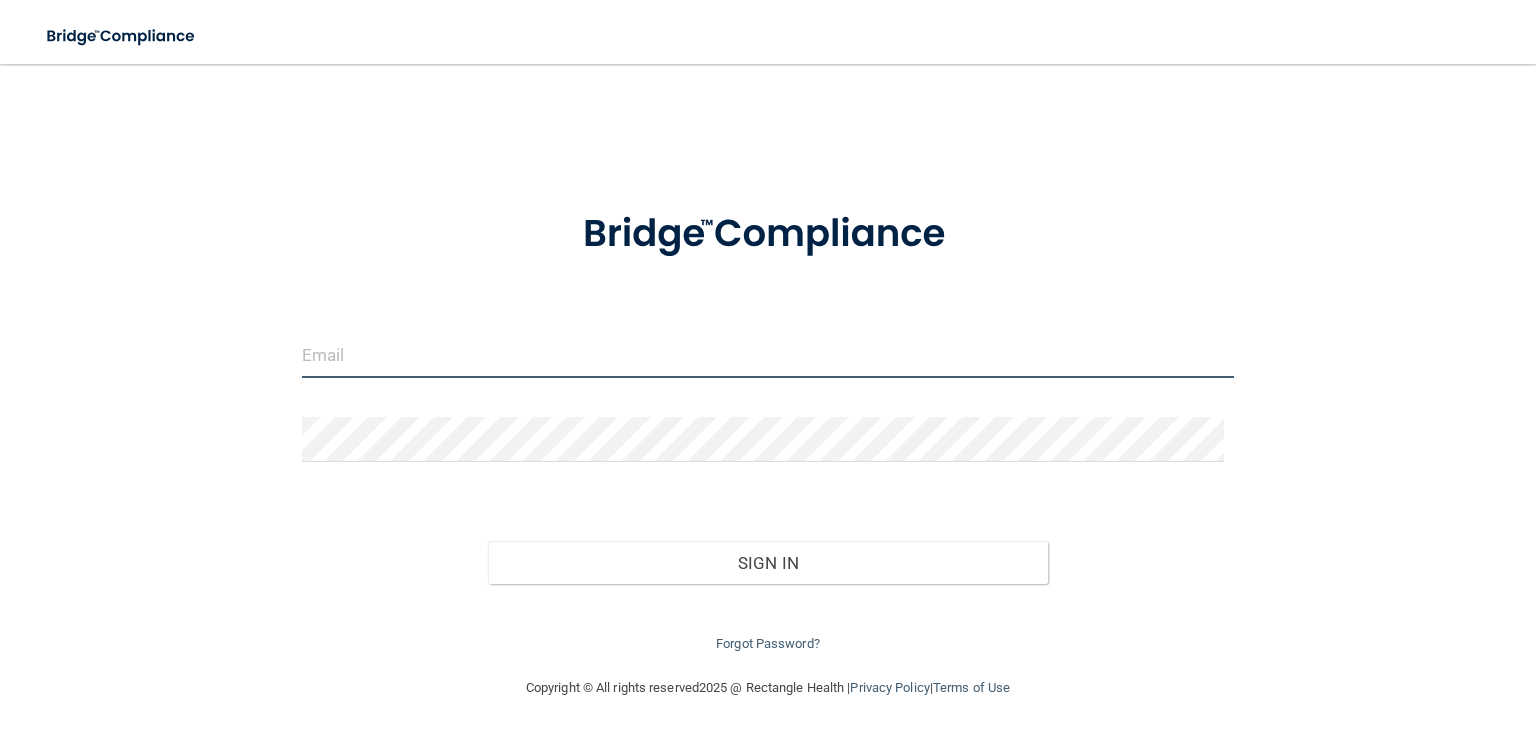 click at bounding box center (768, 355) 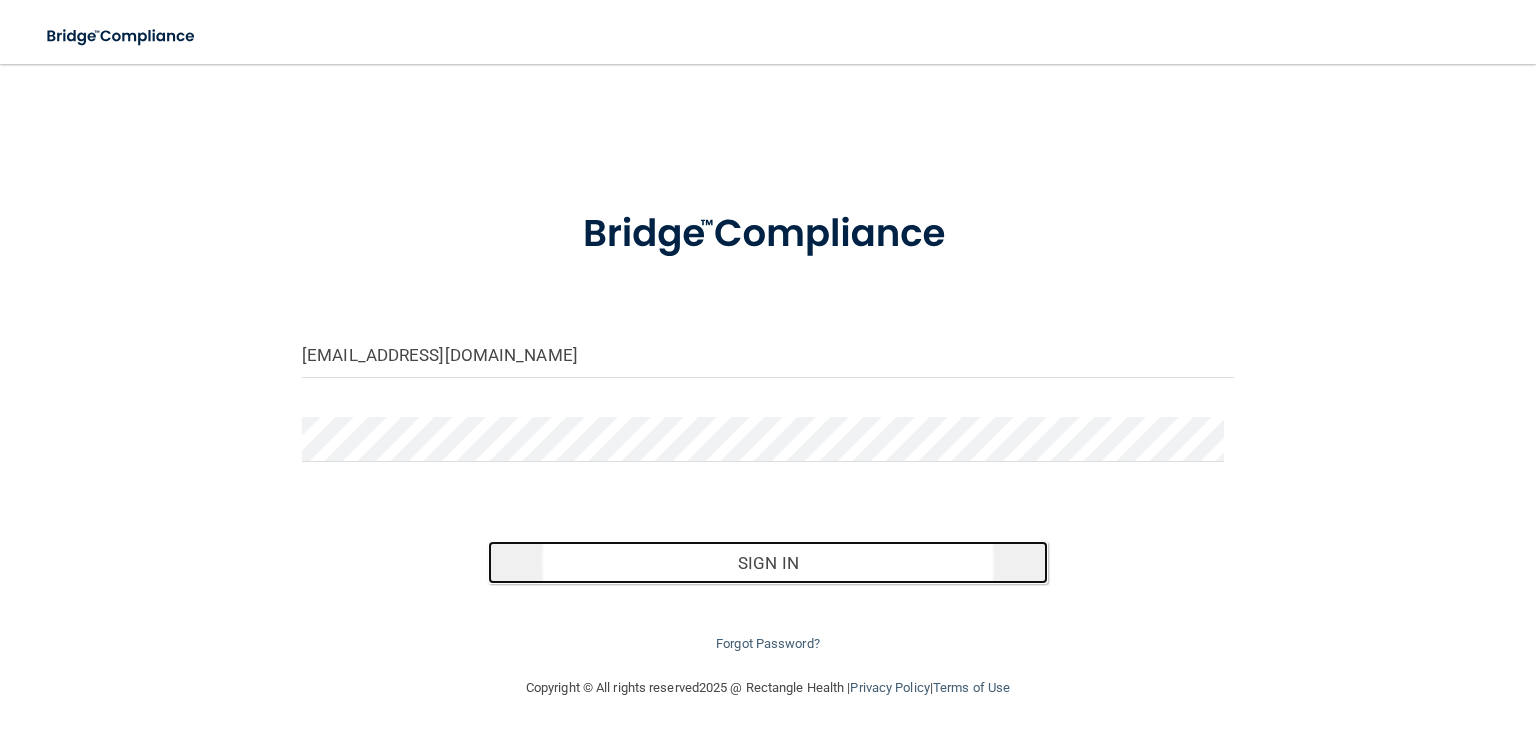 click on "Sign In" at bounding box center [767, 563] 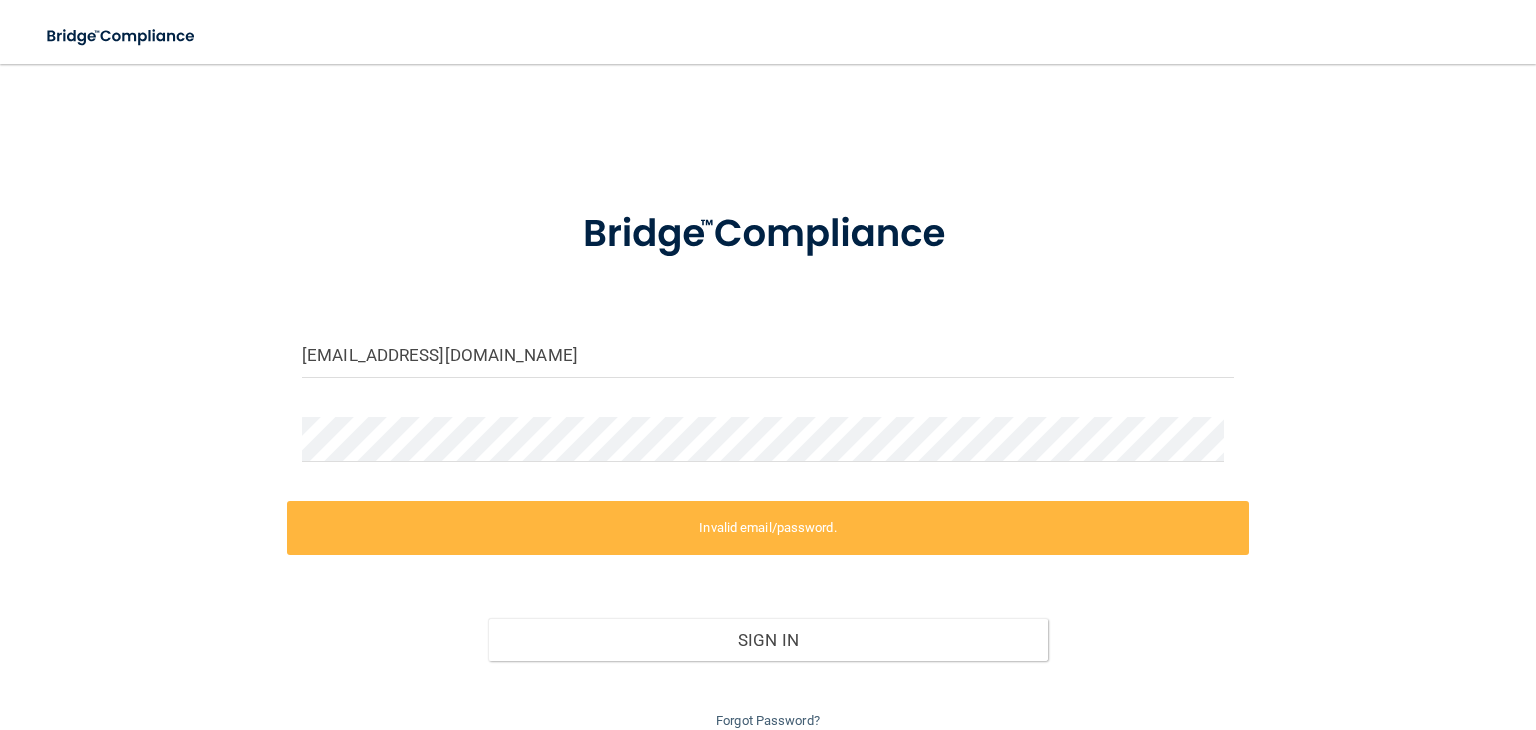 click on "Invalid email/password." at bounding box center (768, 528) 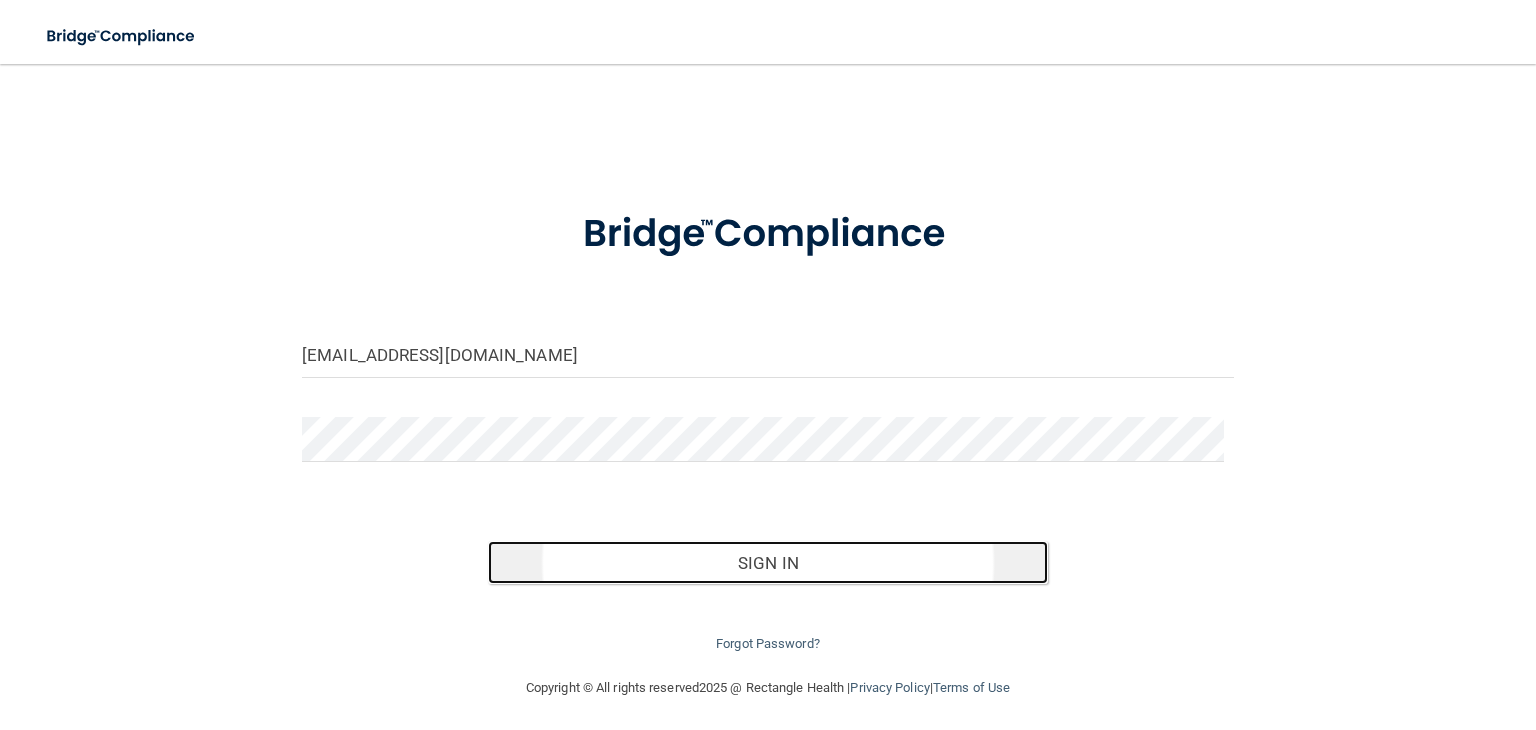 click on "Sign In" at bounding box center (767, 563) 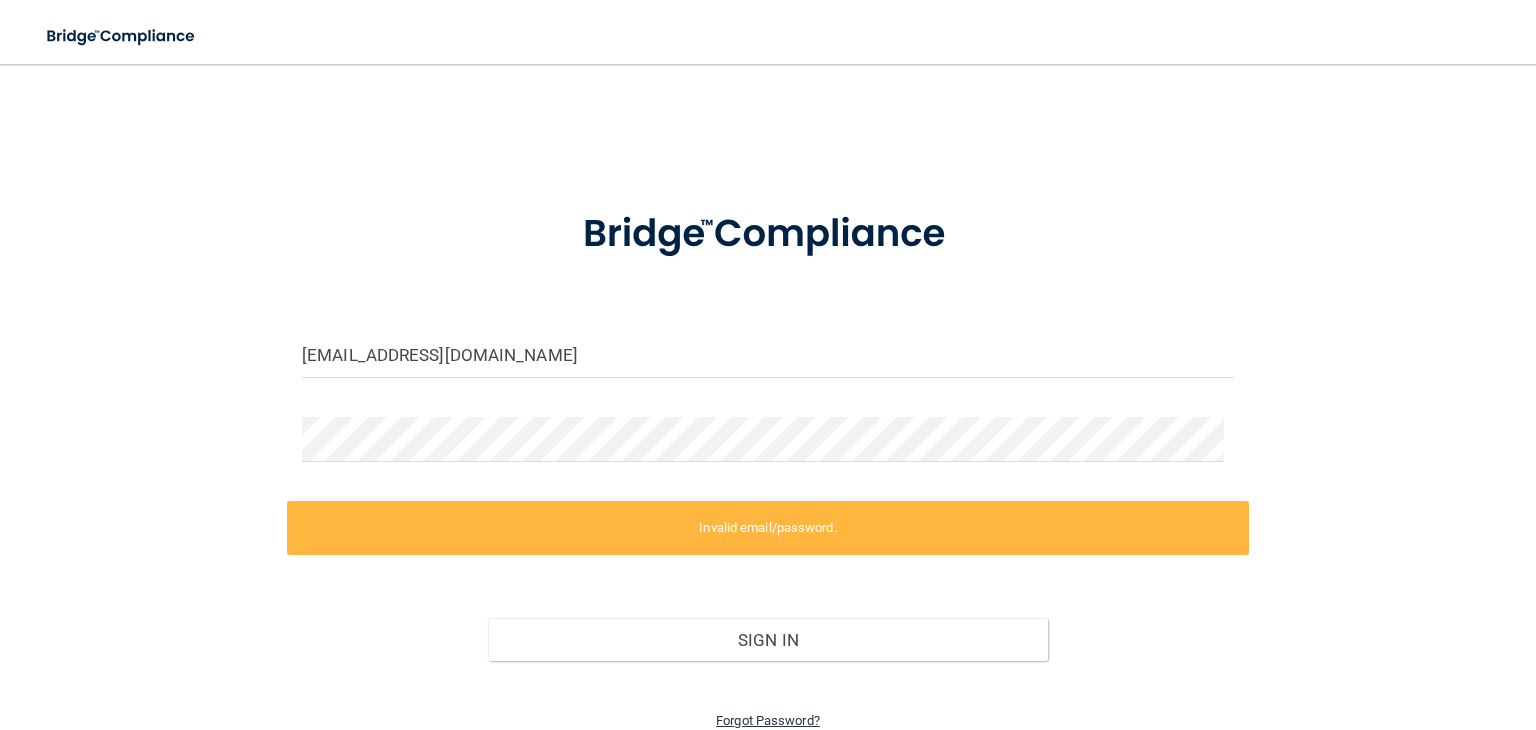 click on "Forgot Password?" at bounding box center (768, 720) 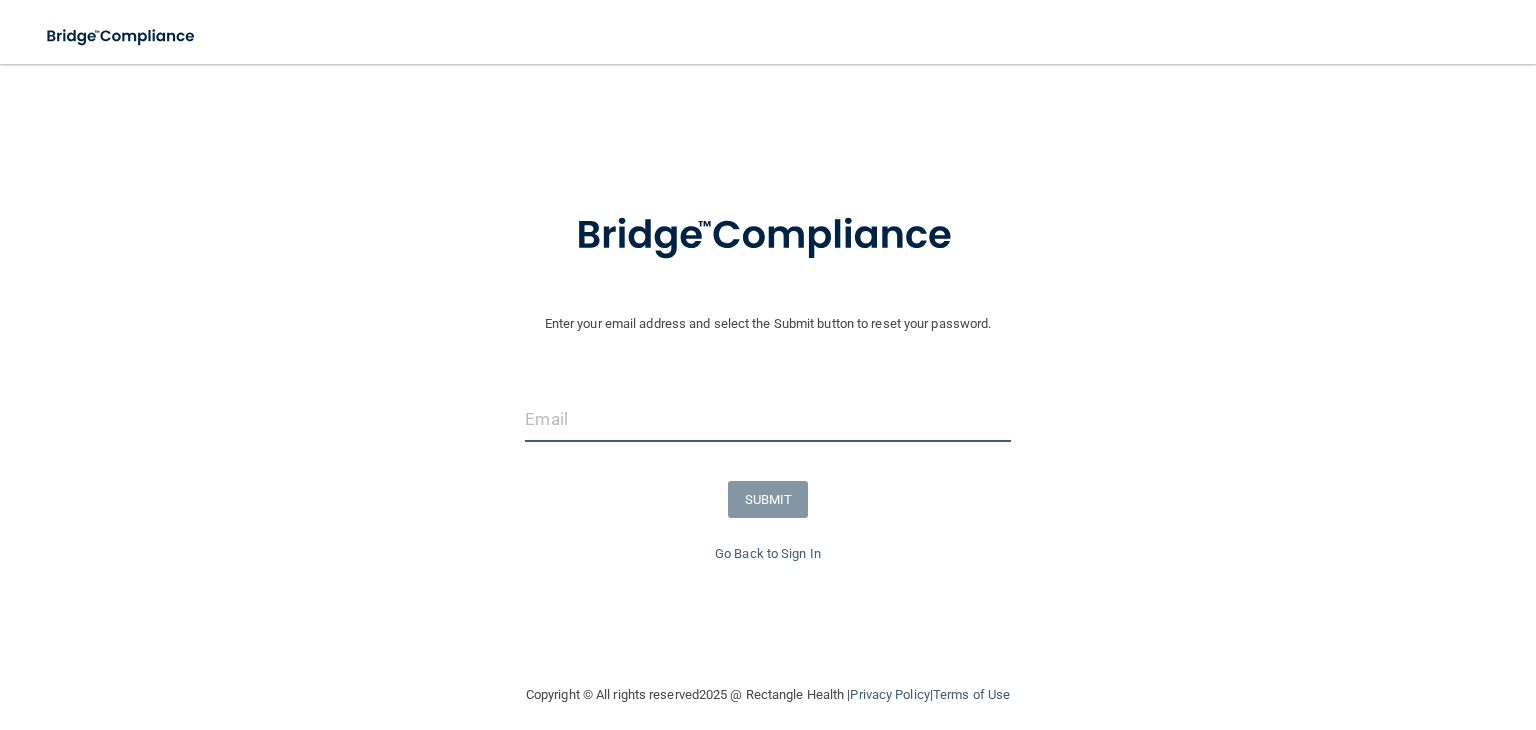 click at bounding box center (767, 419) 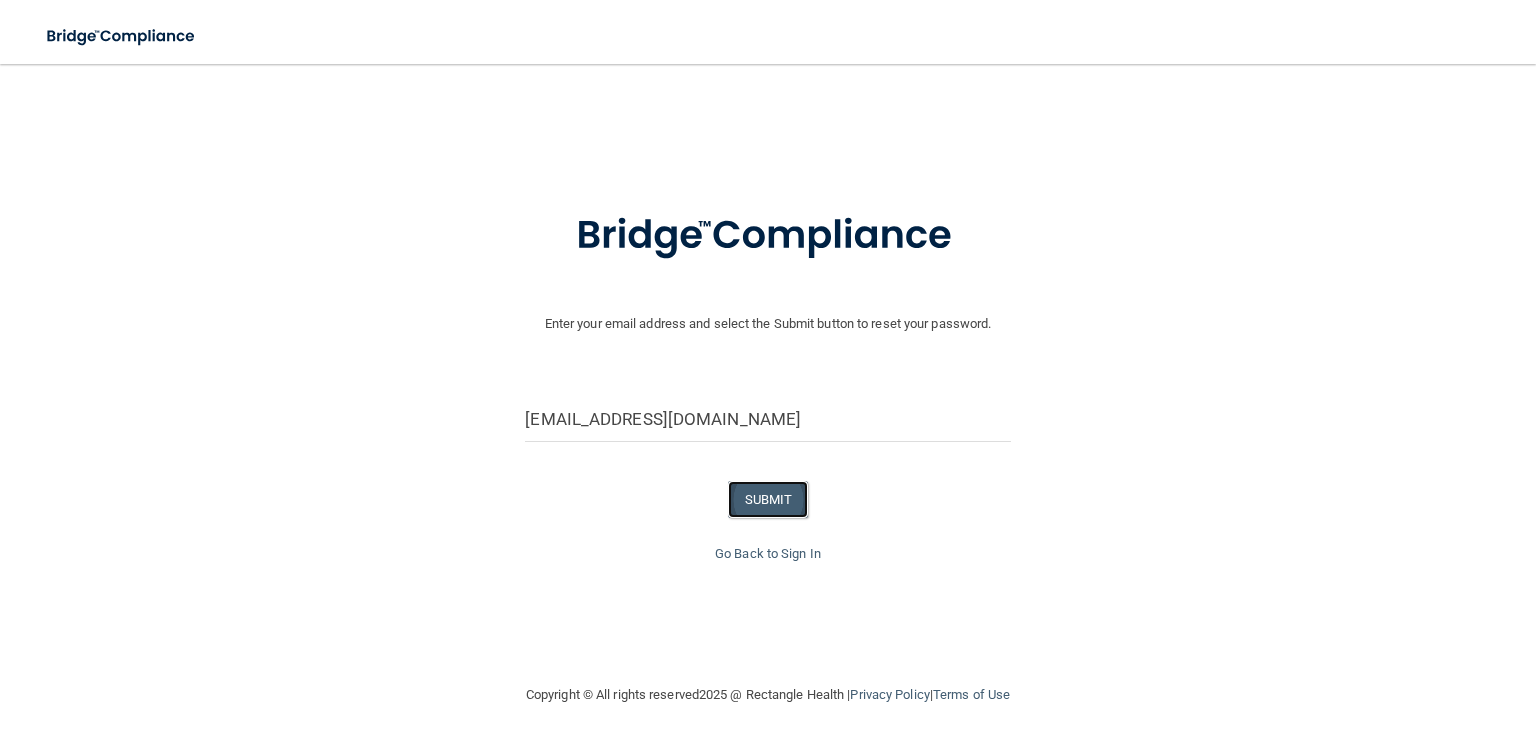 click on "SUBMIT" at bounding box center (768, 499) 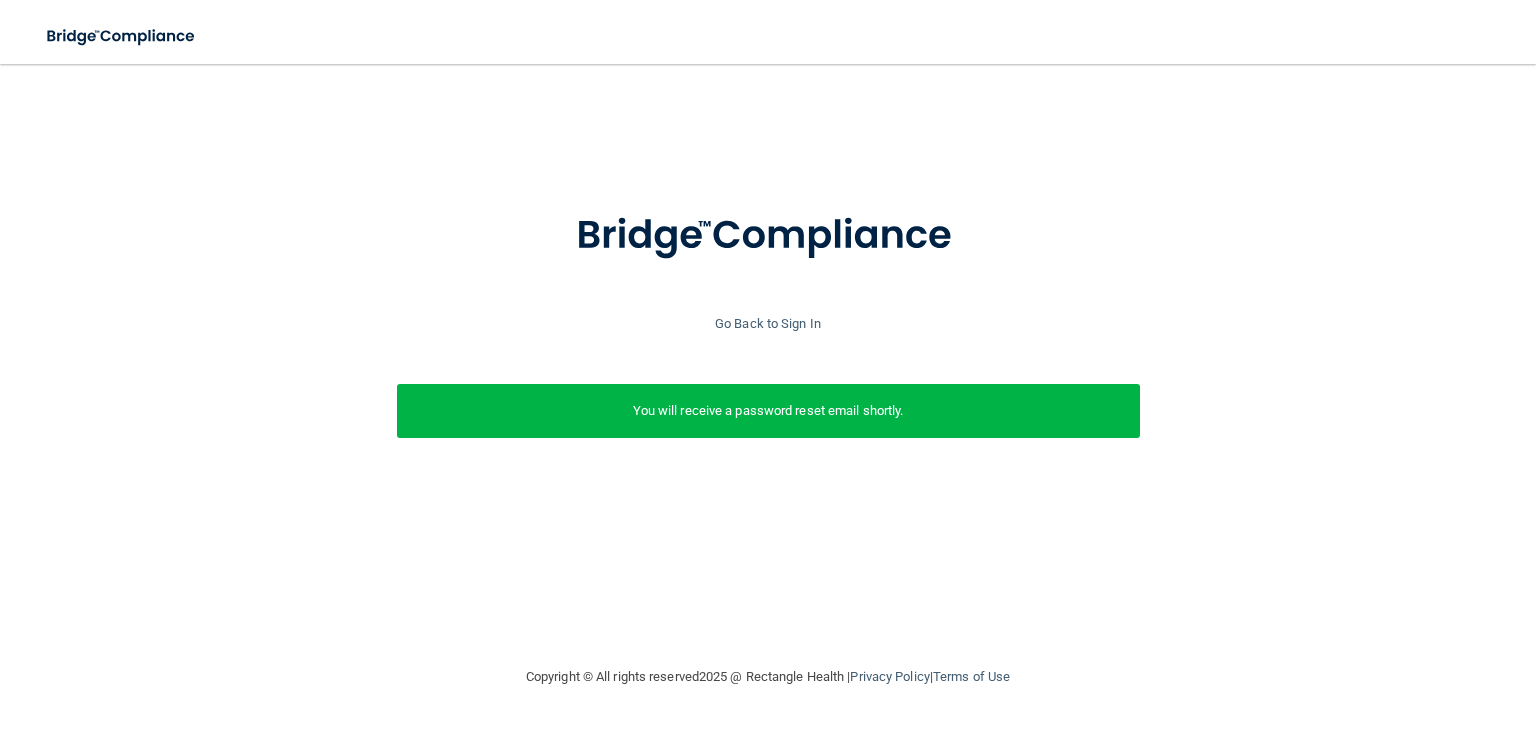 click on "You will receive a password reset email shortly." at bounding box center (768, 411) 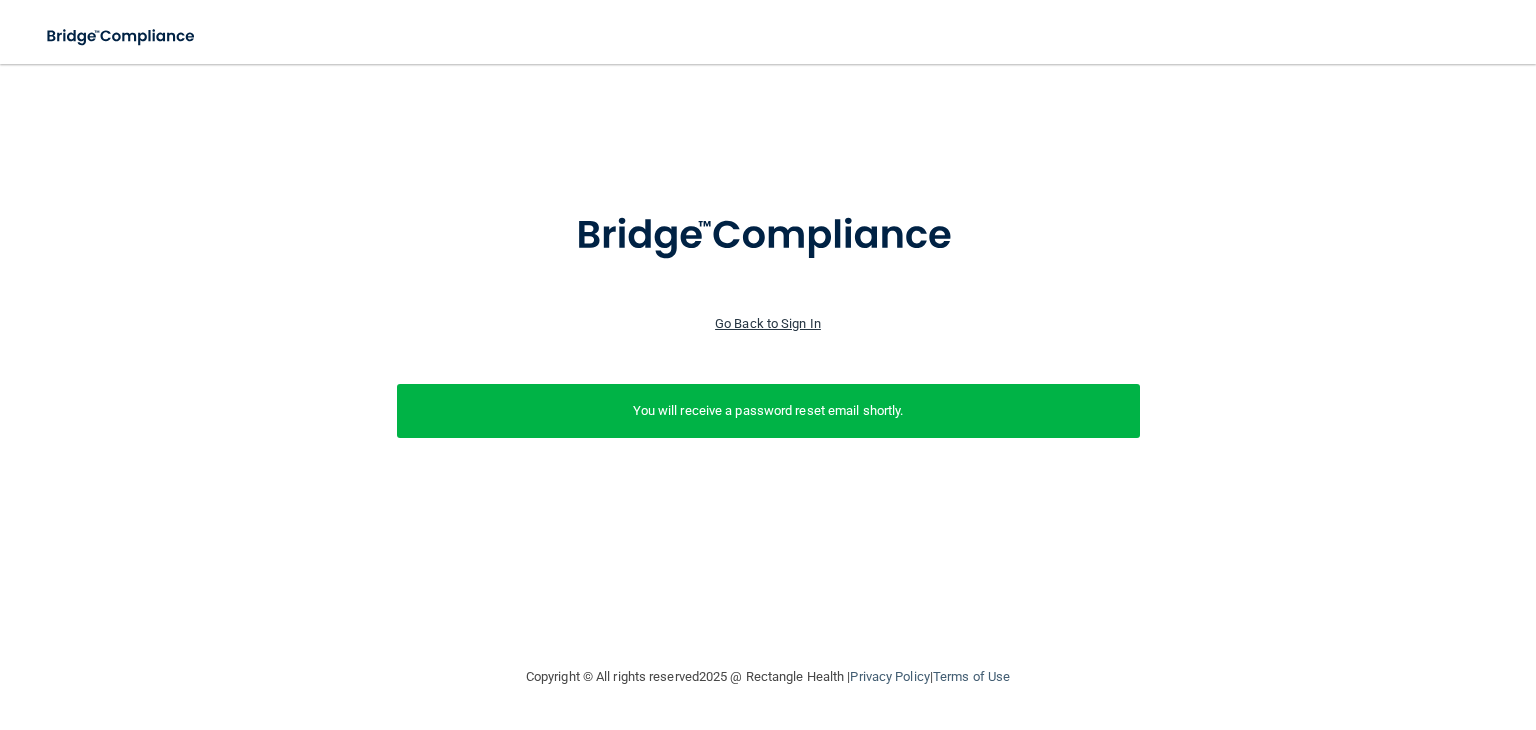 click on "Go Back to Sign In" at bounding box center [768, 323] 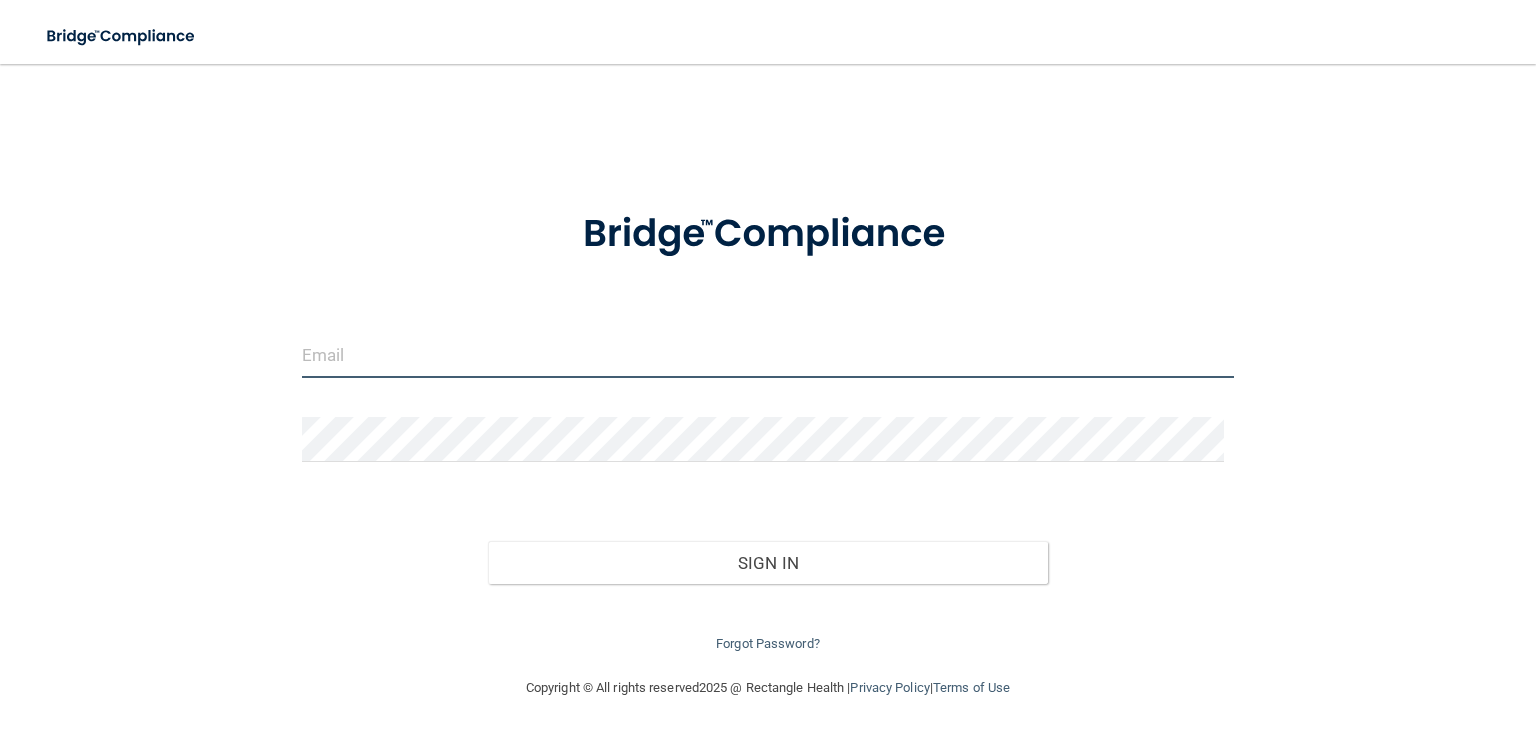 click at bounding box center (768, 355) 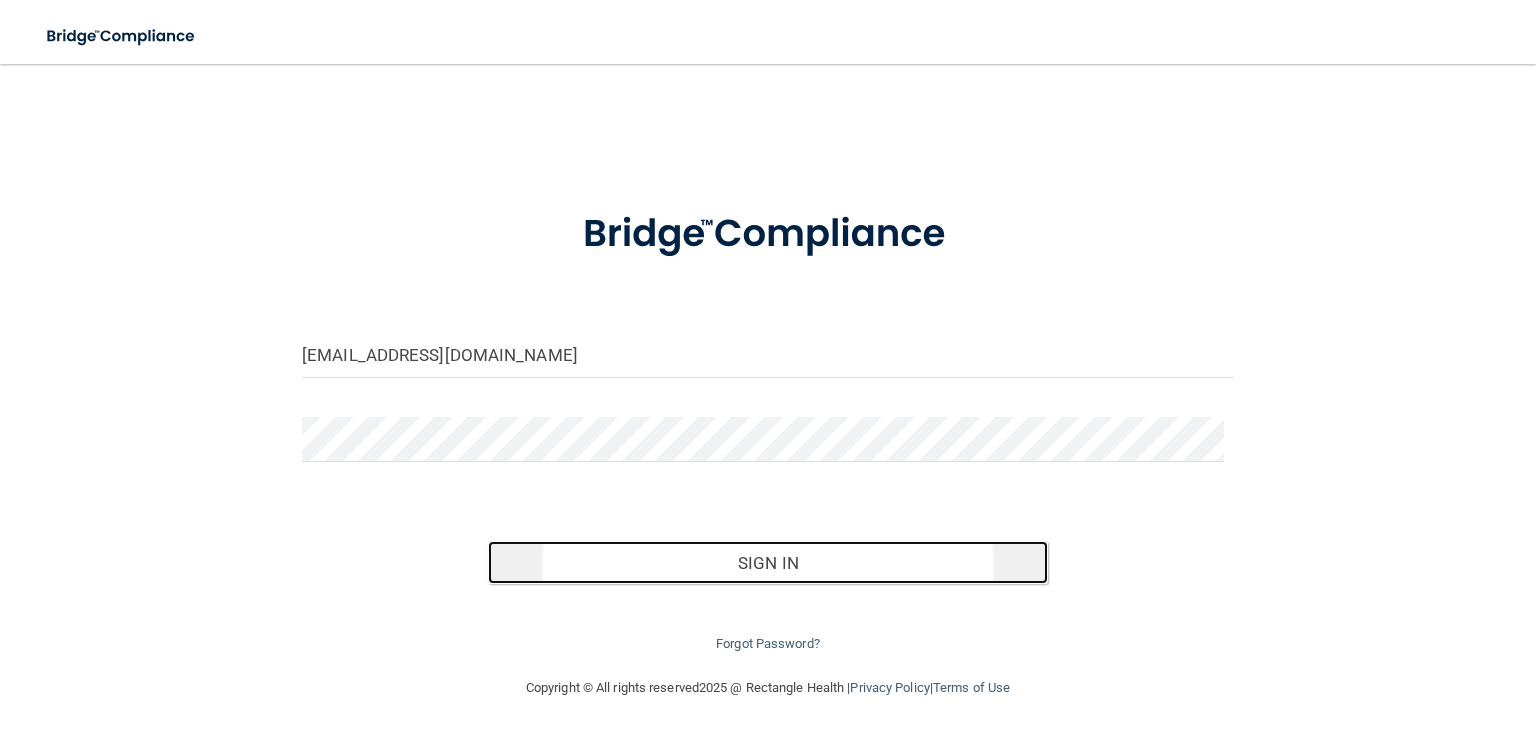 click on "Sign In" at bounding box center [767, 563] 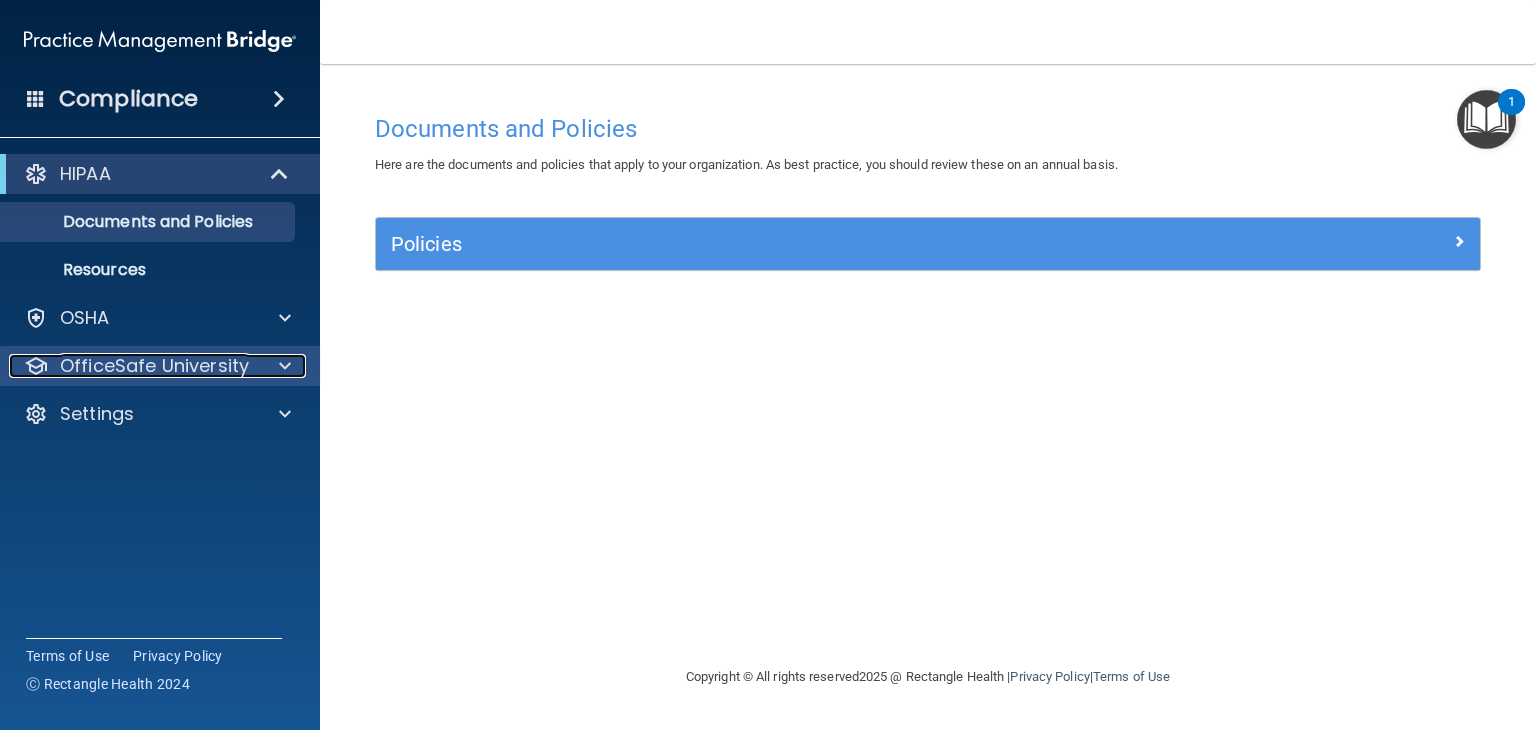 click on "OfficeSafe University" at bounding box center (154, 366) 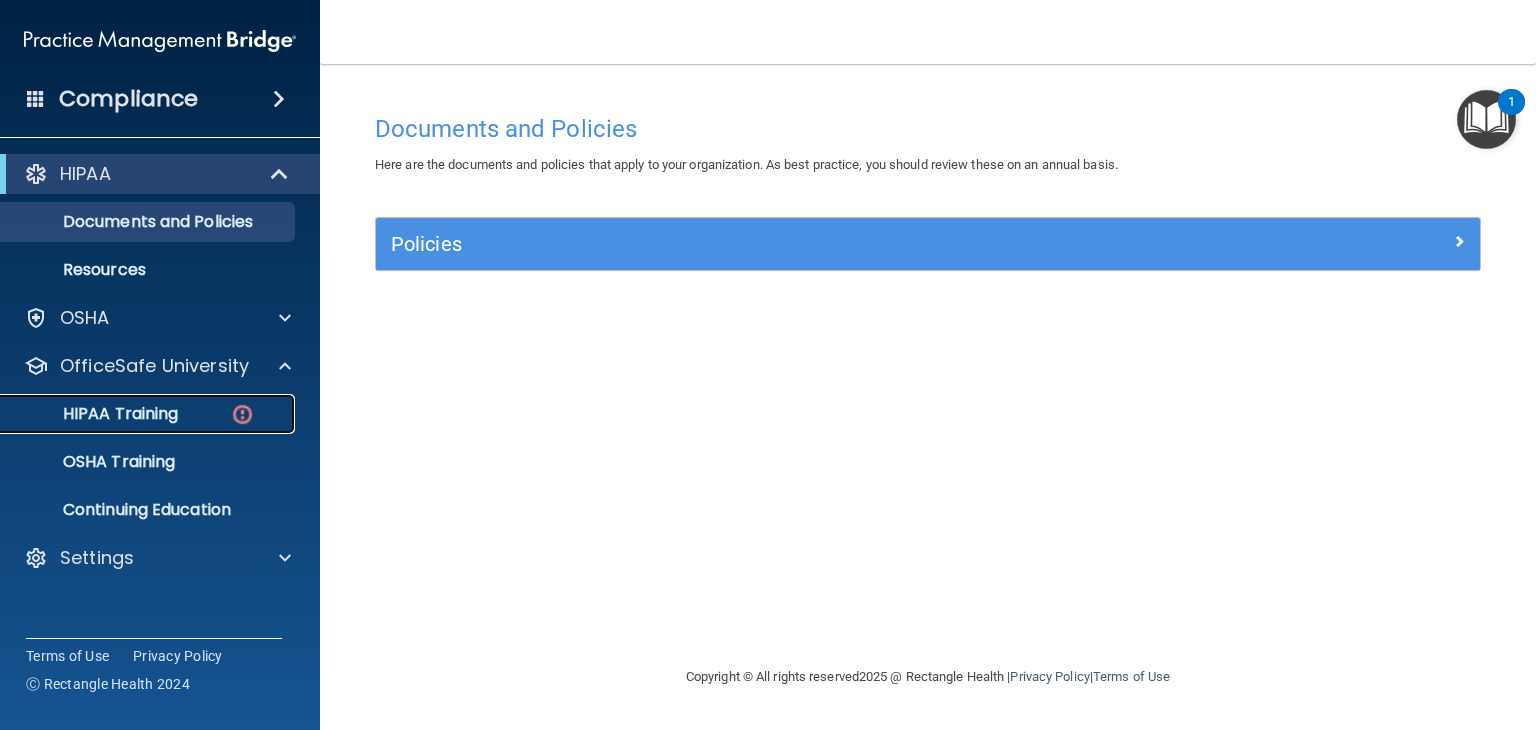 click on "HIPAA Training" at bounding box center [149, 414] 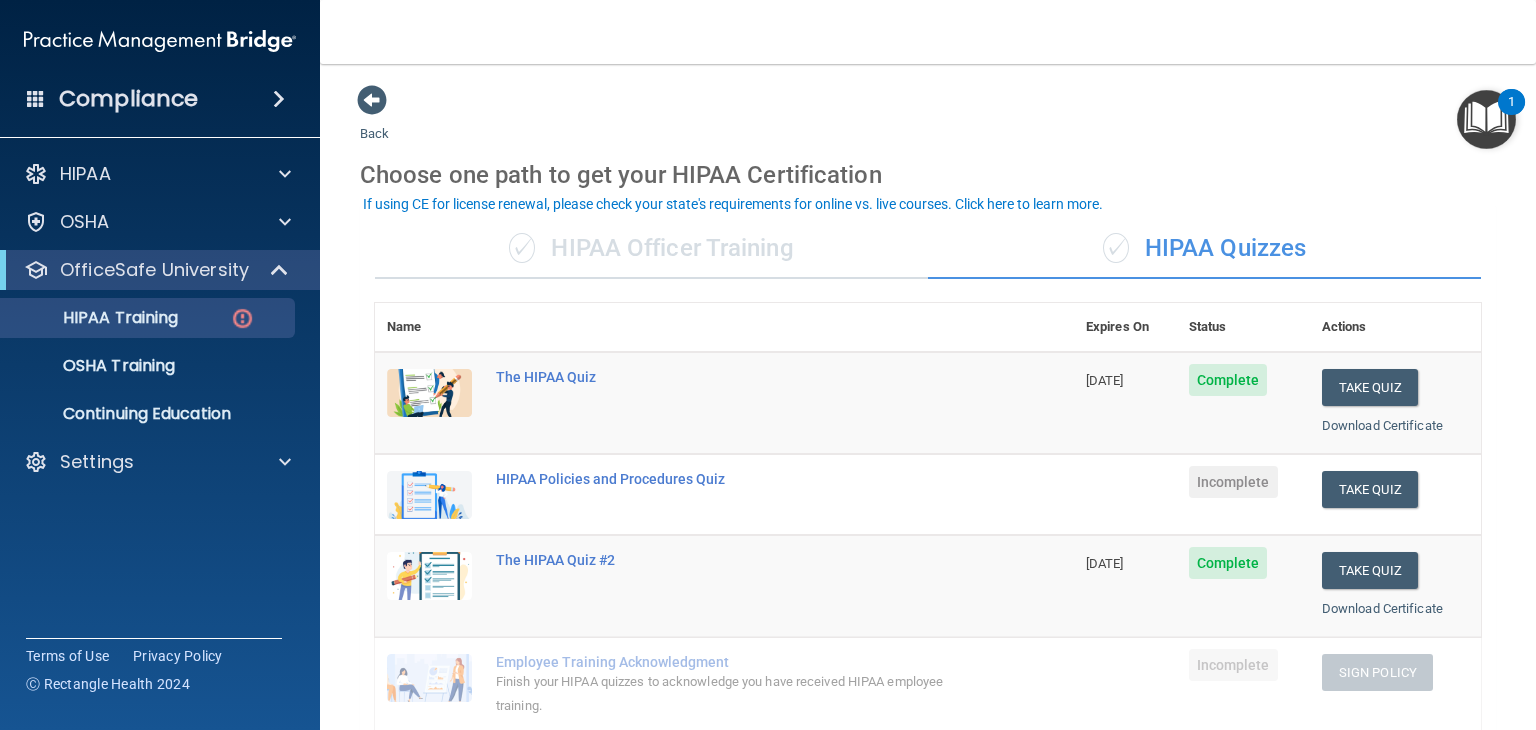 click on "Incomplete" at bounding box center [1233, 482] 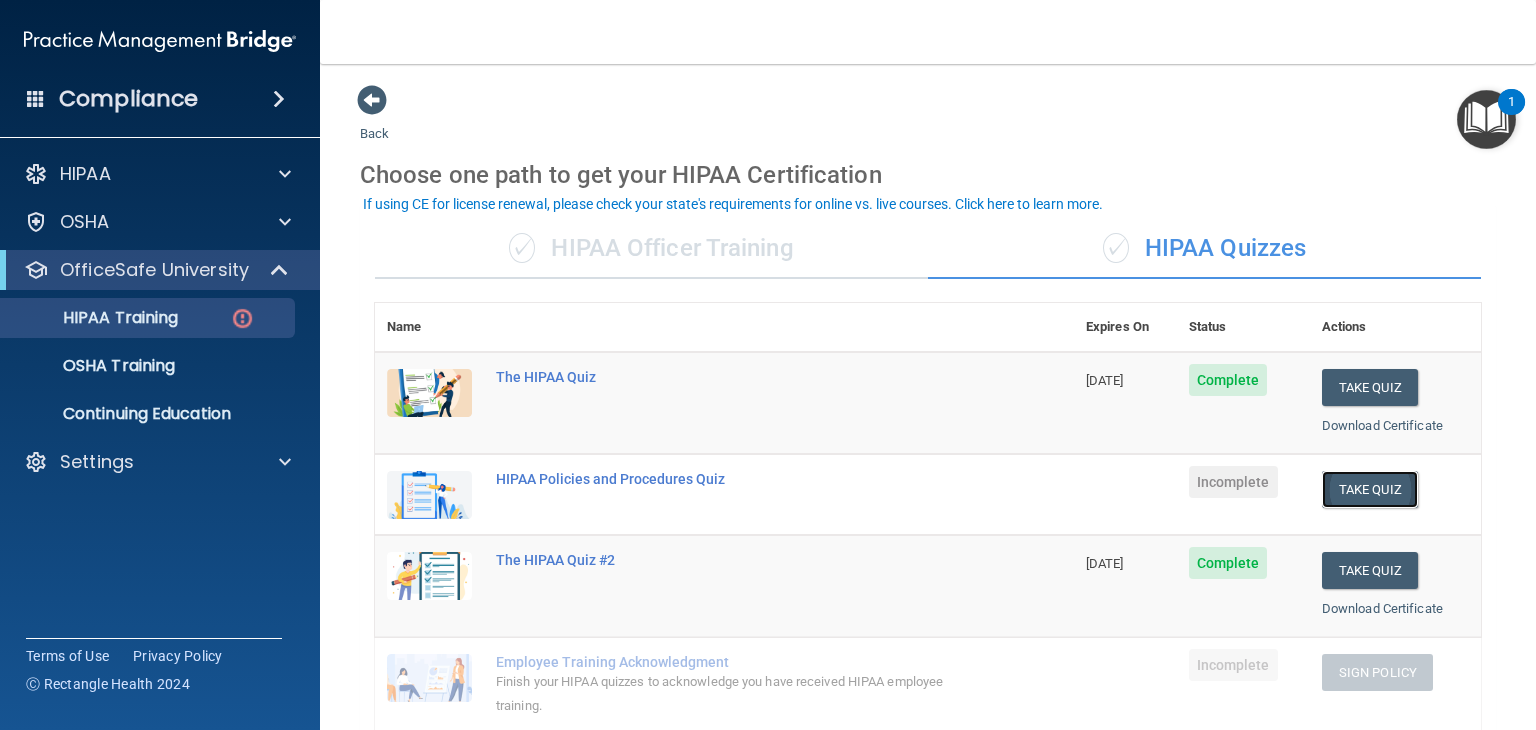 click on "Take Quiz" at bounding box center (1370, 489) 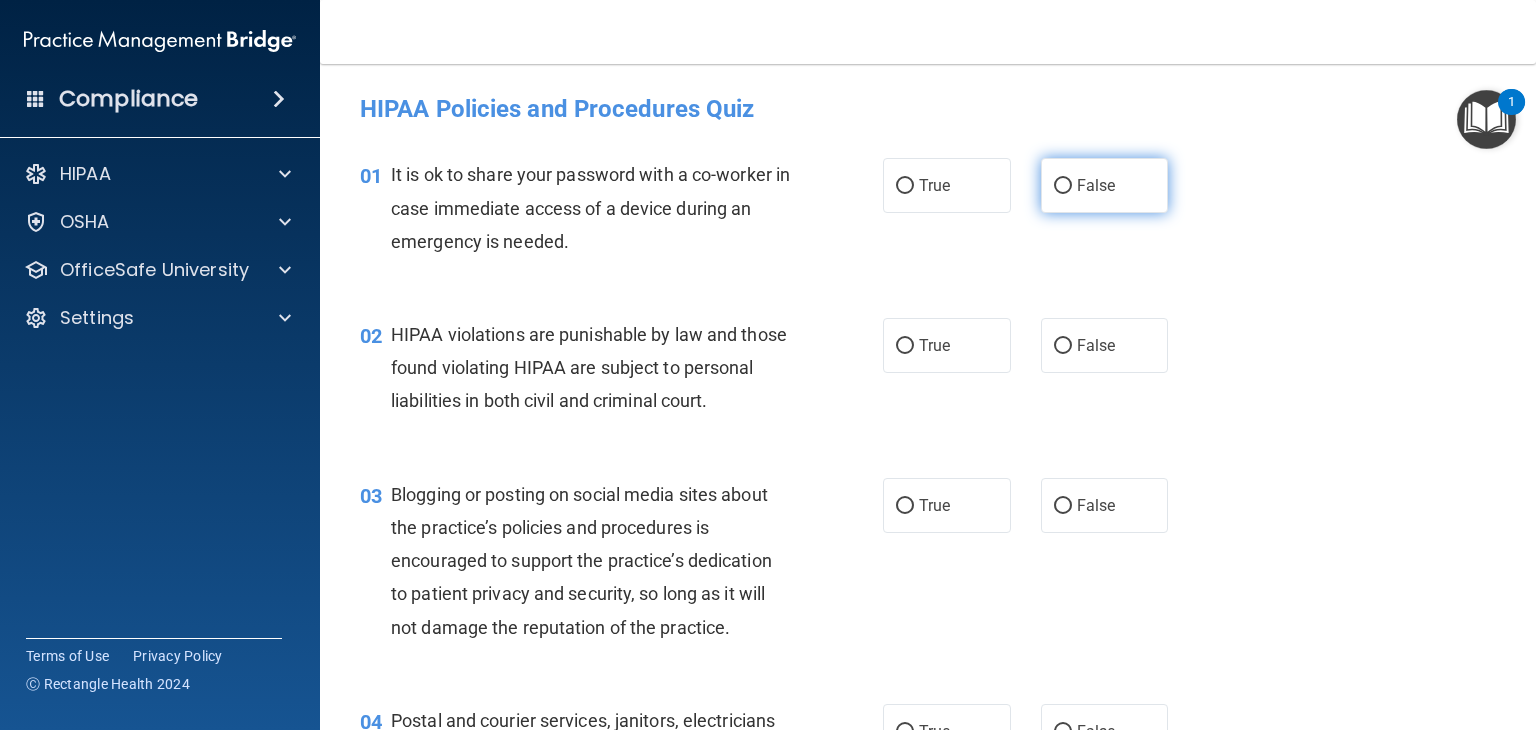 click on "False" at bounding box center [1063, 186] 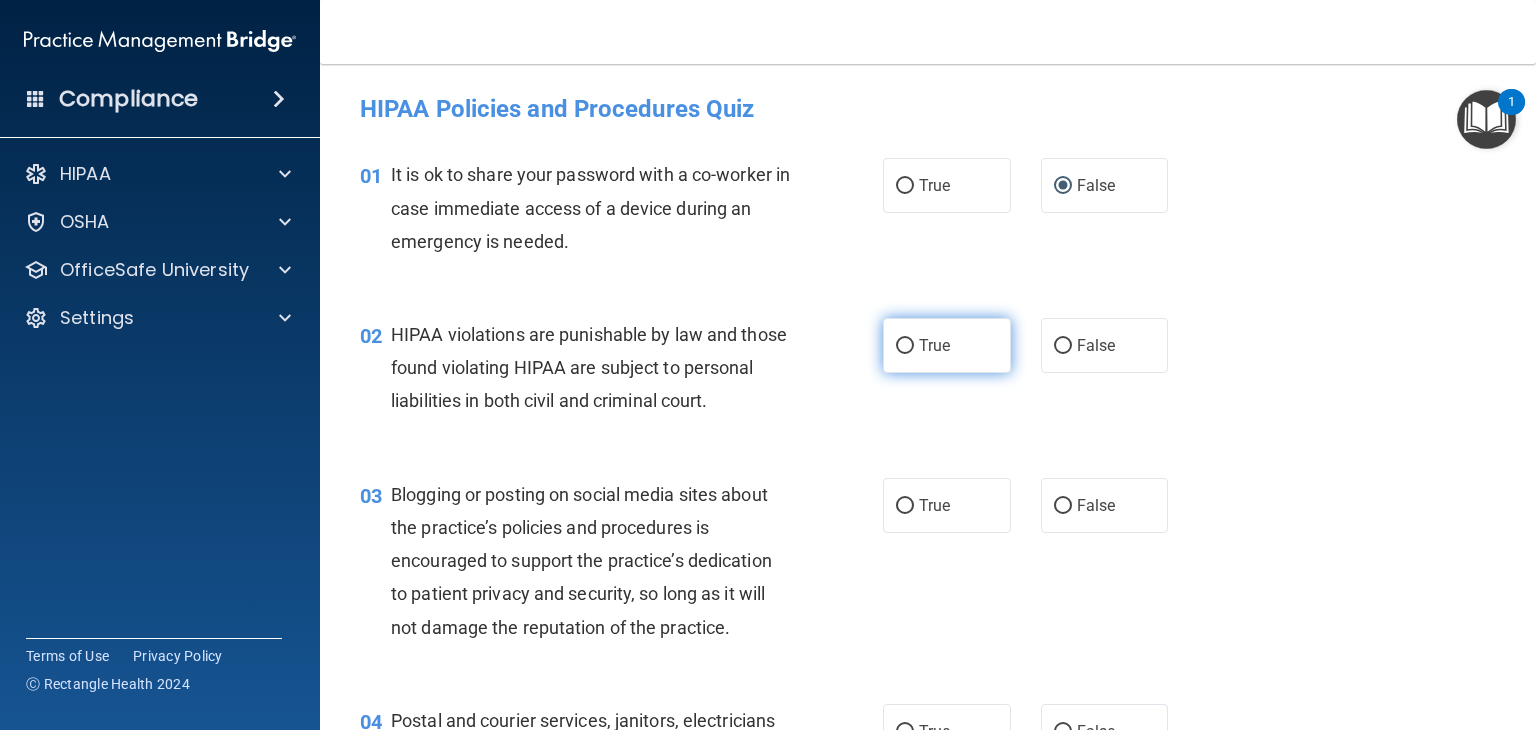 click on "True" at bounding box center [905, 346] 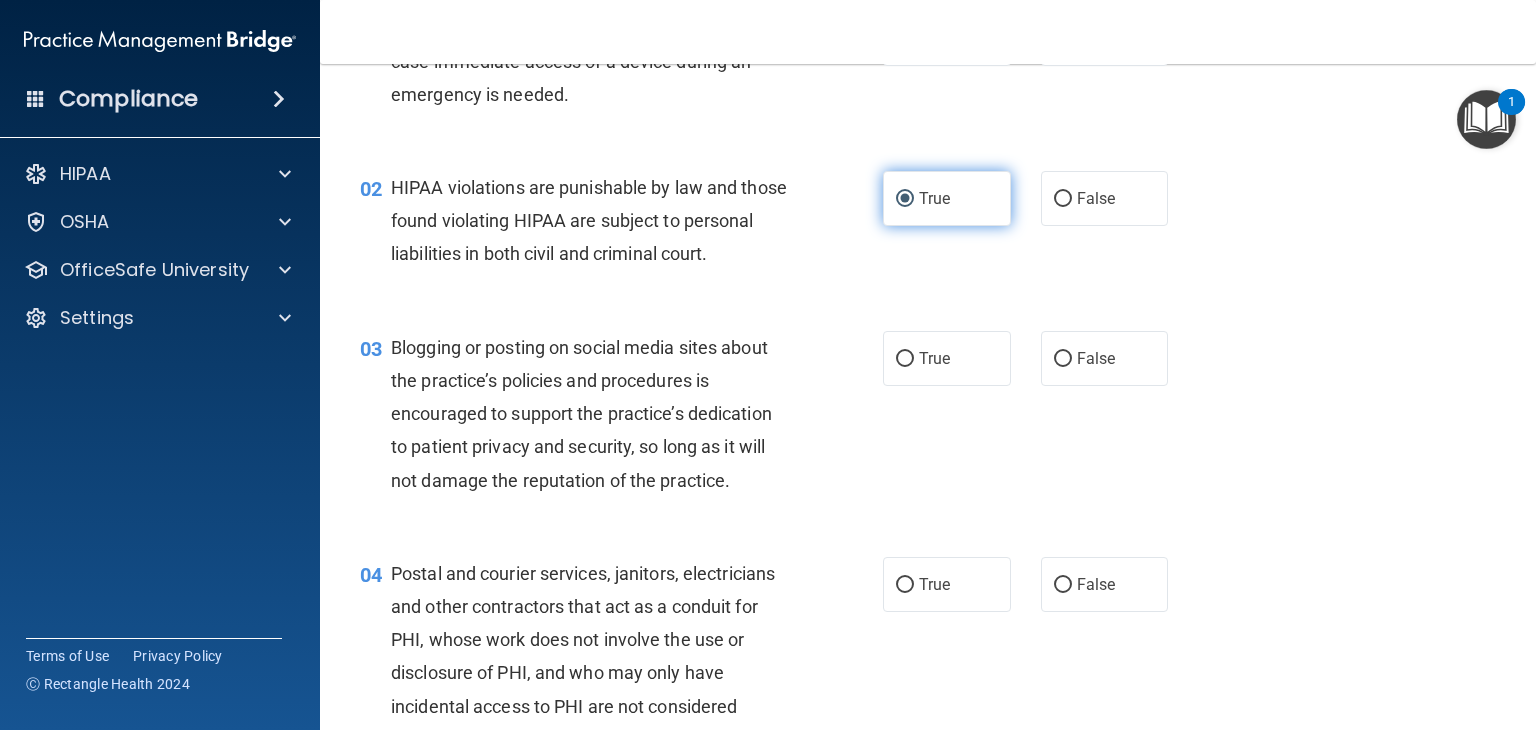 scroll, scrollTop: 156, scrollLeft: 0, axis: vertical 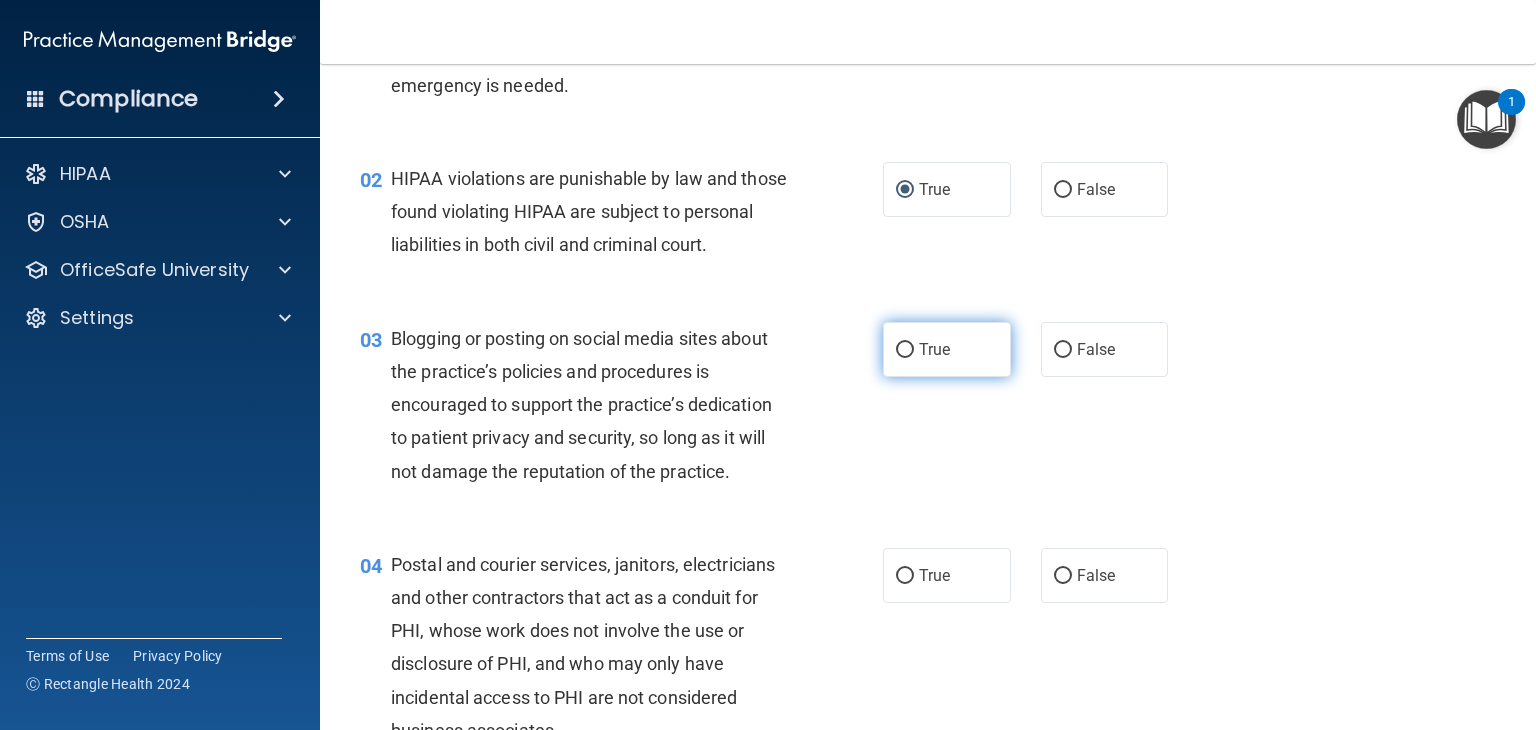 click on "True" at bounding box center [905, 350] 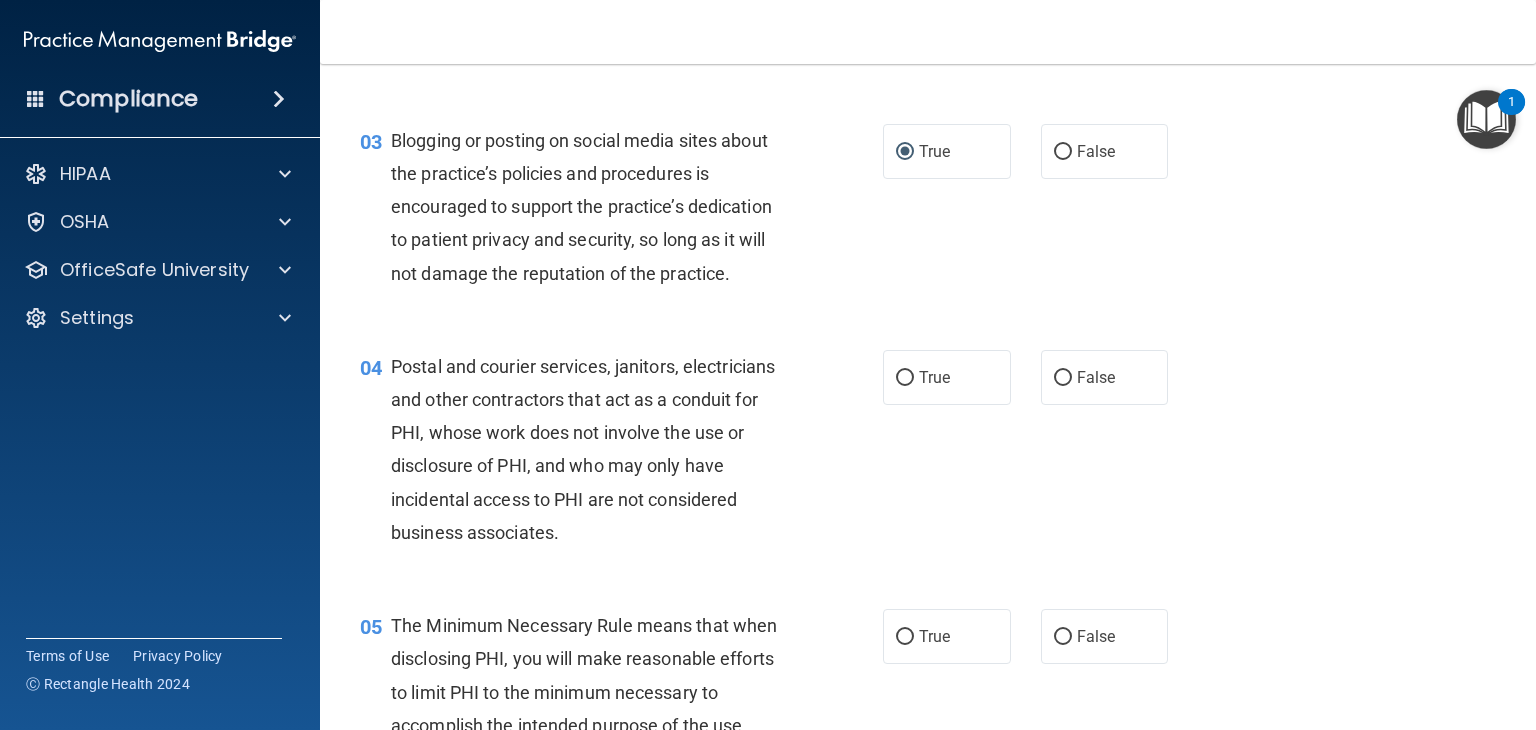 scroll, scrollTop: 358, scrollLeft: 0, axis: vertical 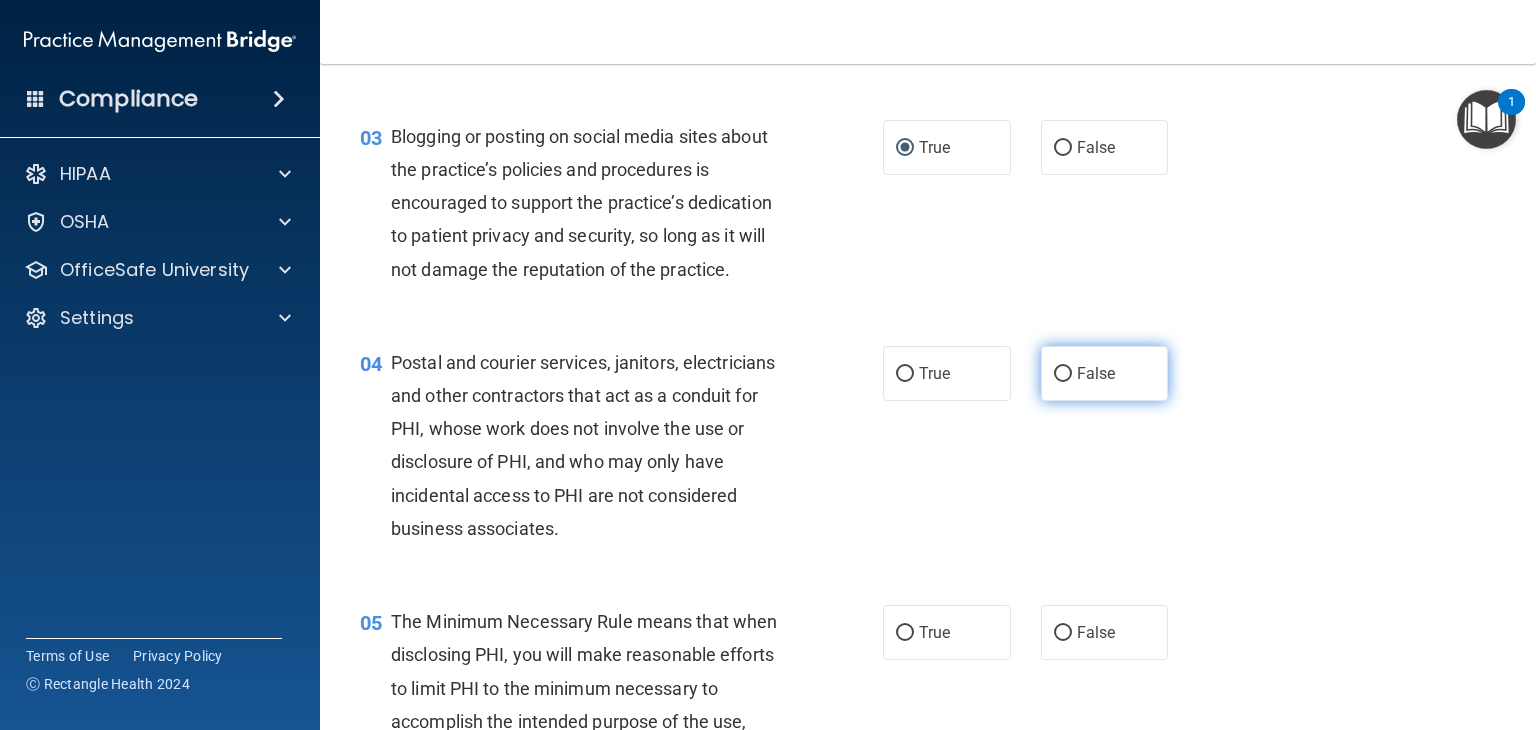 click on "False" at bounding box center [1063, 374] 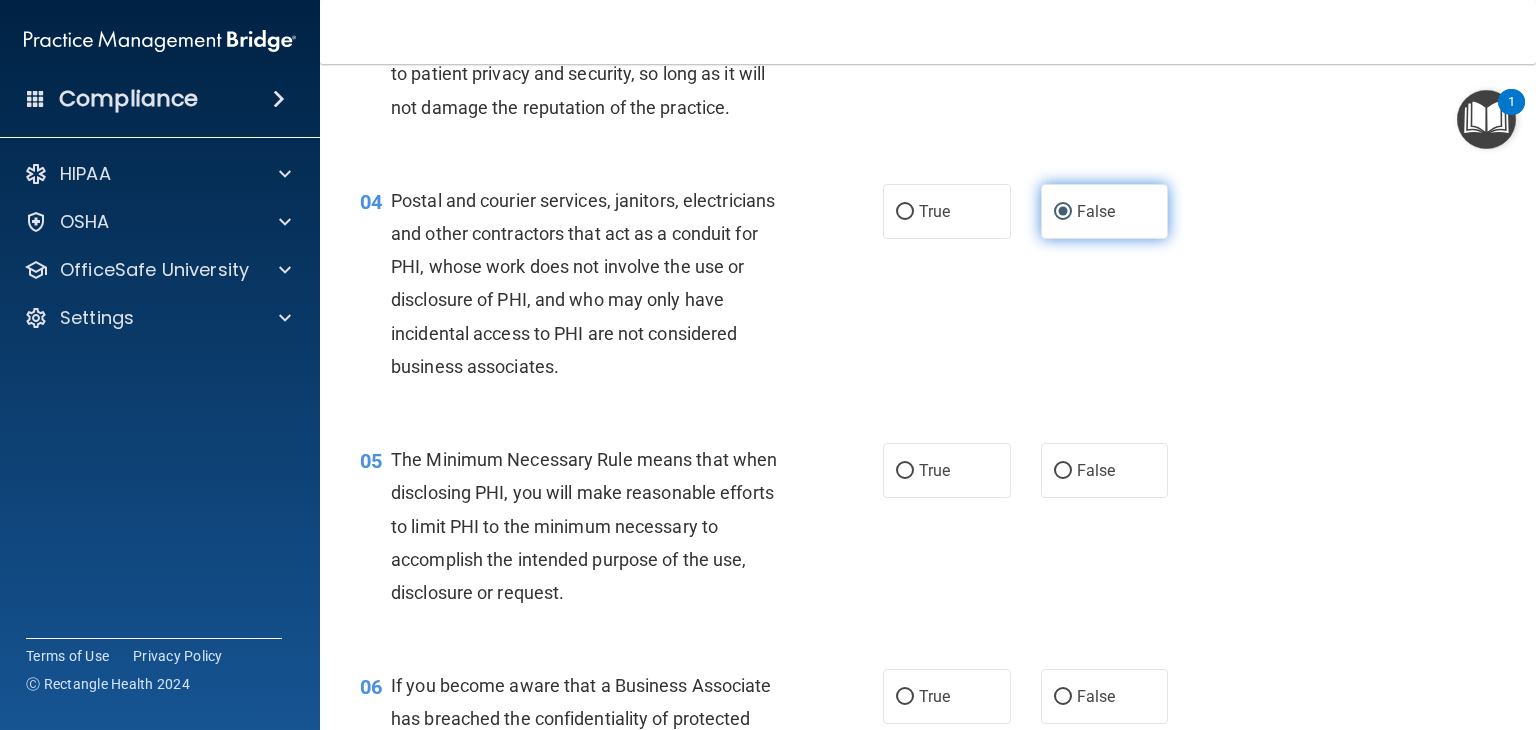 scroll, scrollTop: 522, scrollLeft: 0, axis: vertical 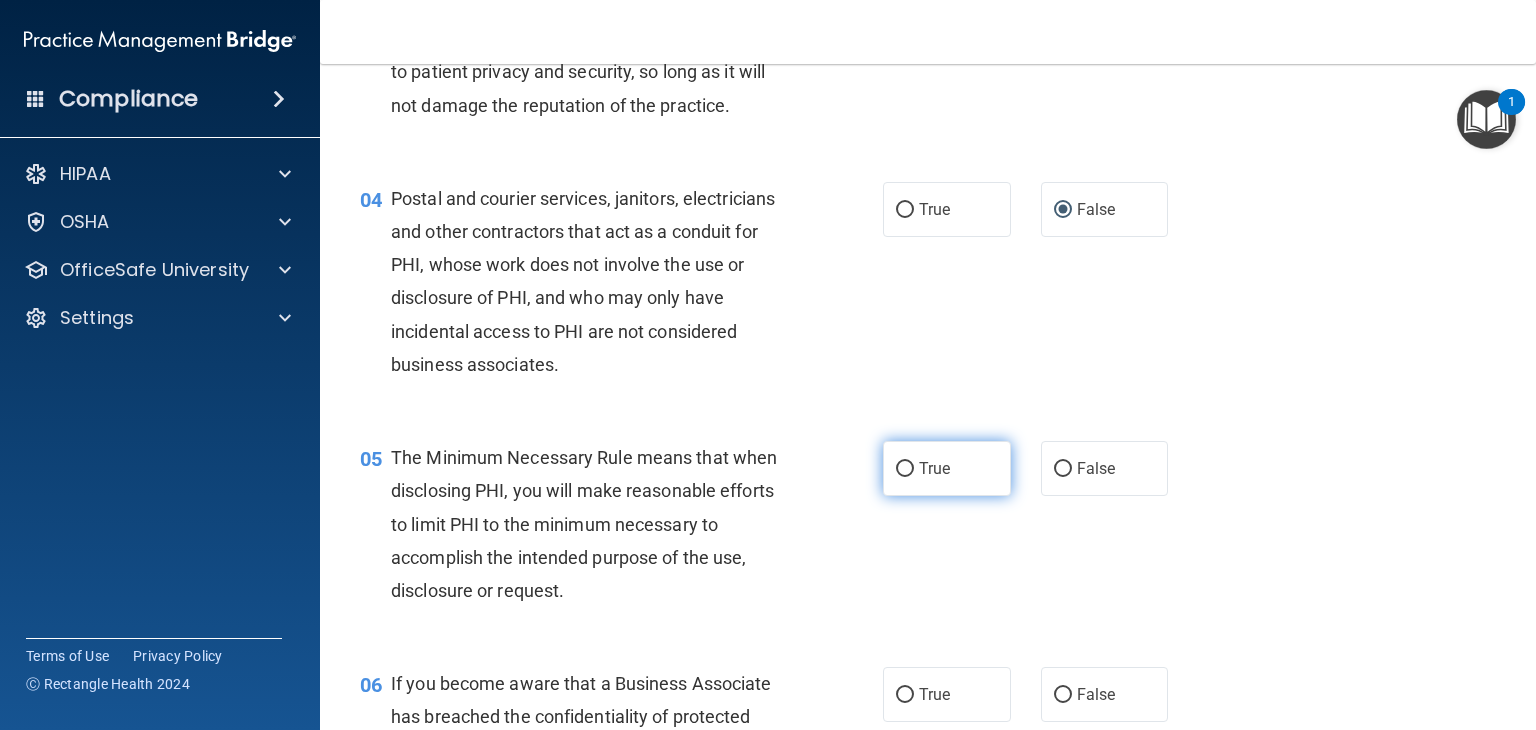 click on "True" at bounding box center (905, 469) 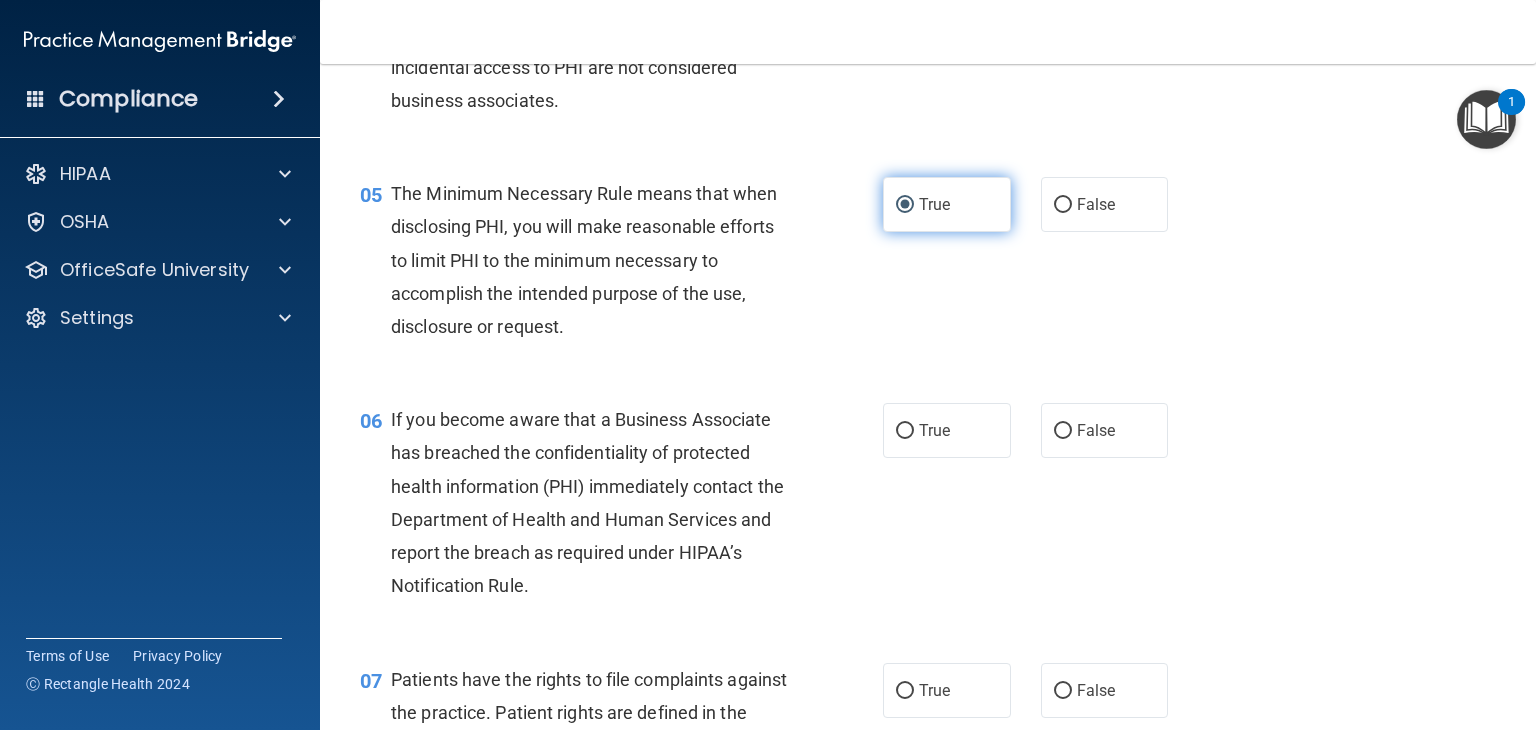 scroll, scrollTop: 795, scrollLeft: 0, axis: vertical 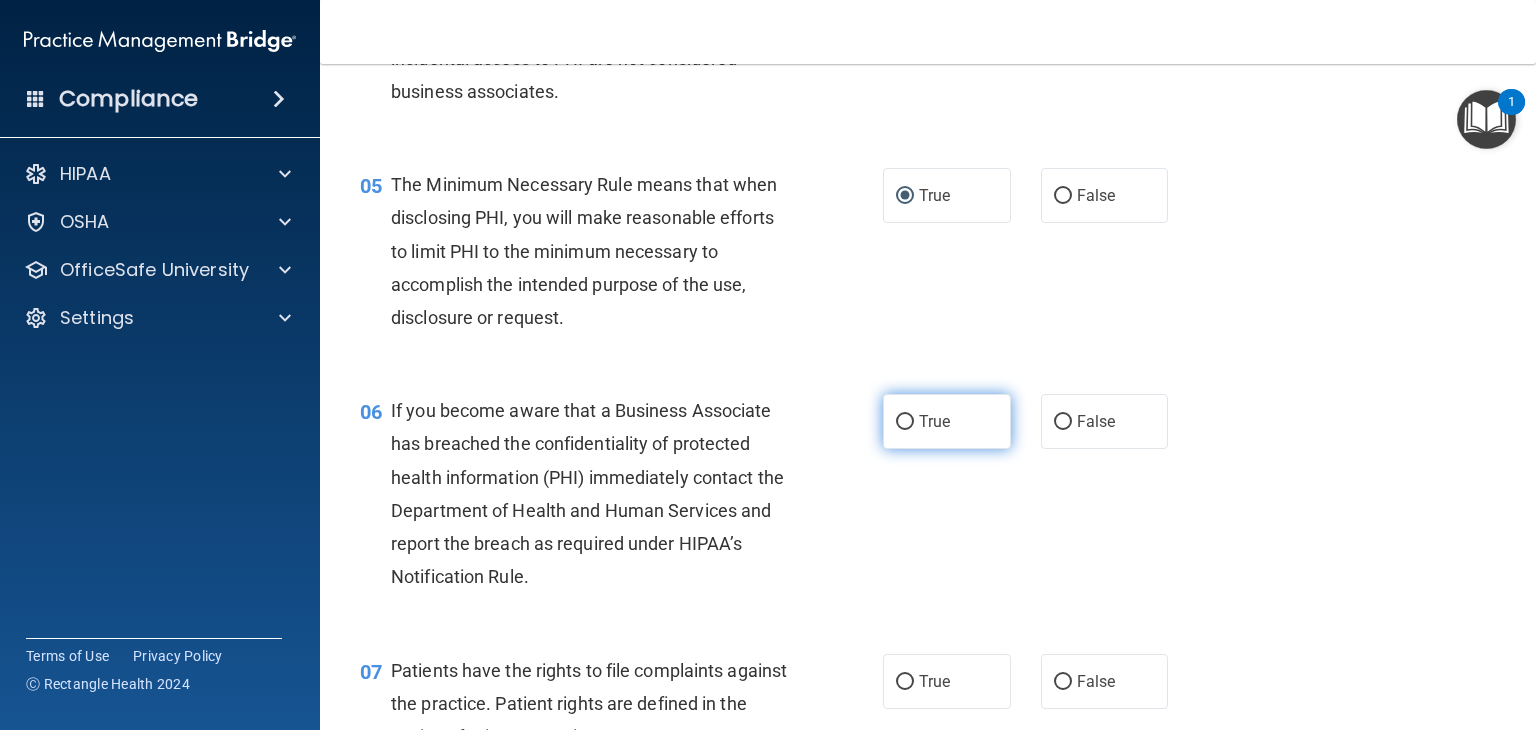click on "True" at bounding box center [905, 422] 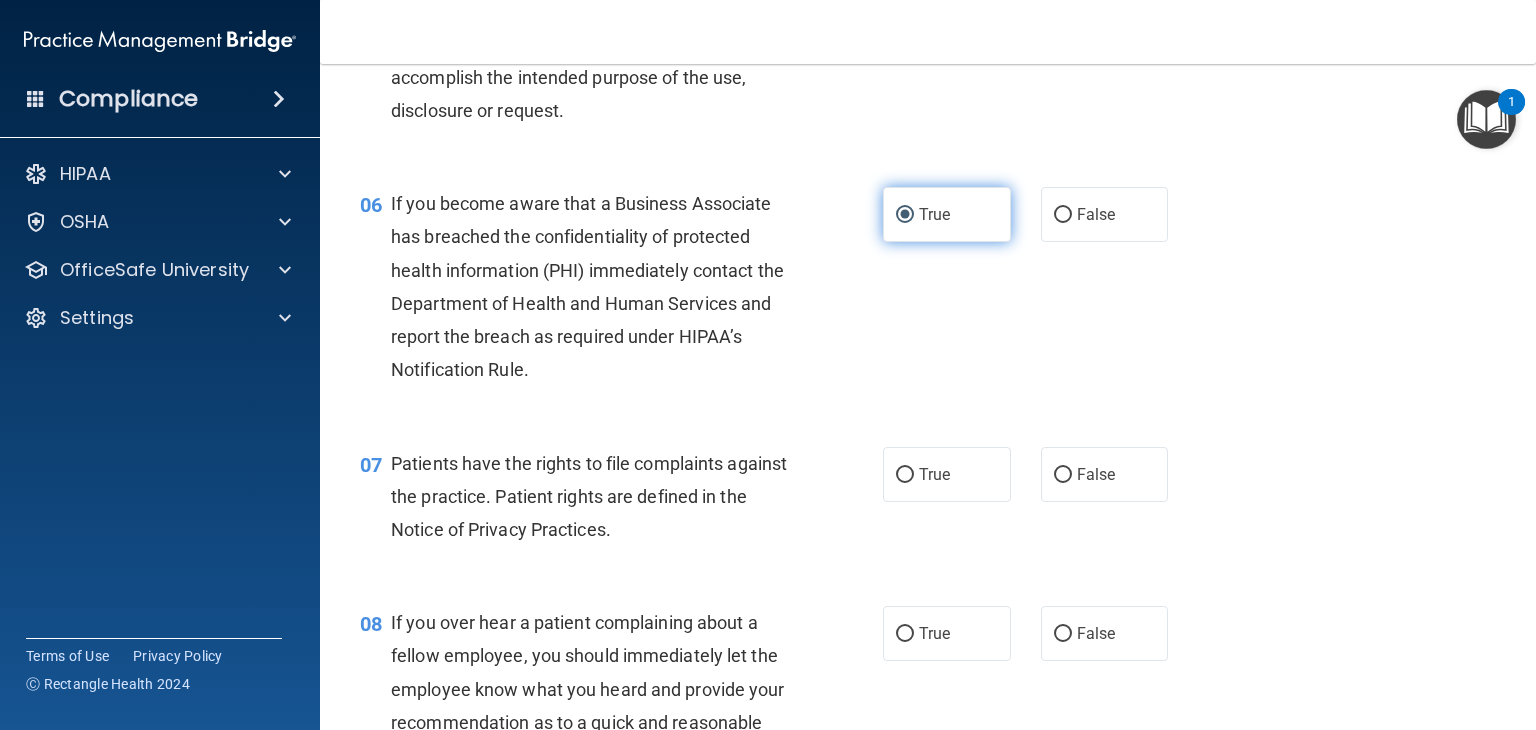 scroll, scrollTop: 1003, scrollLeft: 0, axis: vertical 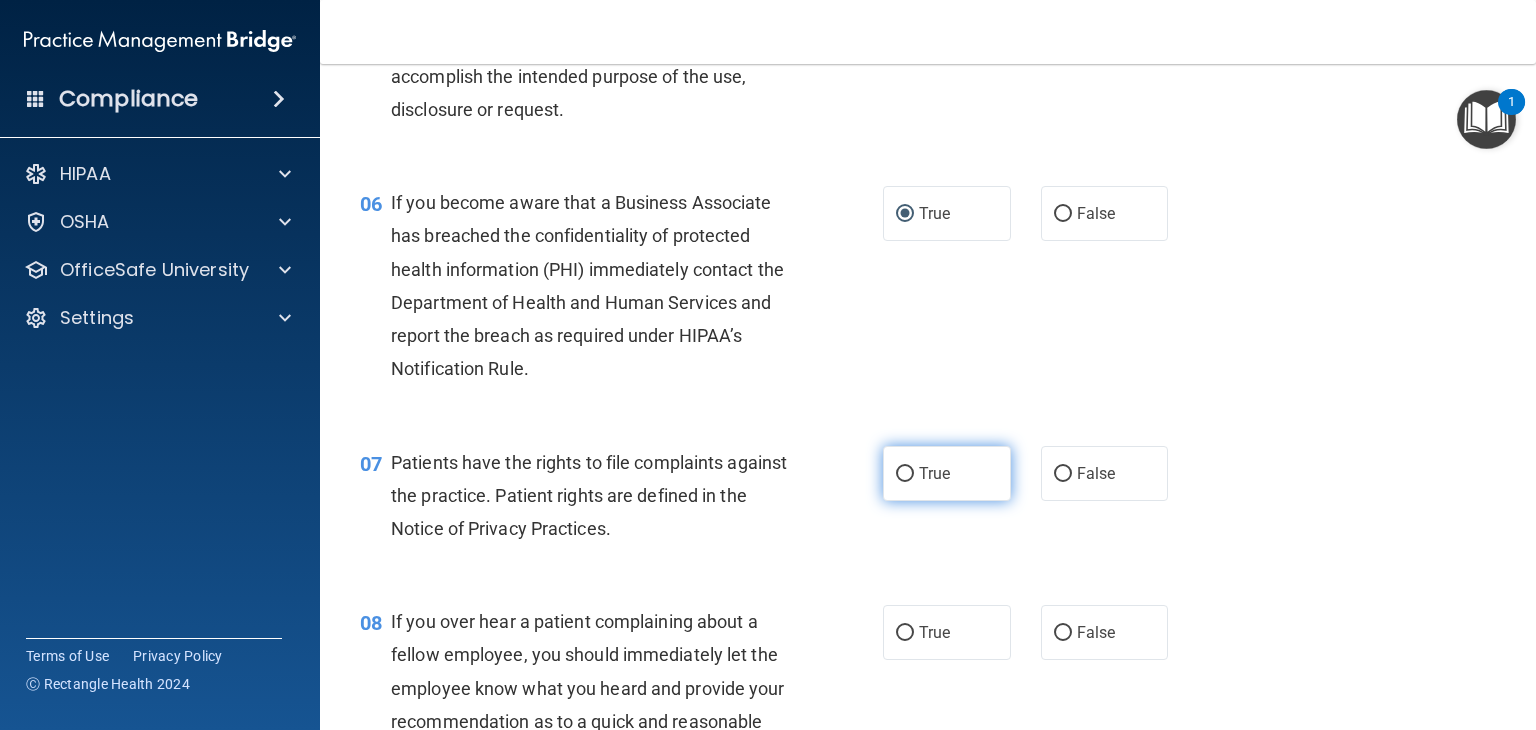 click on "True" at bounding box center (905, 474) 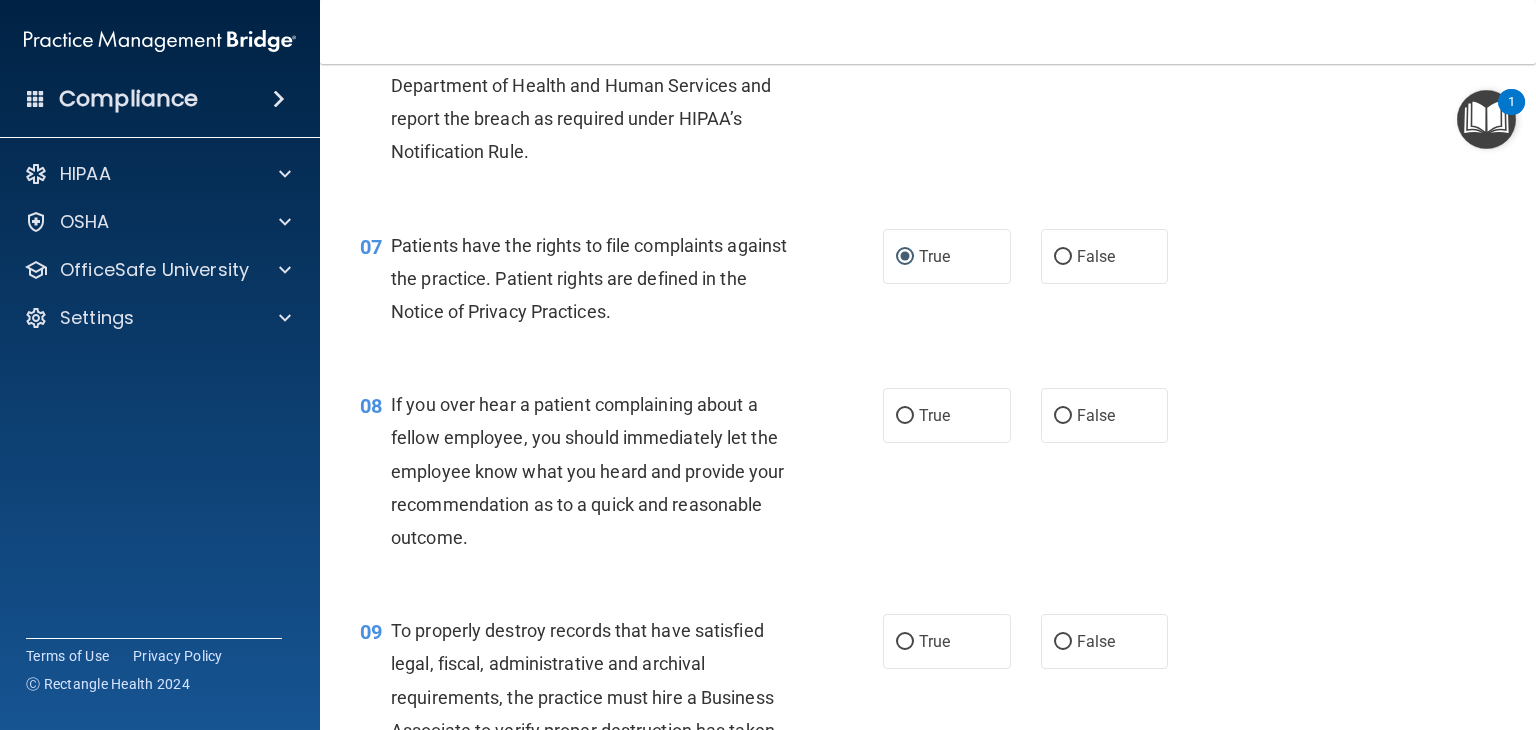 scroll, scrollTop: 1222, scrollLeft: 0, axis: vertical 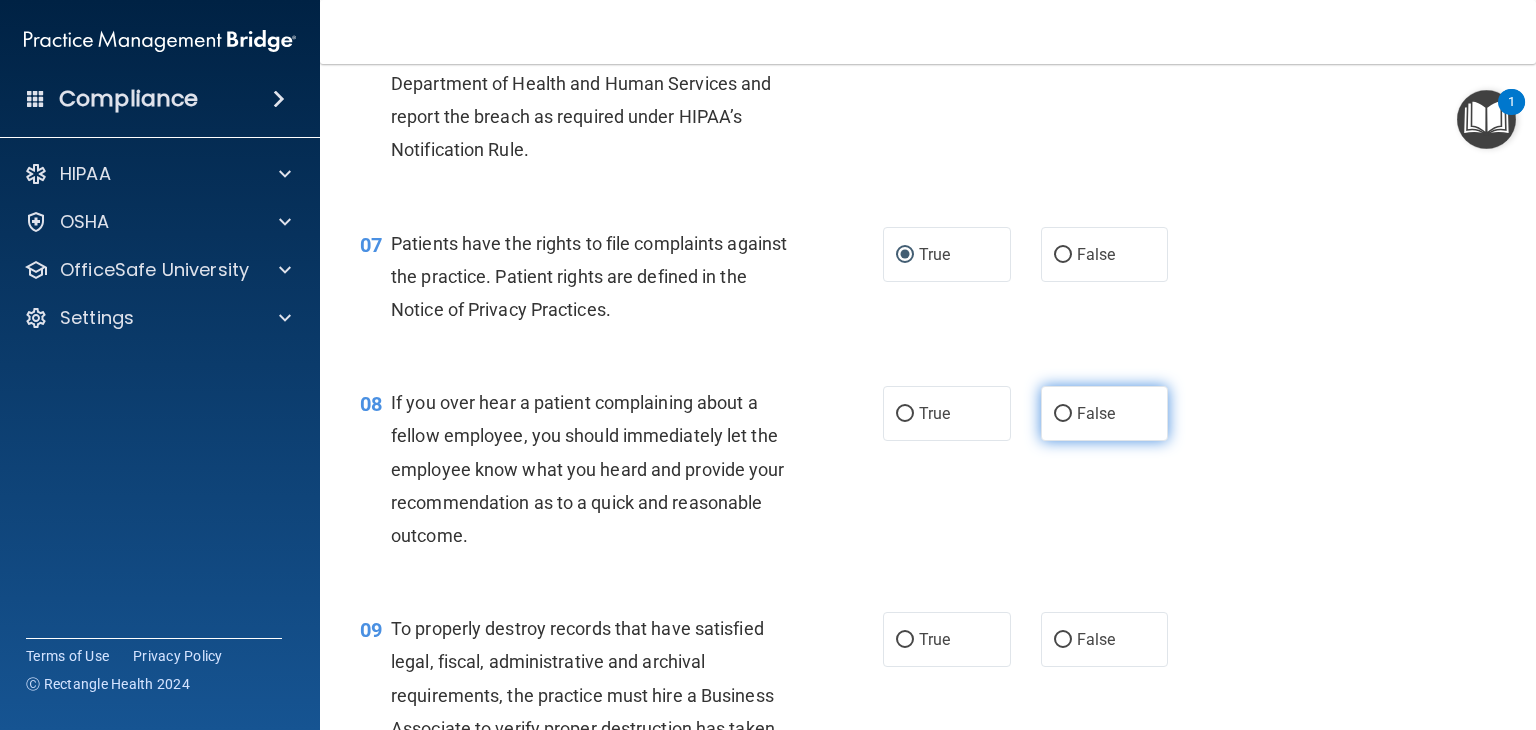 click on "False" at bounding box center (1063, 414) 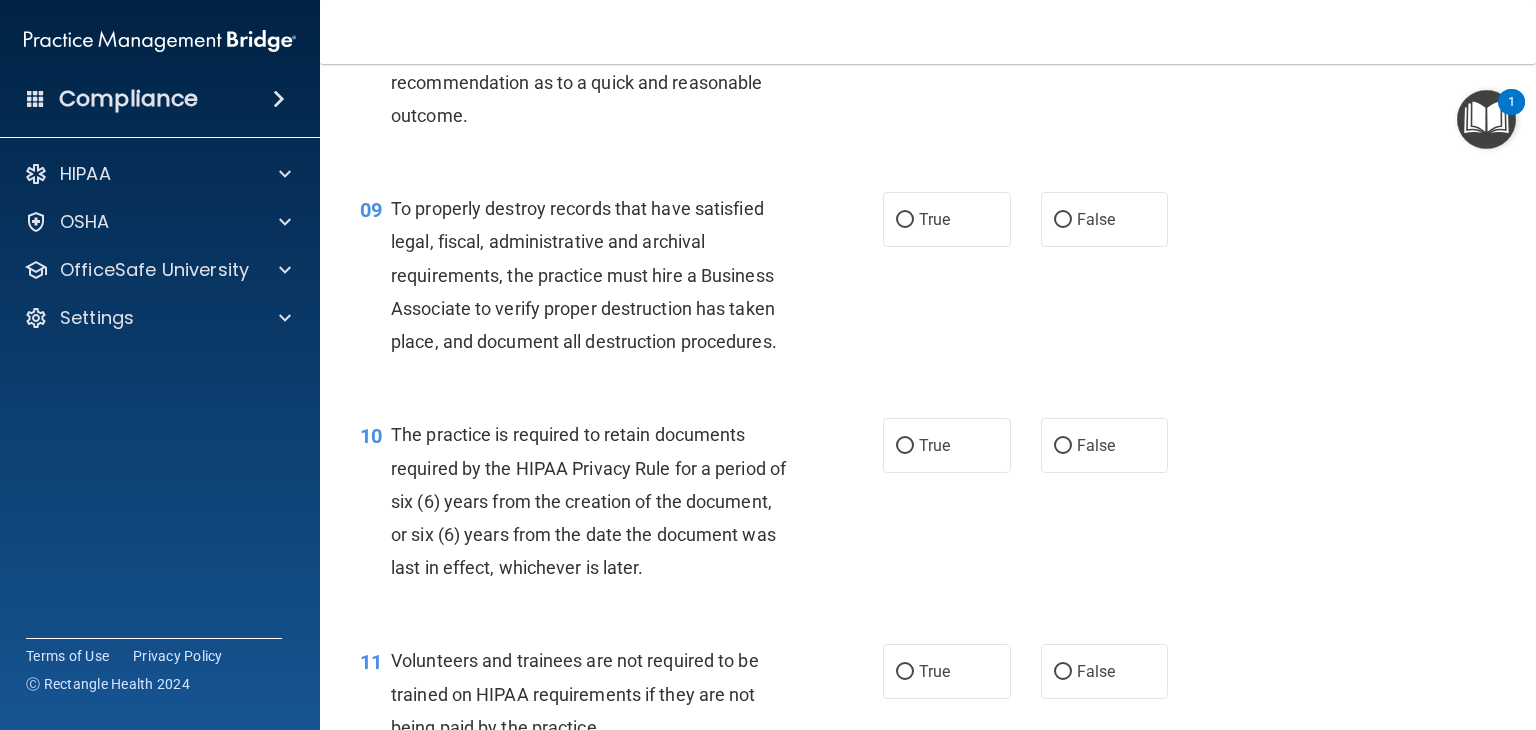 scroll, scrollTop: 1692, scrollLeft: 0, axis: vertical 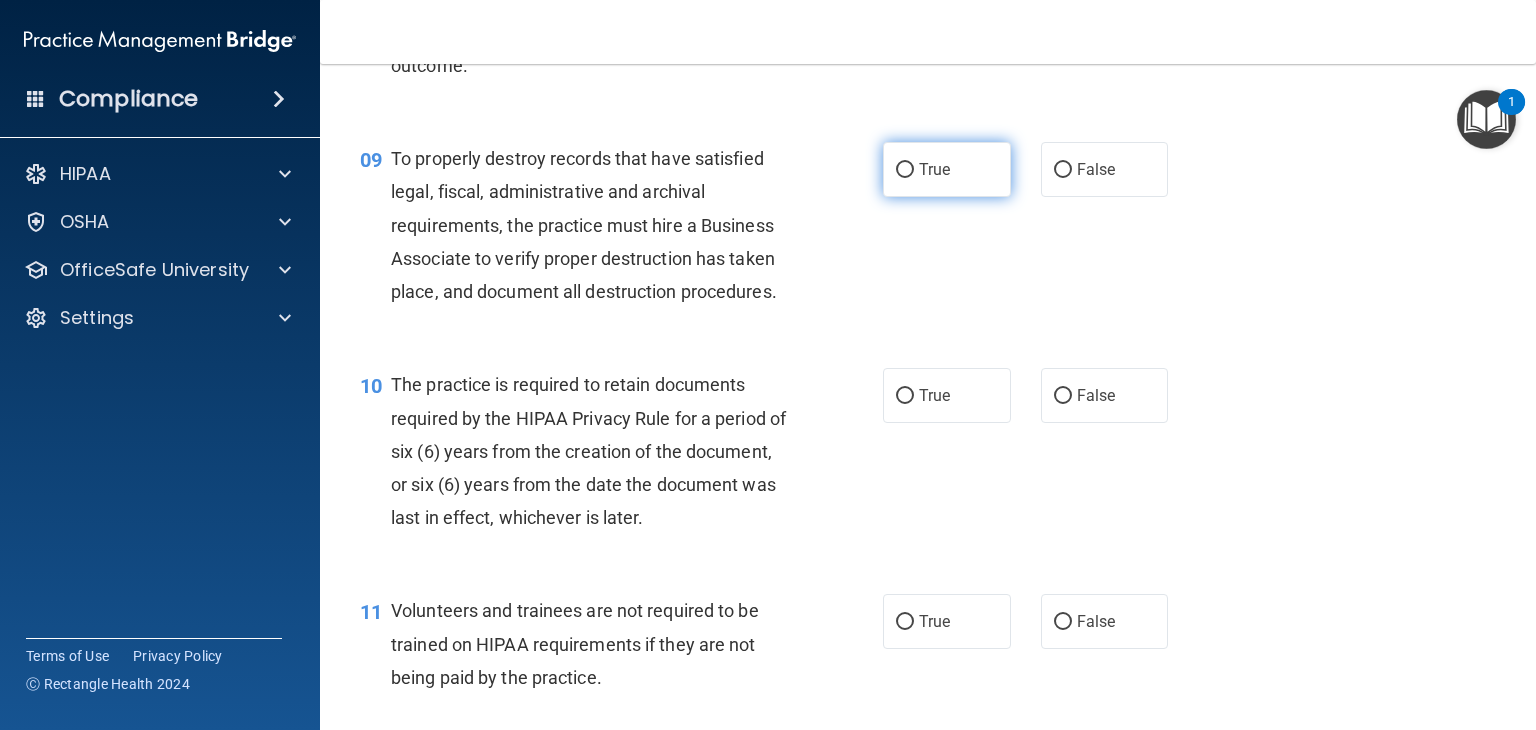click on "True" at bounding box center [905, 170] 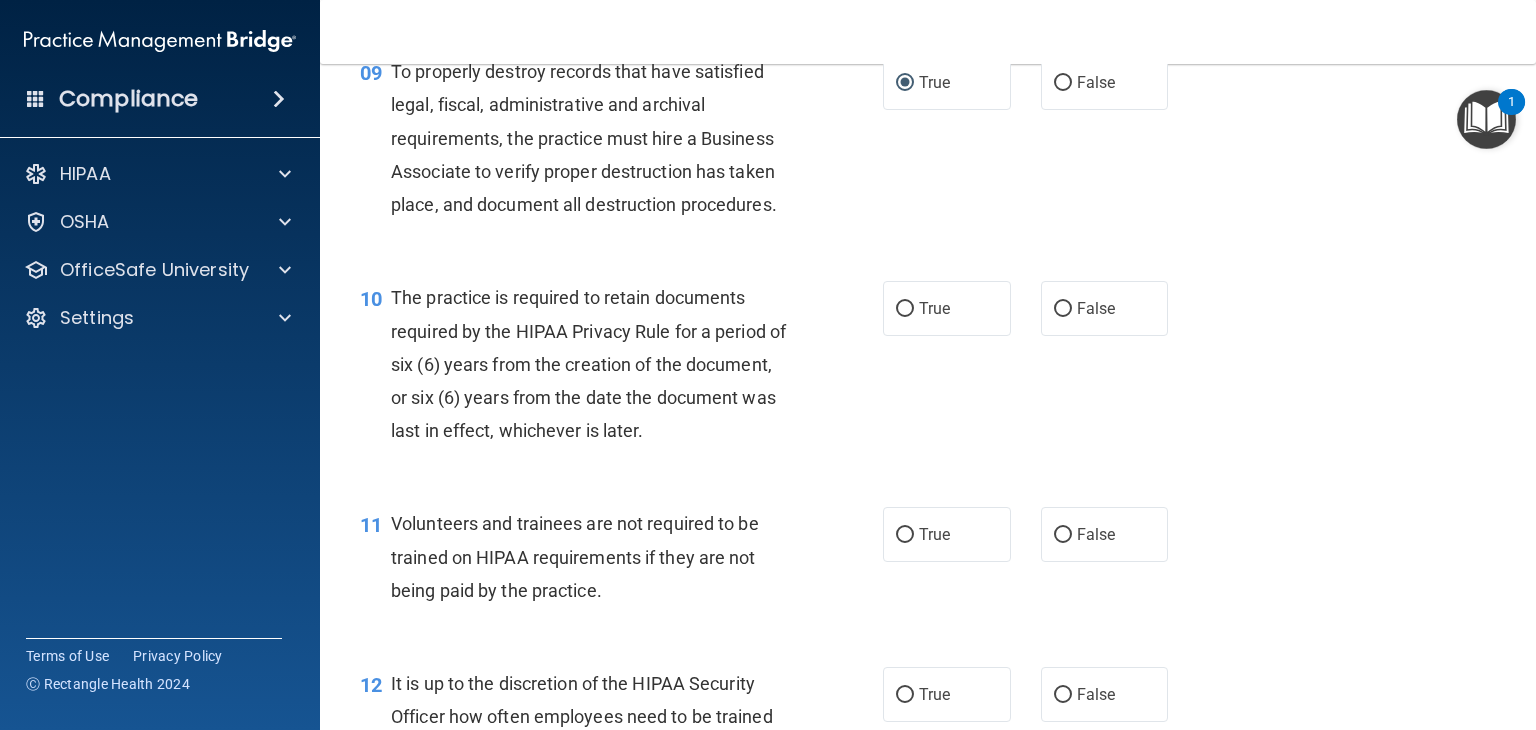 scroll, scrollTop: 1776, scrollLeft: 0, axis: vertical 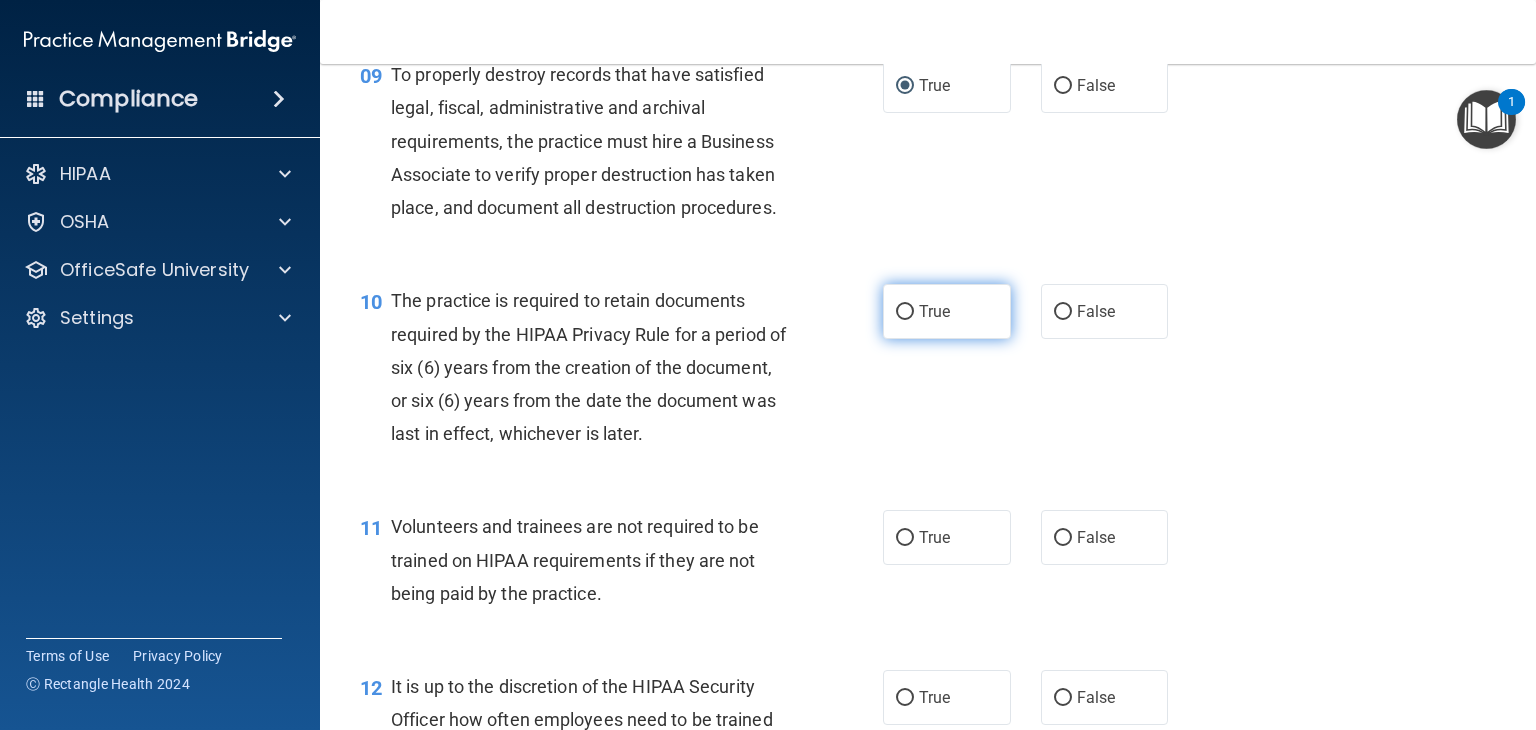 click on "True" at bounding box center [947, 311] 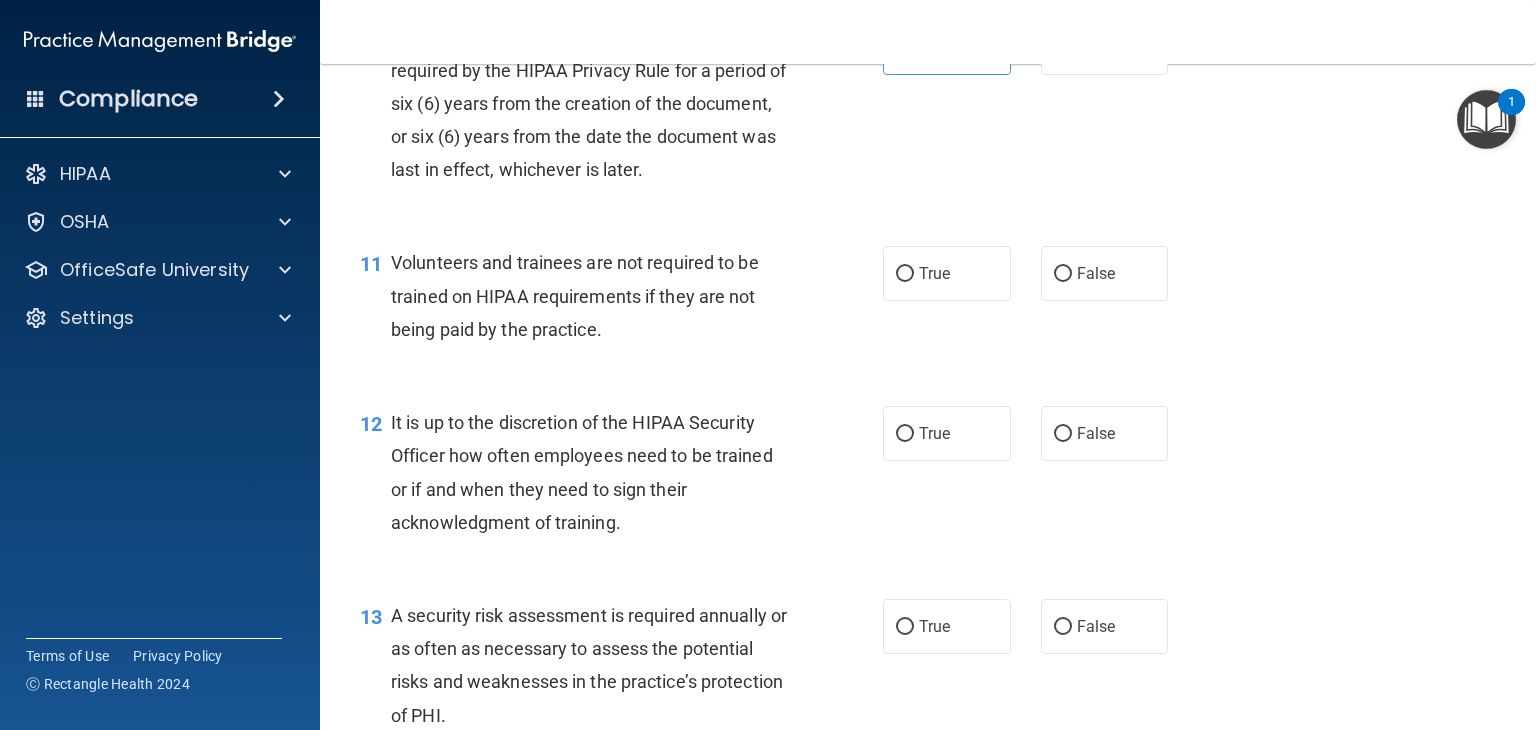 scroll, scrollTop: 2048, scrollLeft: 0, axis: vertical 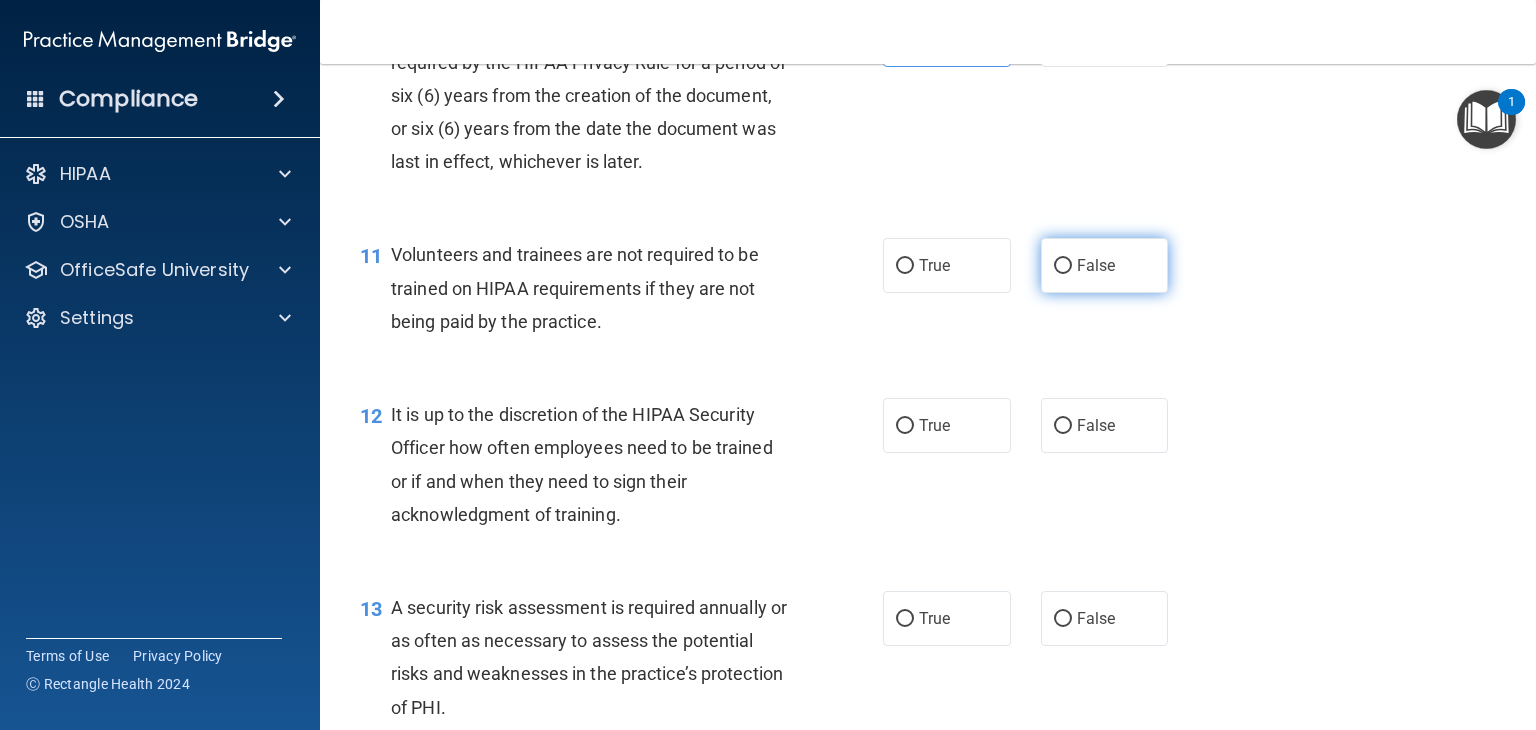 click on "False" at bounding box center [1105, 265] 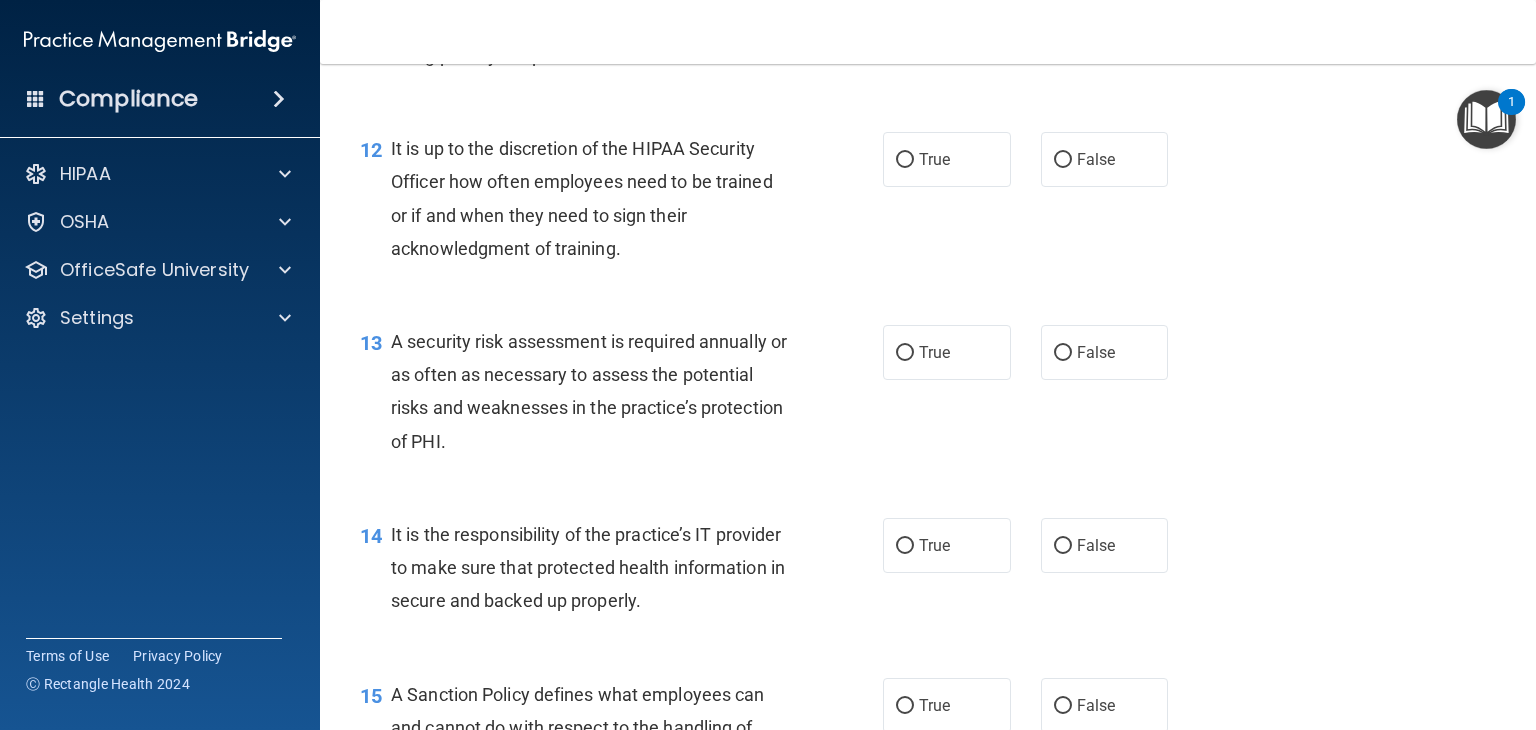 scroll, scrollTop: 2316, scrollLeft: 0, axis: vertical 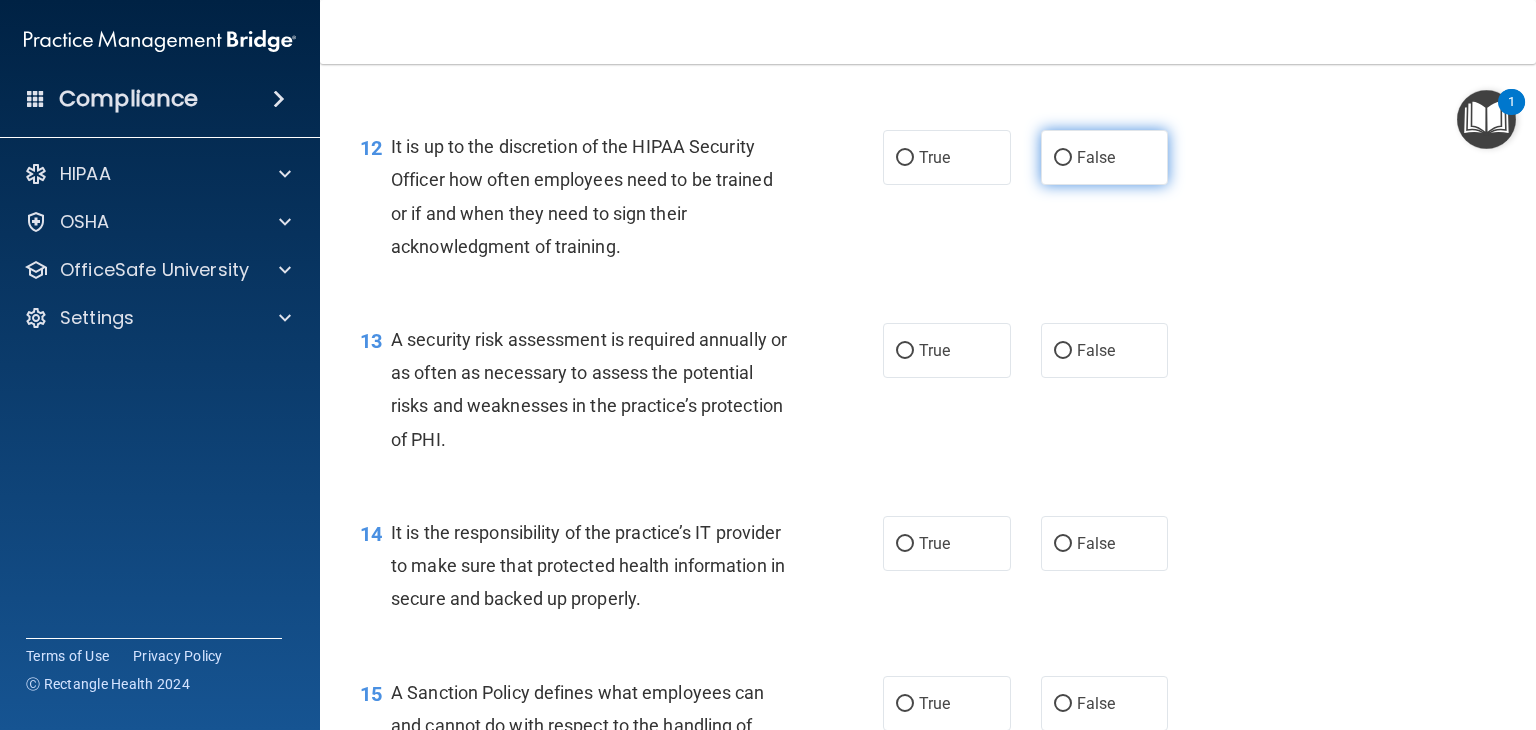 click on "False" at bounding box center (1063, 158) 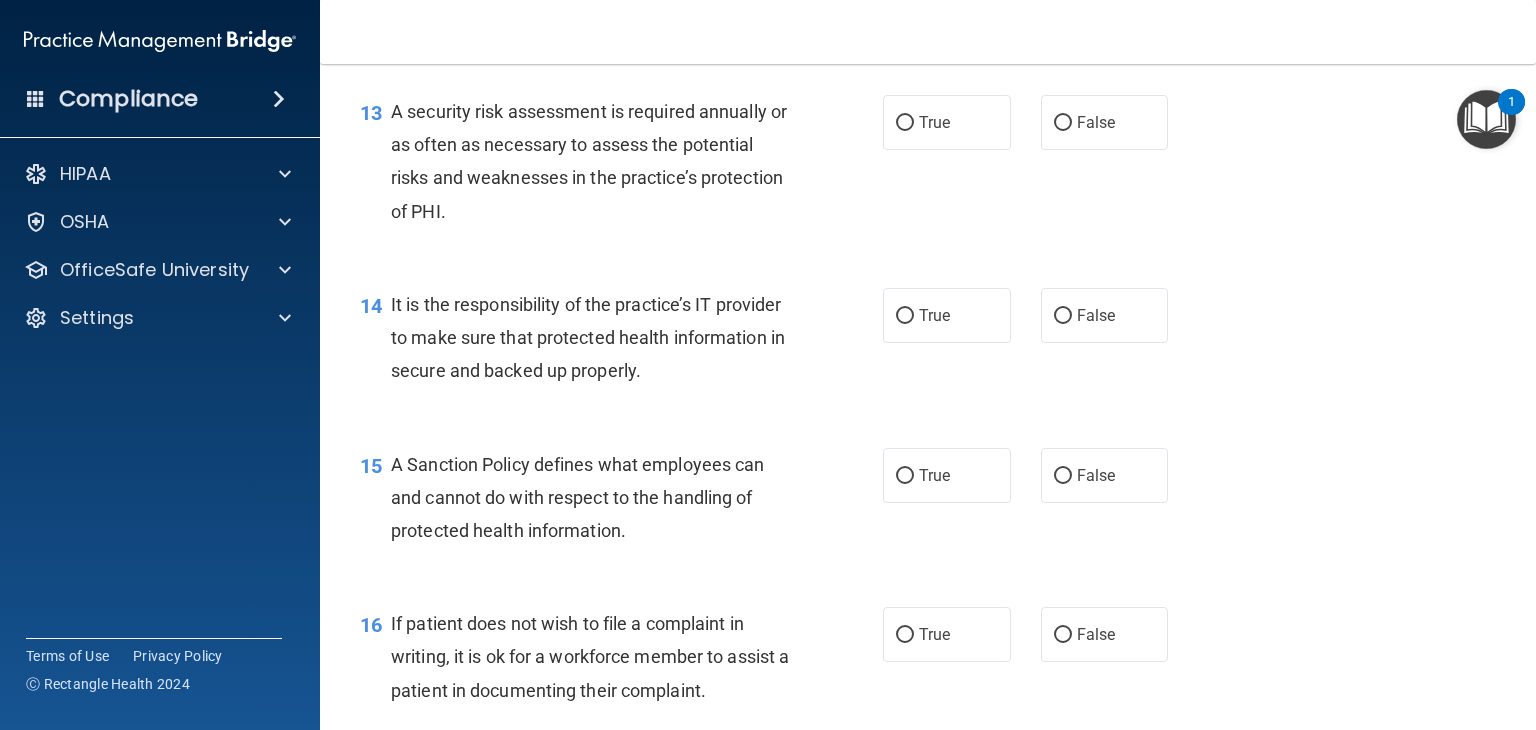 scroll, scrollTop: 2547, scrollLeft: 0, axis: vertical 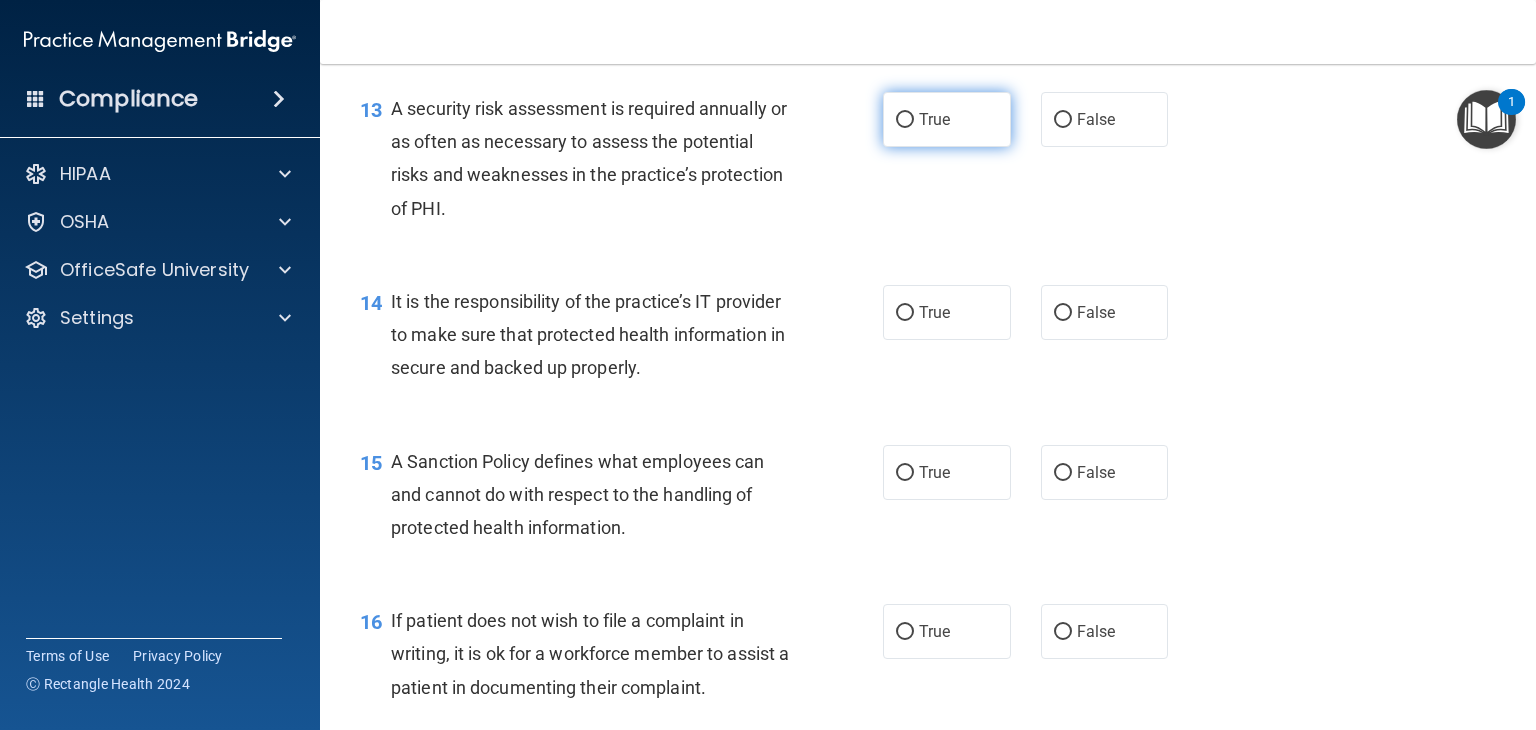click on "True" at bounding box center [905, 120] 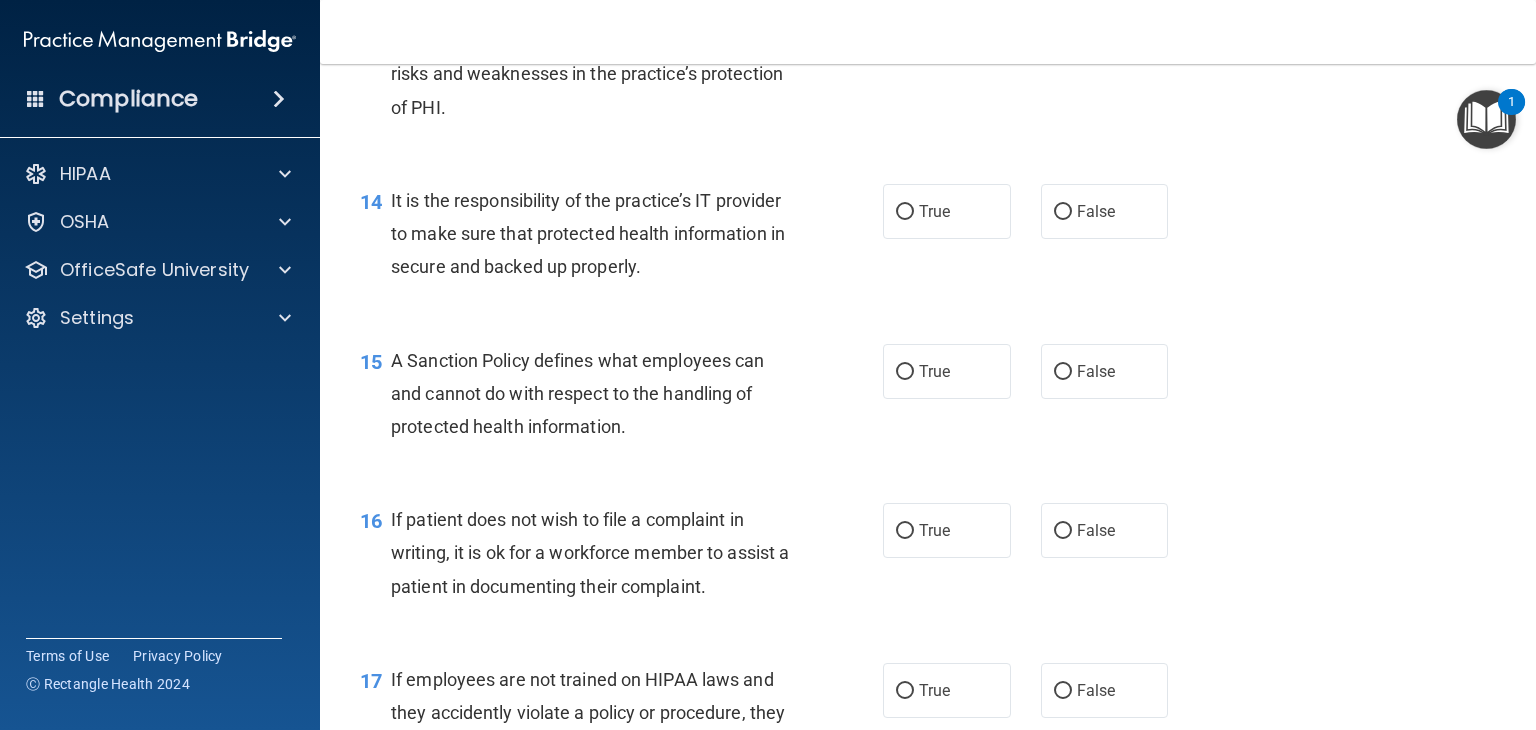 scroll, scrollTop: 2652, scrollLeft: 0, axis: vertical 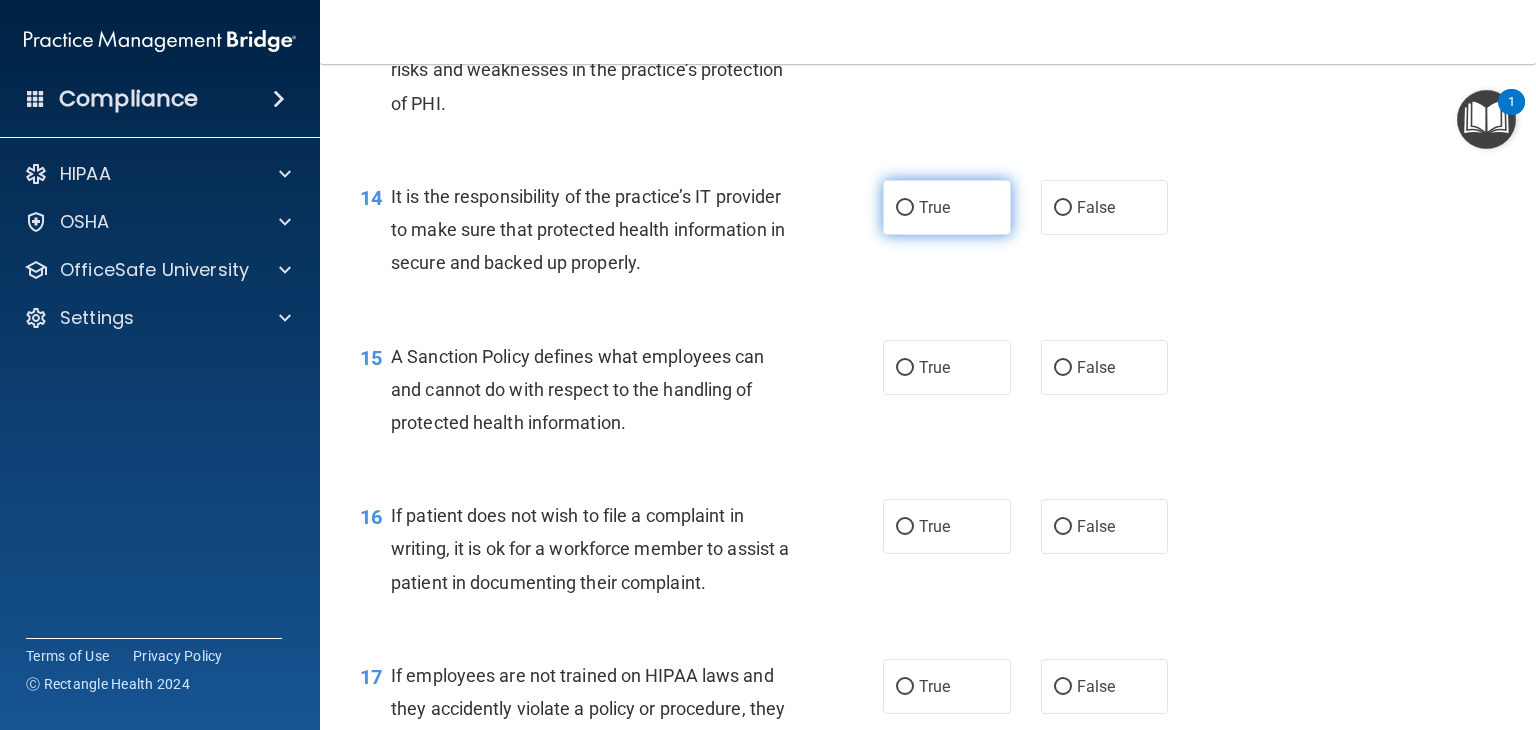 click on "True" at bounding box center [905, 208] 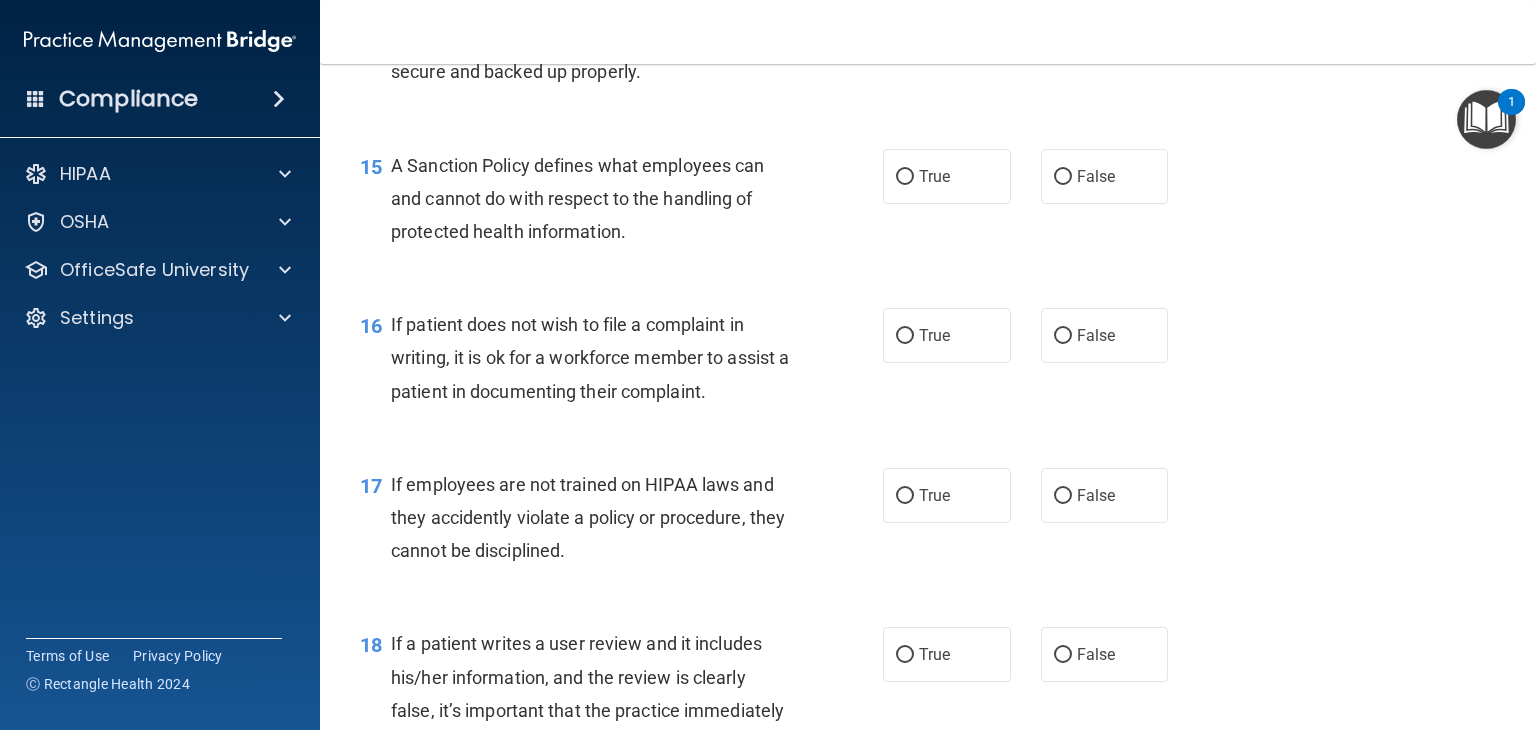 scroll, scrollTop: 2864, scrollLeft: 0, axis: vertical 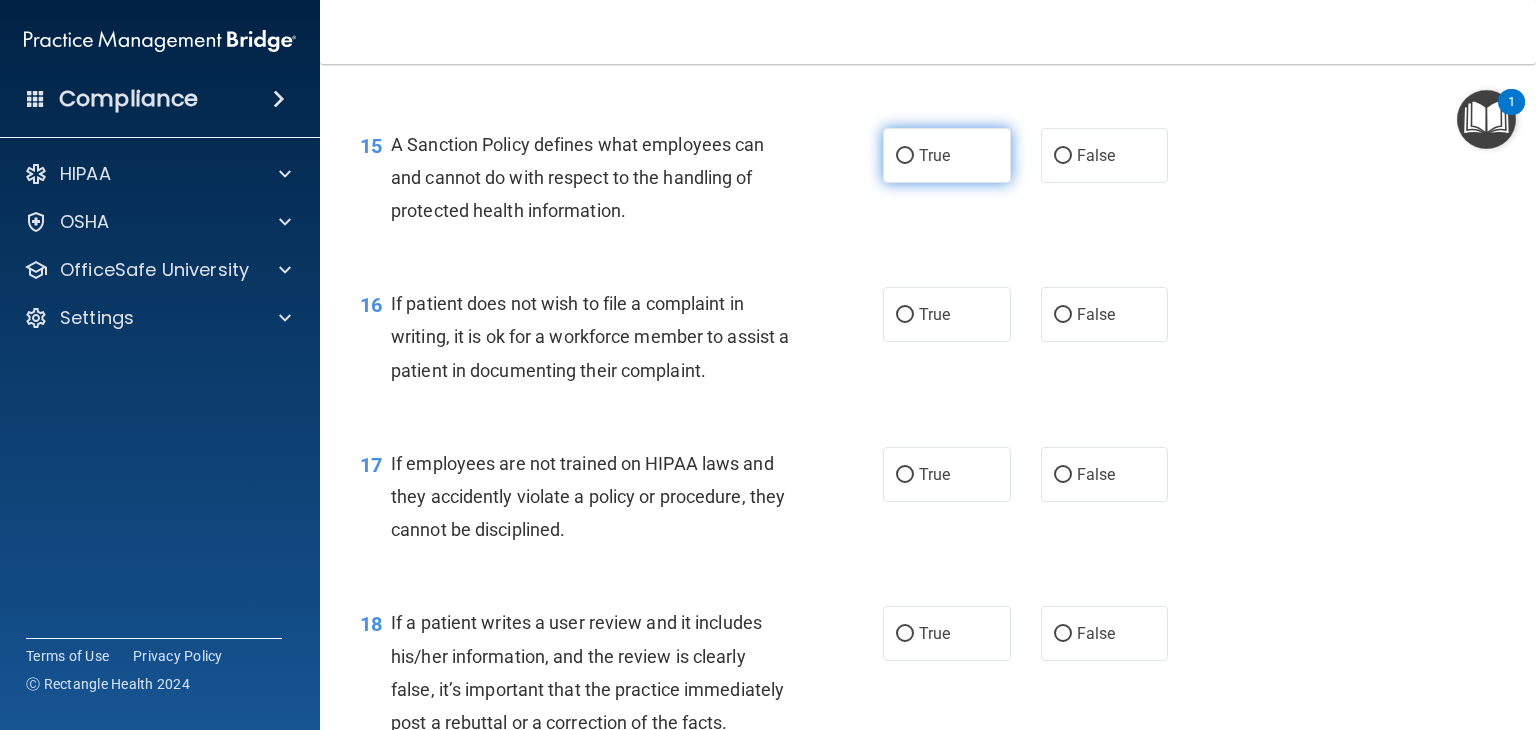 click on "True" at bounding box center (905, 156) 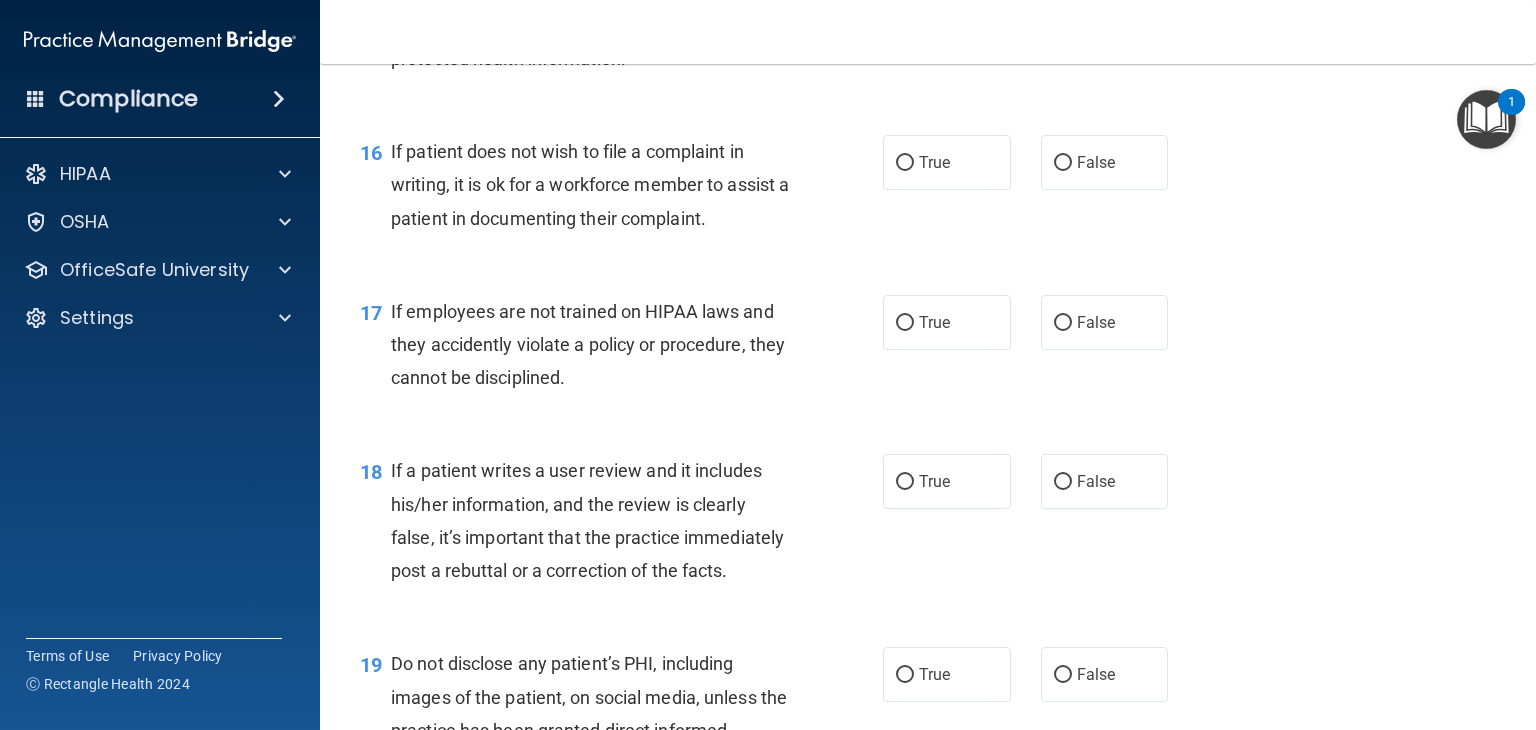 scroll, scrollTop: 3022, scrollLeft: 0, axis: vertical 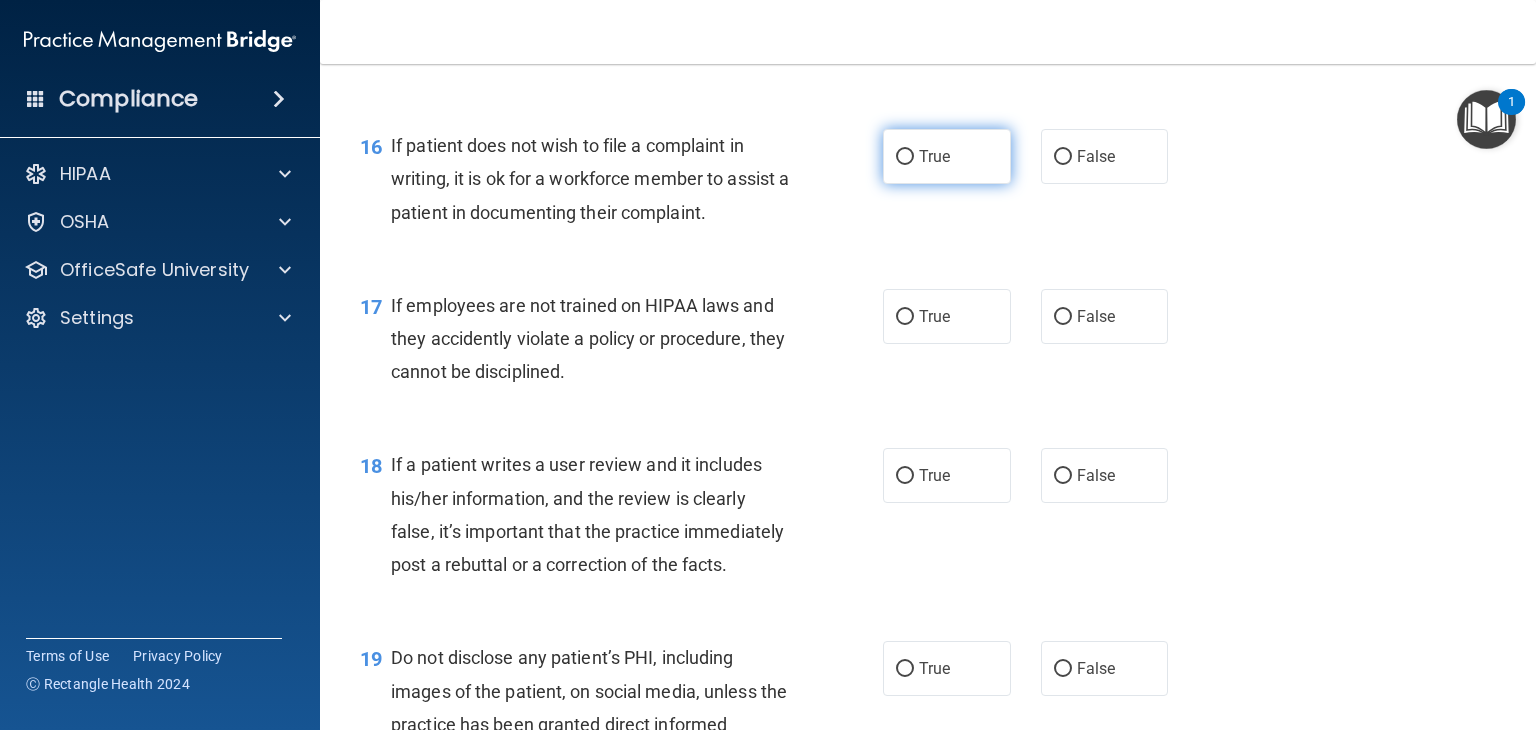 click on "True" at bounding box center (905, 157) 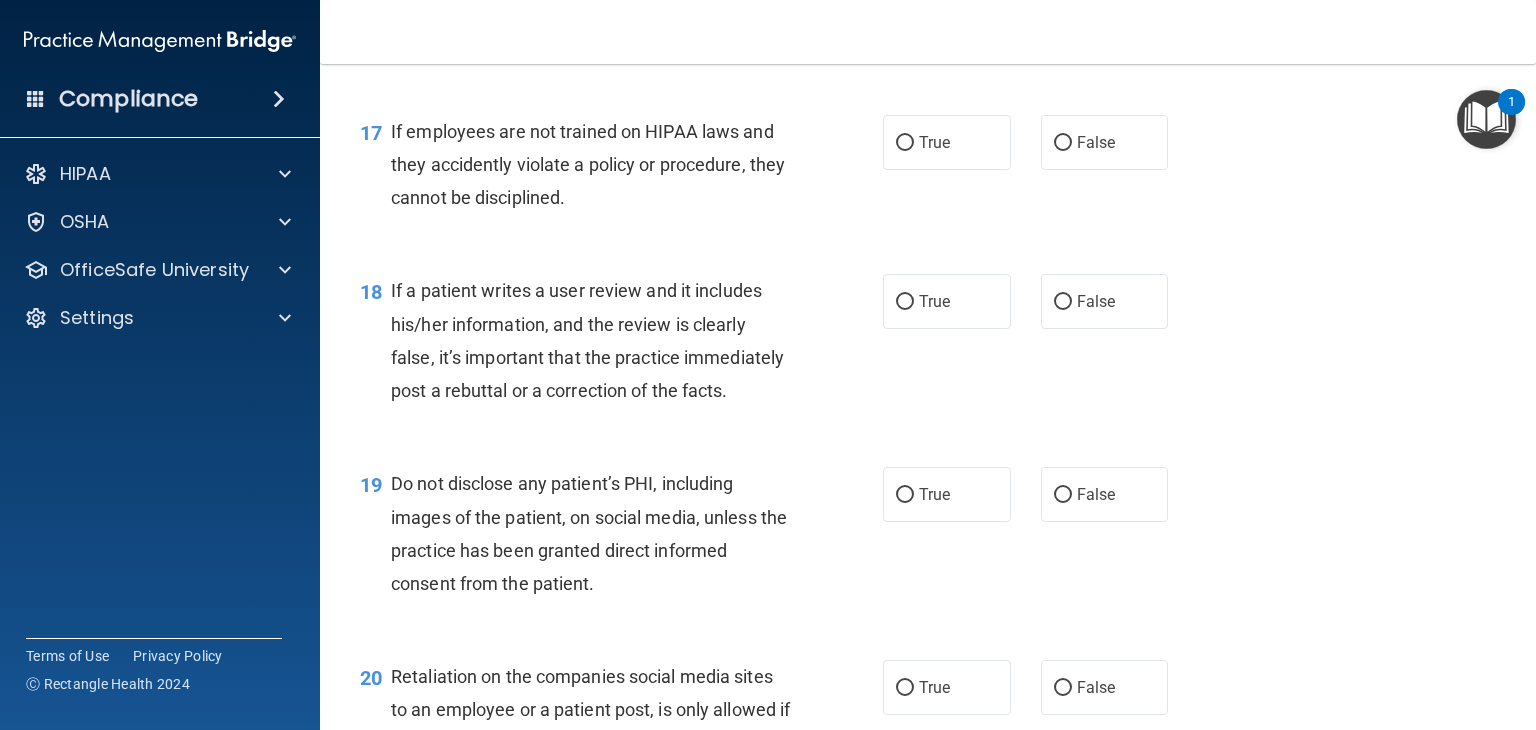 scroll, scrollTop: 3200, scrollLeft: 0, axis: vertical 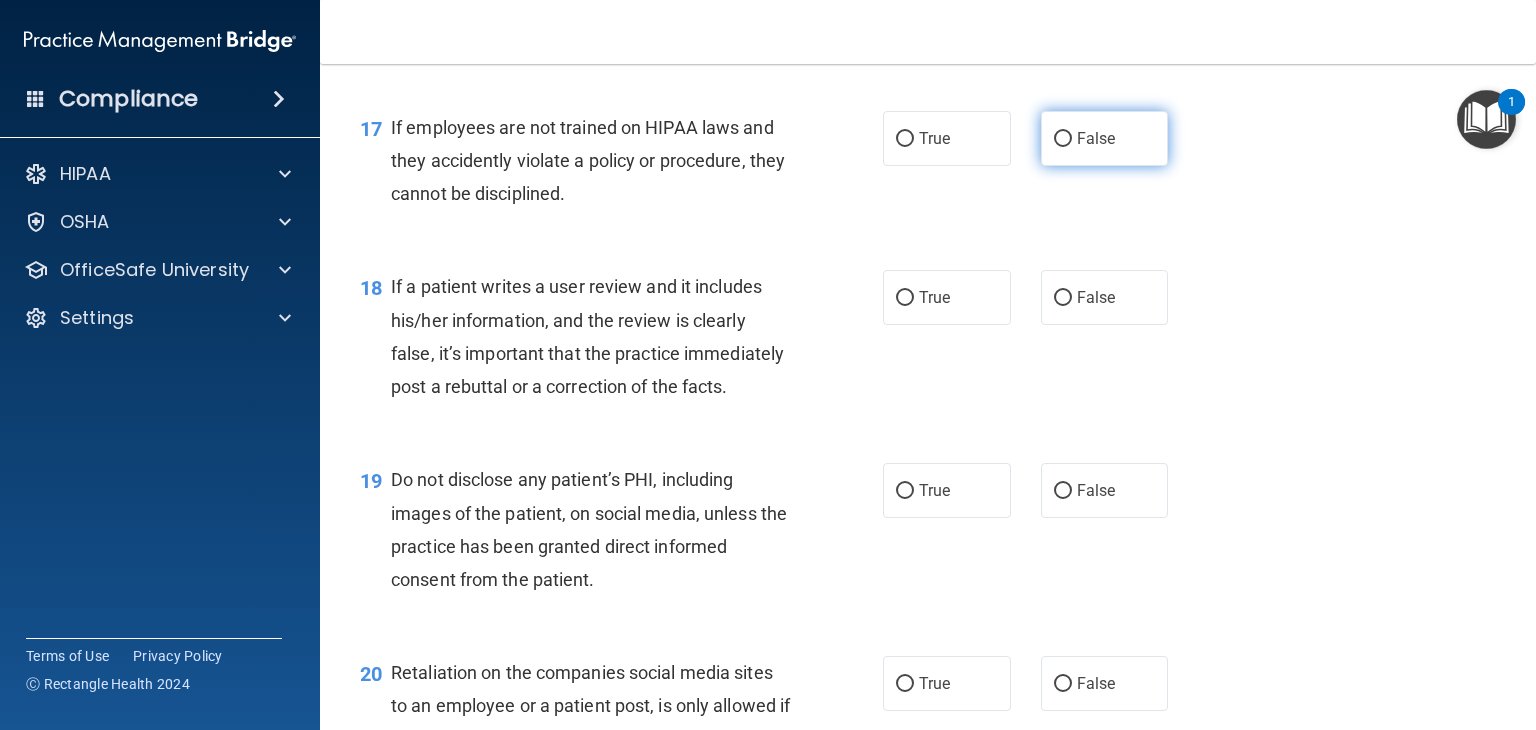 click on "False" at bounding box center (1063, 139) 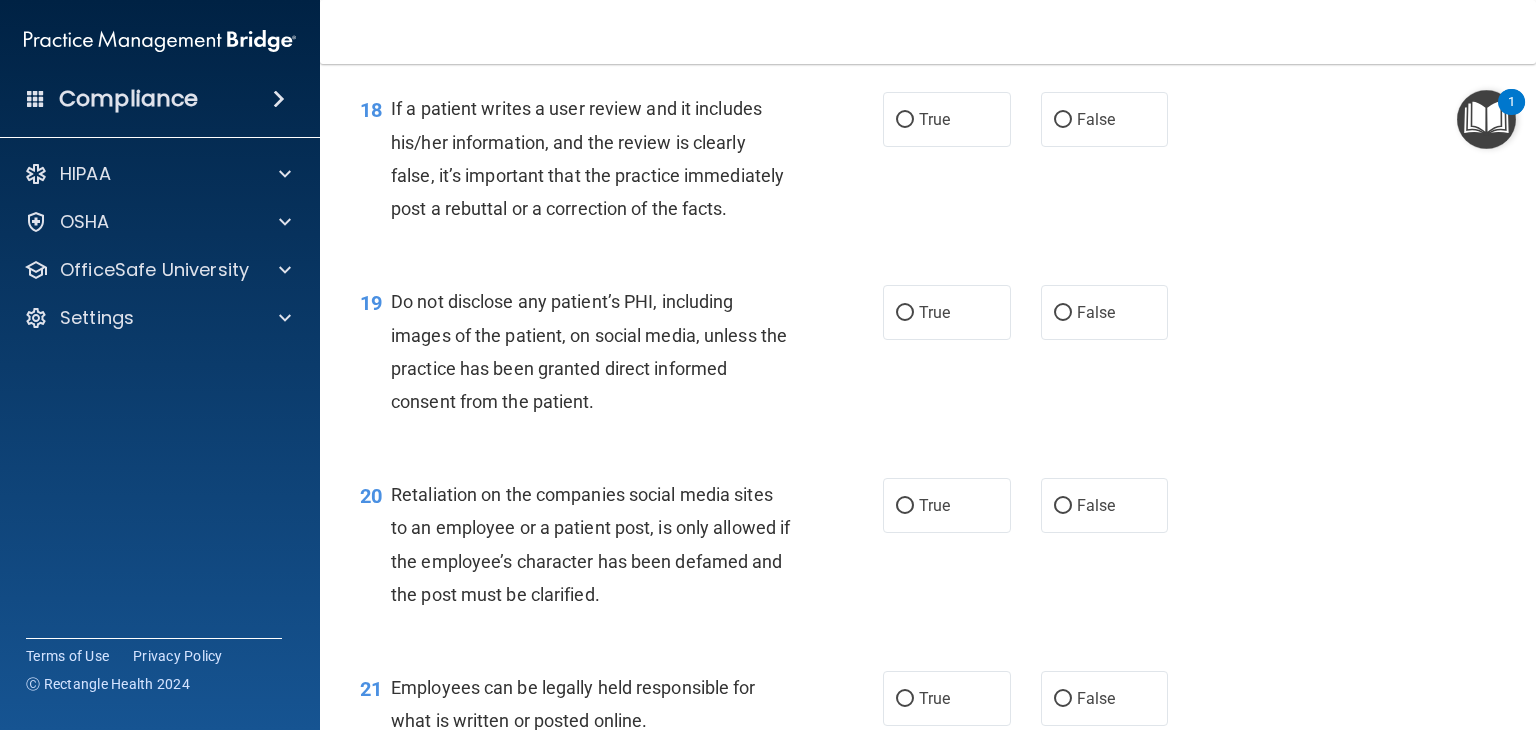 scroll, scrollTop: 3386, scrollLeft: 0, axis: vertical 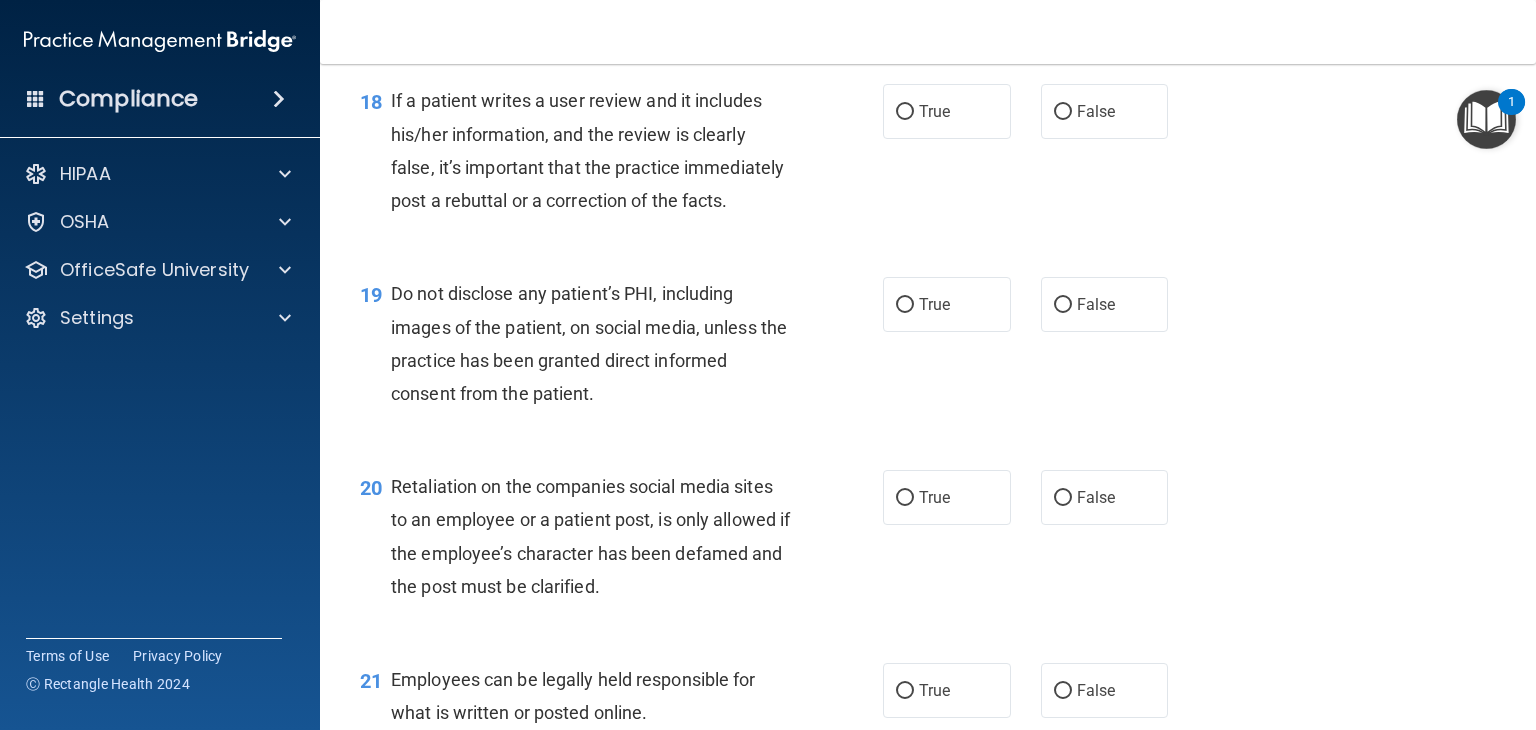 click on "18       If a patient writes a user review and it includes his/her information, and the review is clearly false, it’s important that the practice immediately post a rebuttal or a correction of the facts.                 True           False" at bounding box center [928, 155] 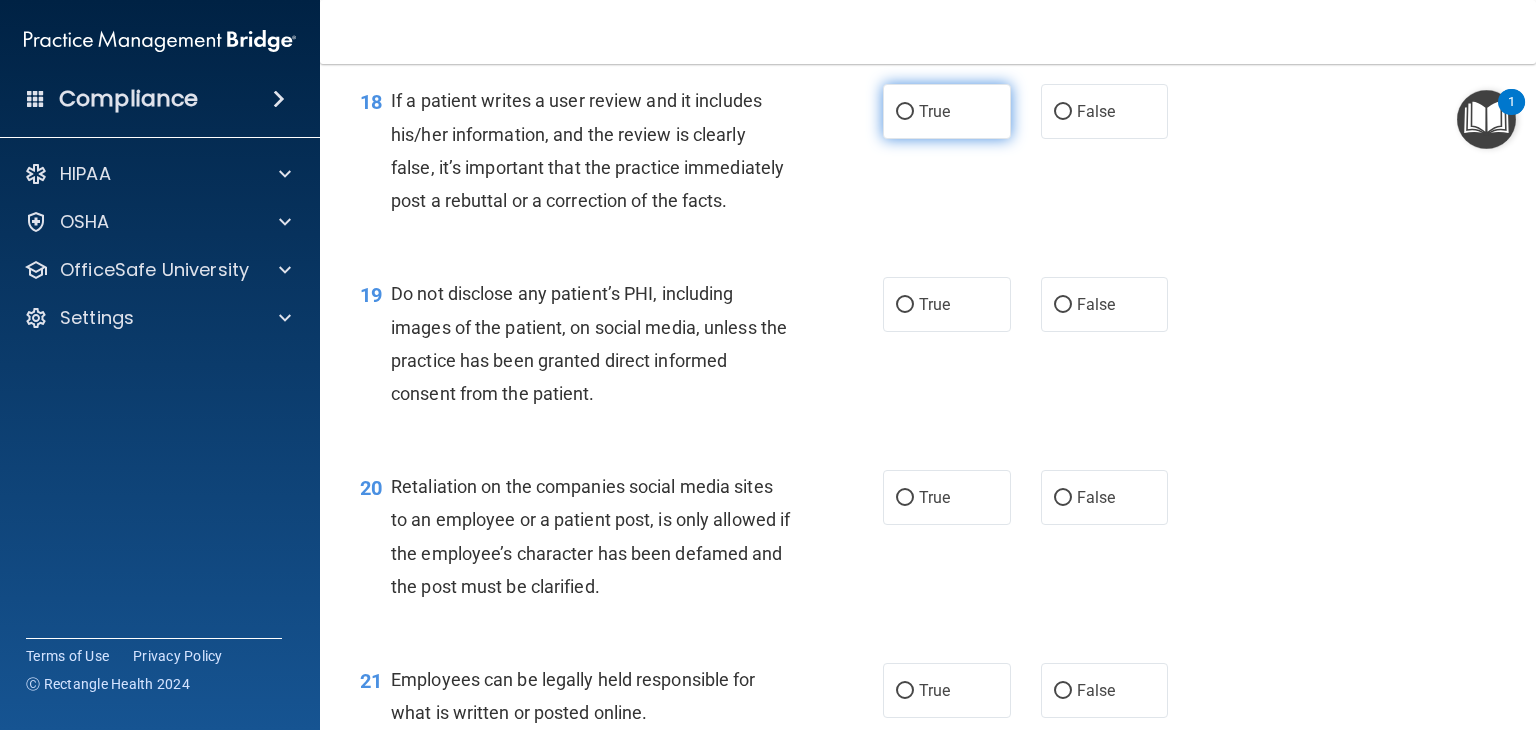 click on "True" at bounding box center [905, 112] 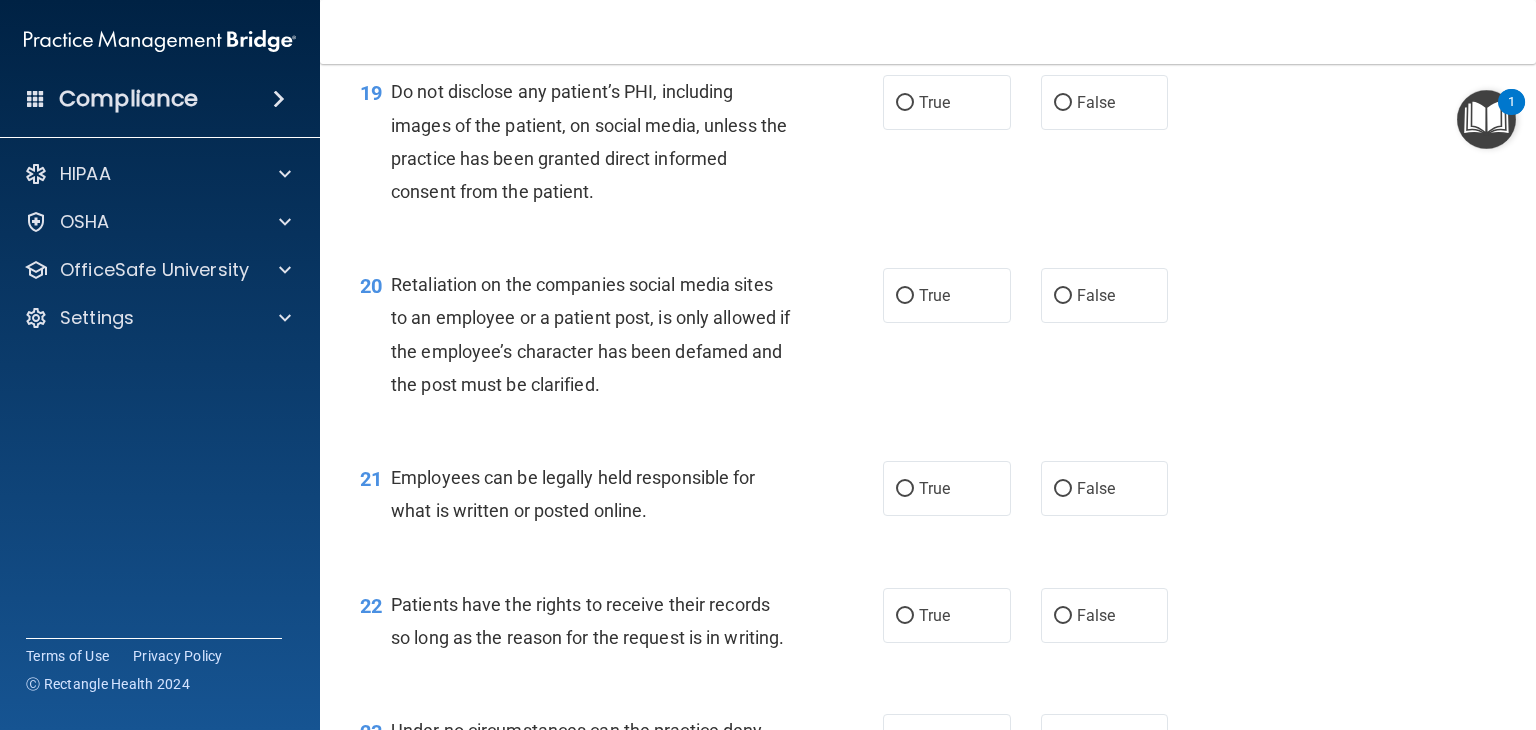 scroll, scrollTop: 3604, scrollLeft: 0, axis: vertical 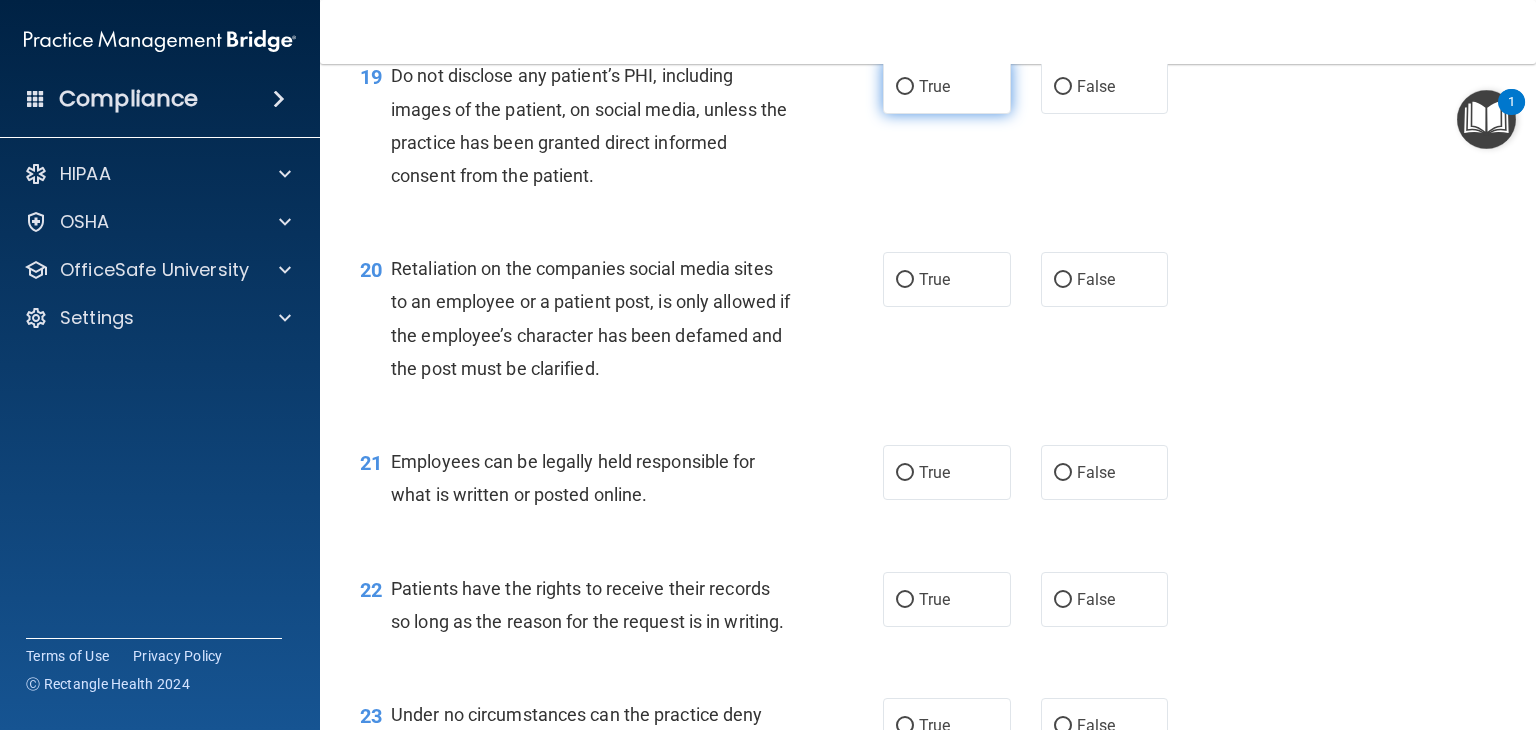 click on "True" at bounding box center [905, 87] 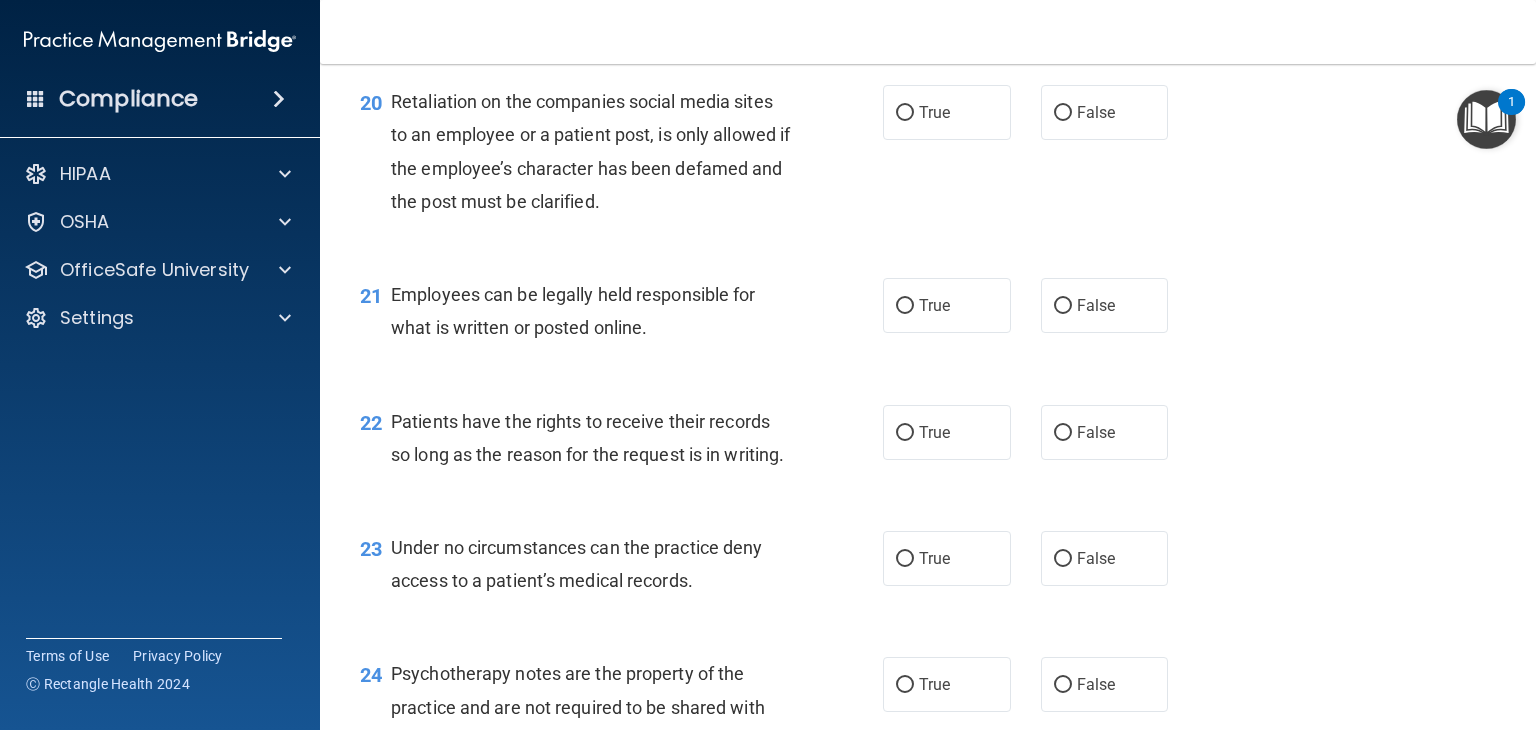 scroll, scrollTop: 3779, scrollLeft: 0, axis: vertical 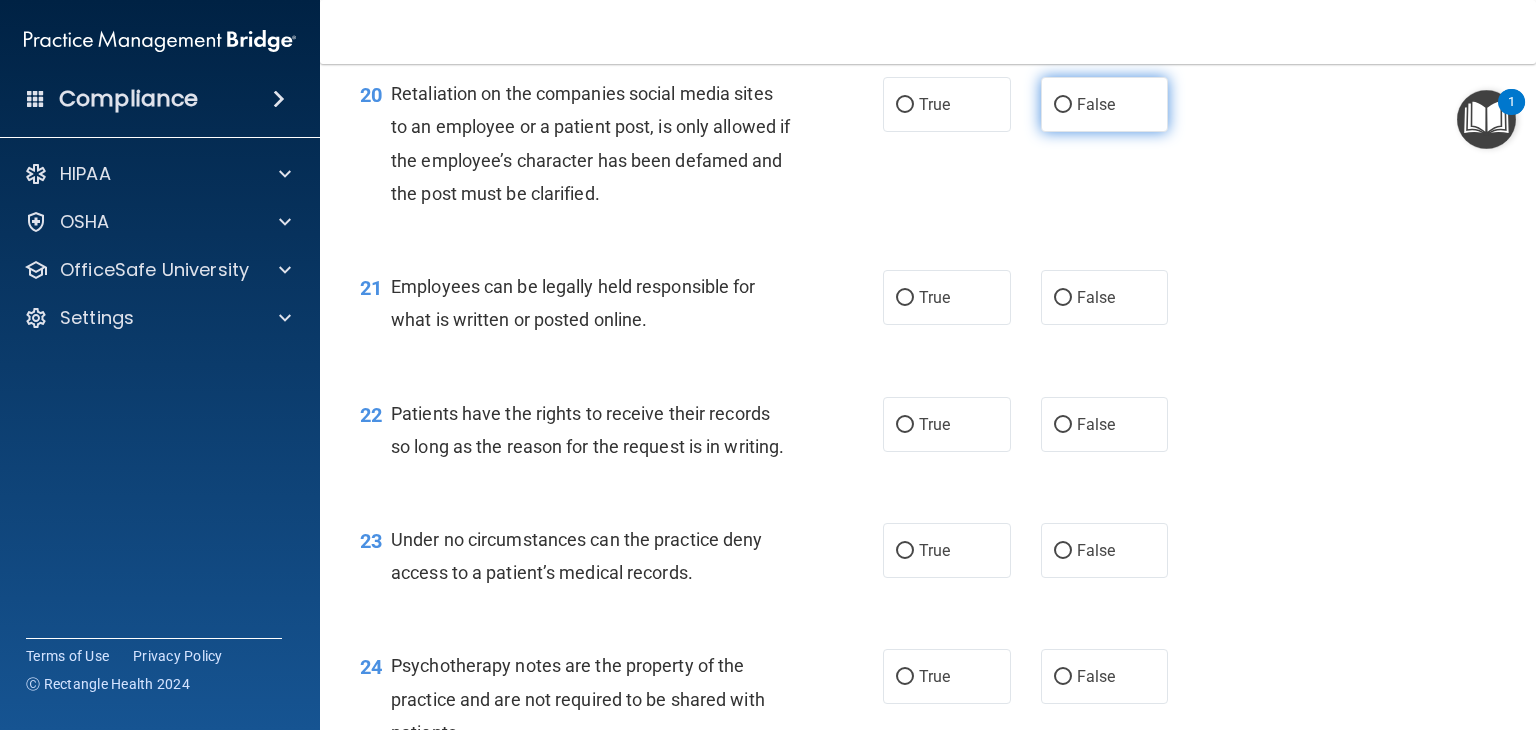 click on "False" at bounding box center [1063, 105] 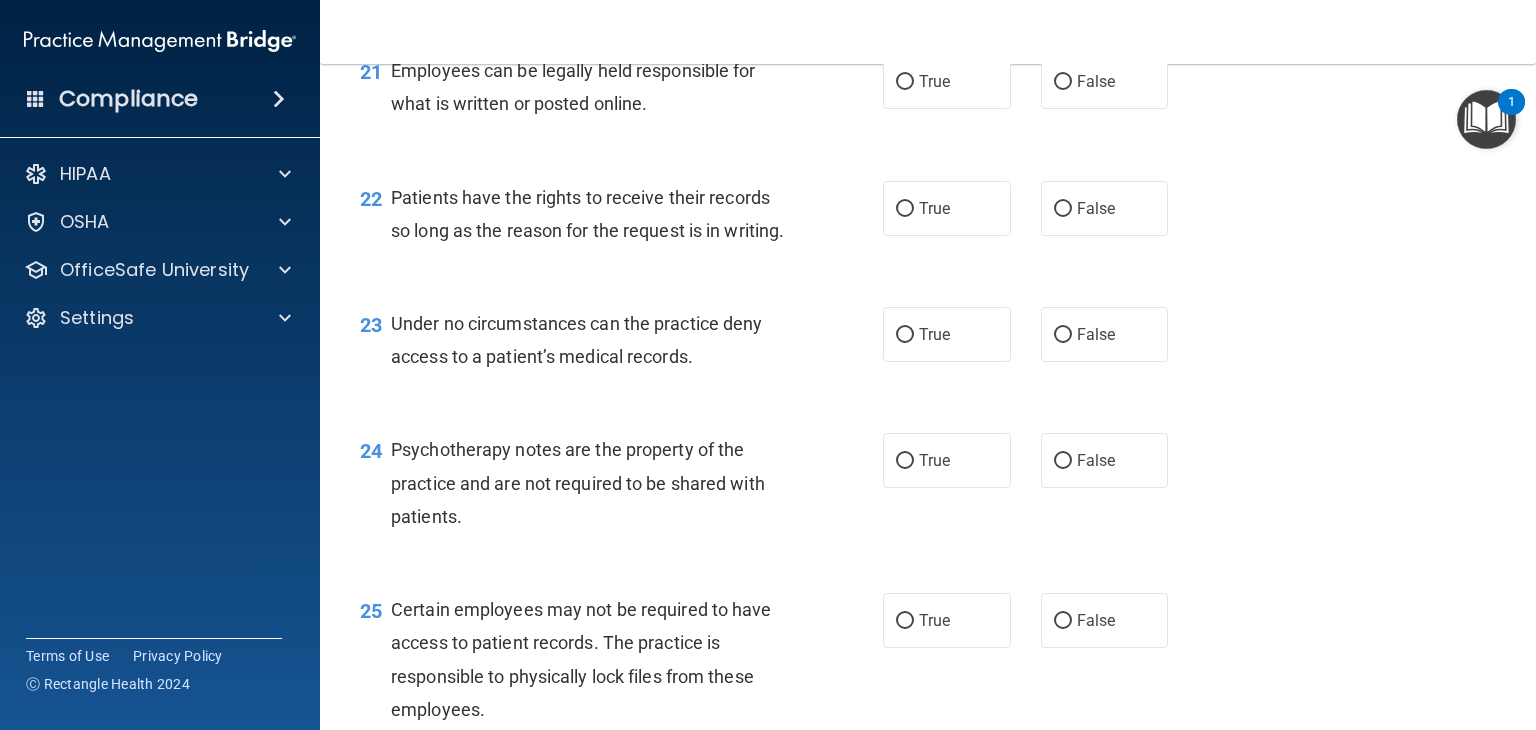scroll, scrollTop: 3996, scrollLeft: 0, axis: vertical 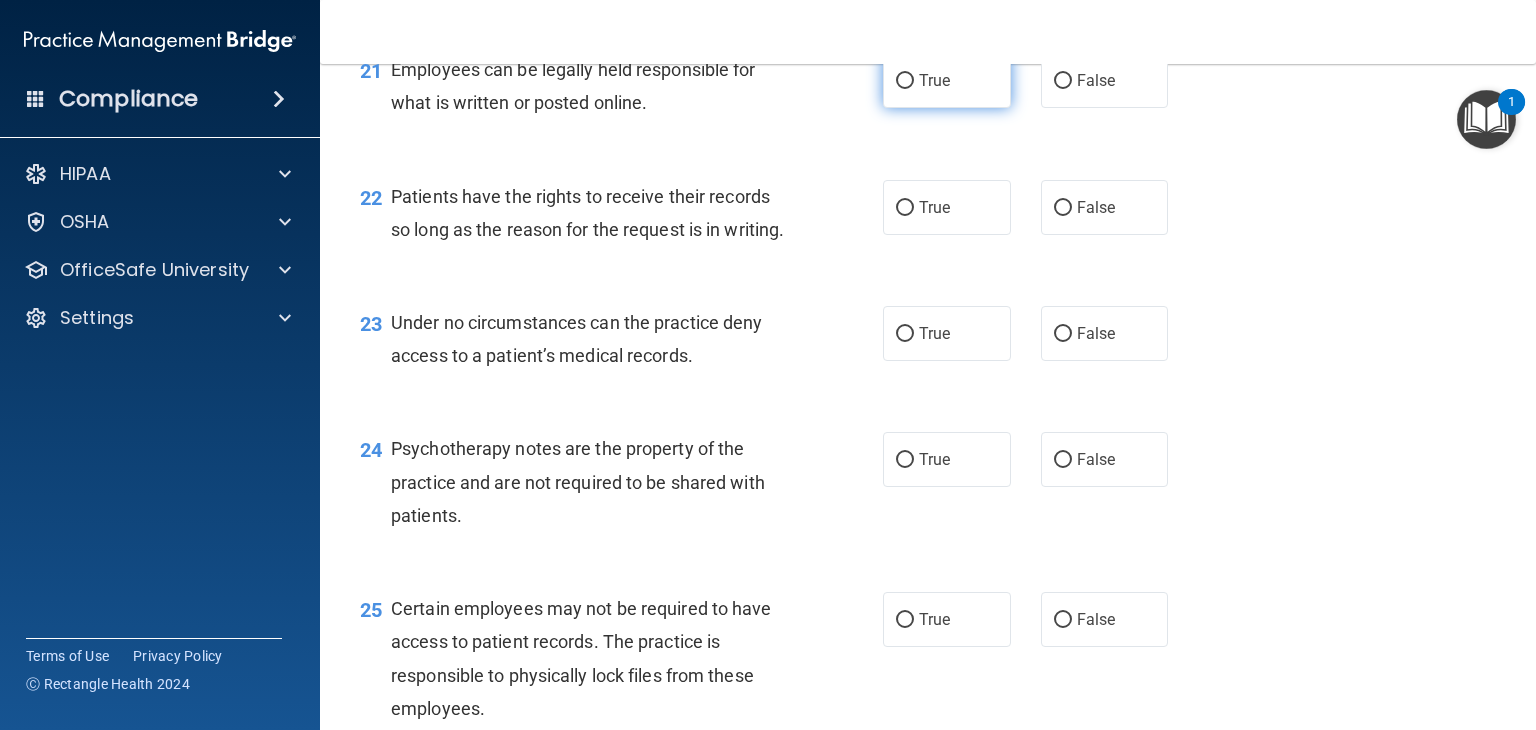 click on "True" at bounding box center (947, 80) 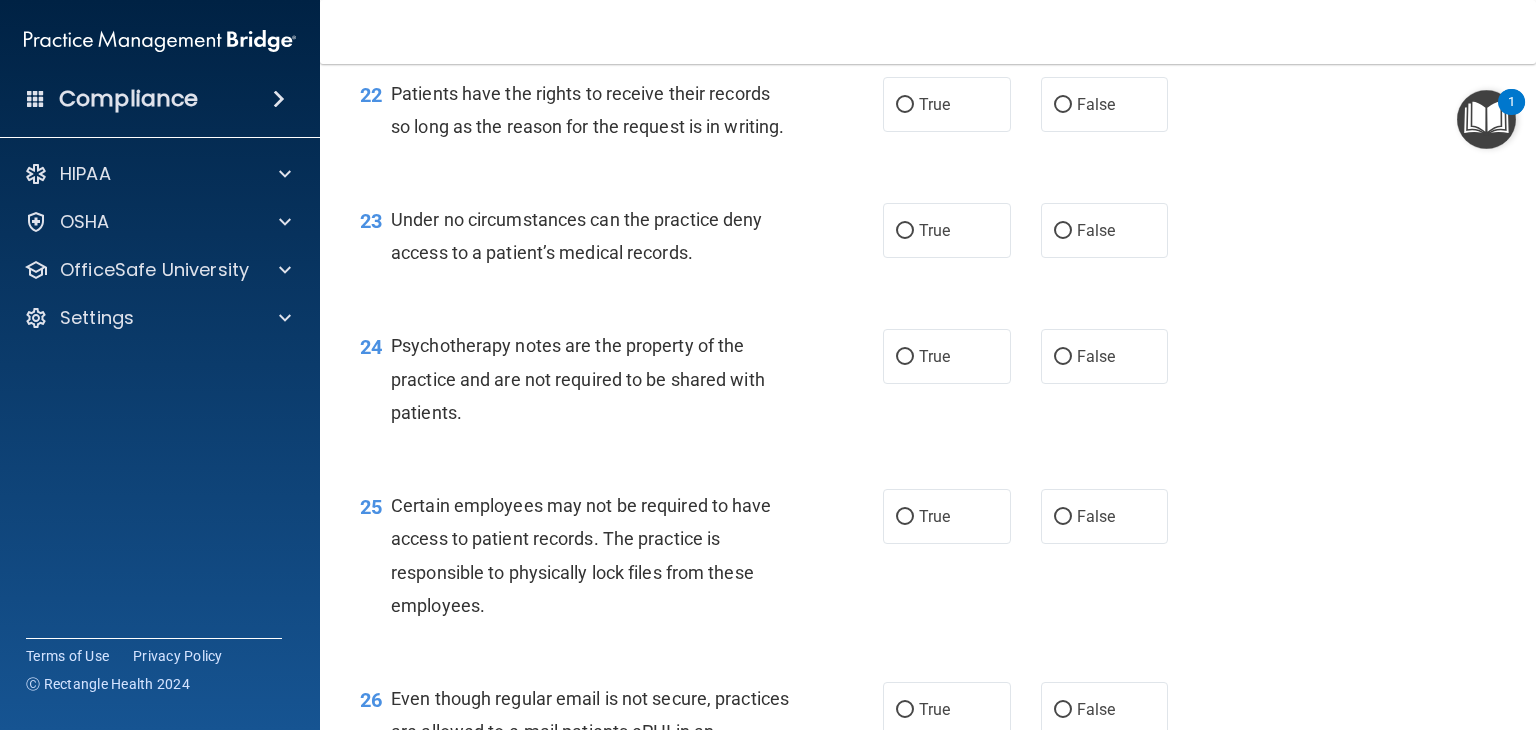 scroll, scrollTop: 4100, scrollLeft: 0, axis: vertical 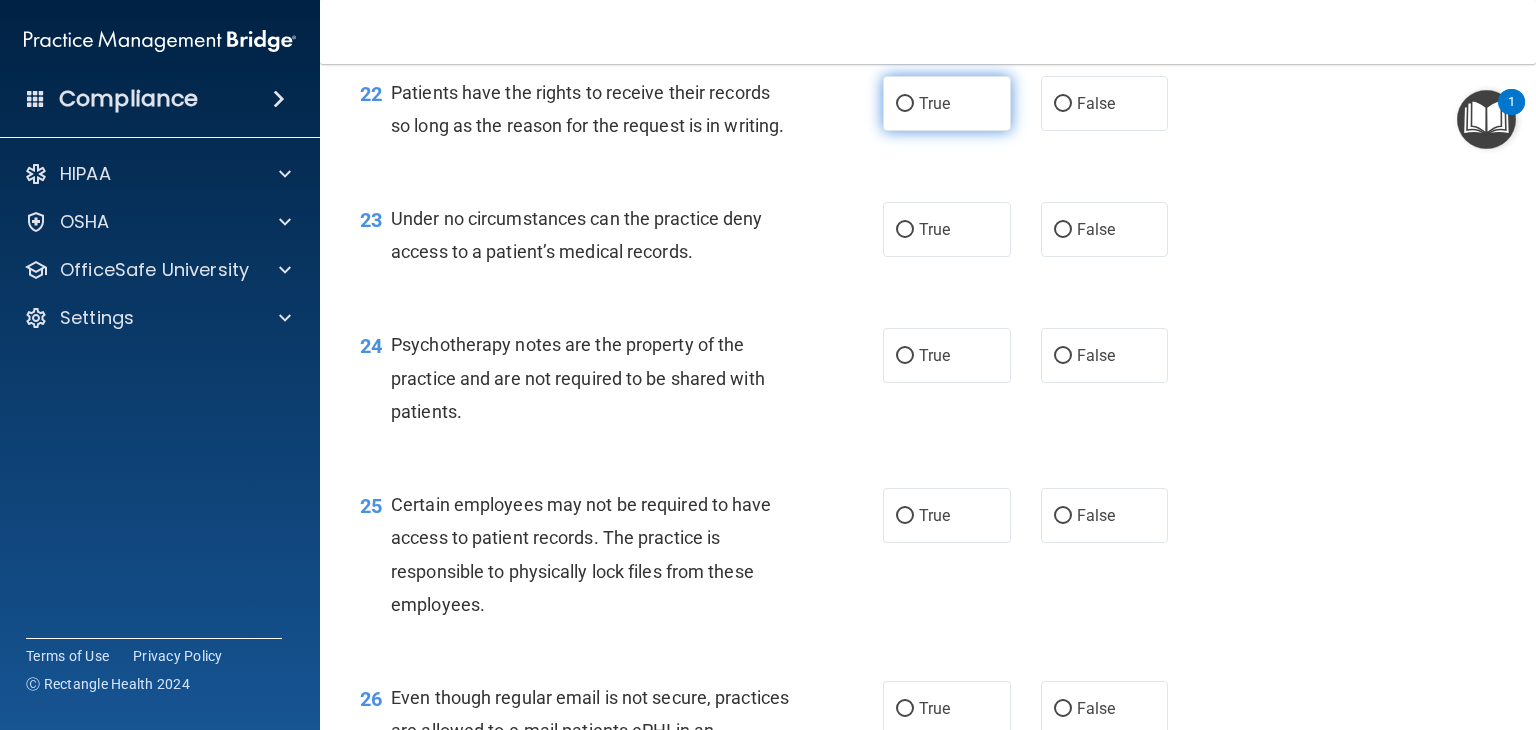 click on "True" at bounding box center (947, 103) 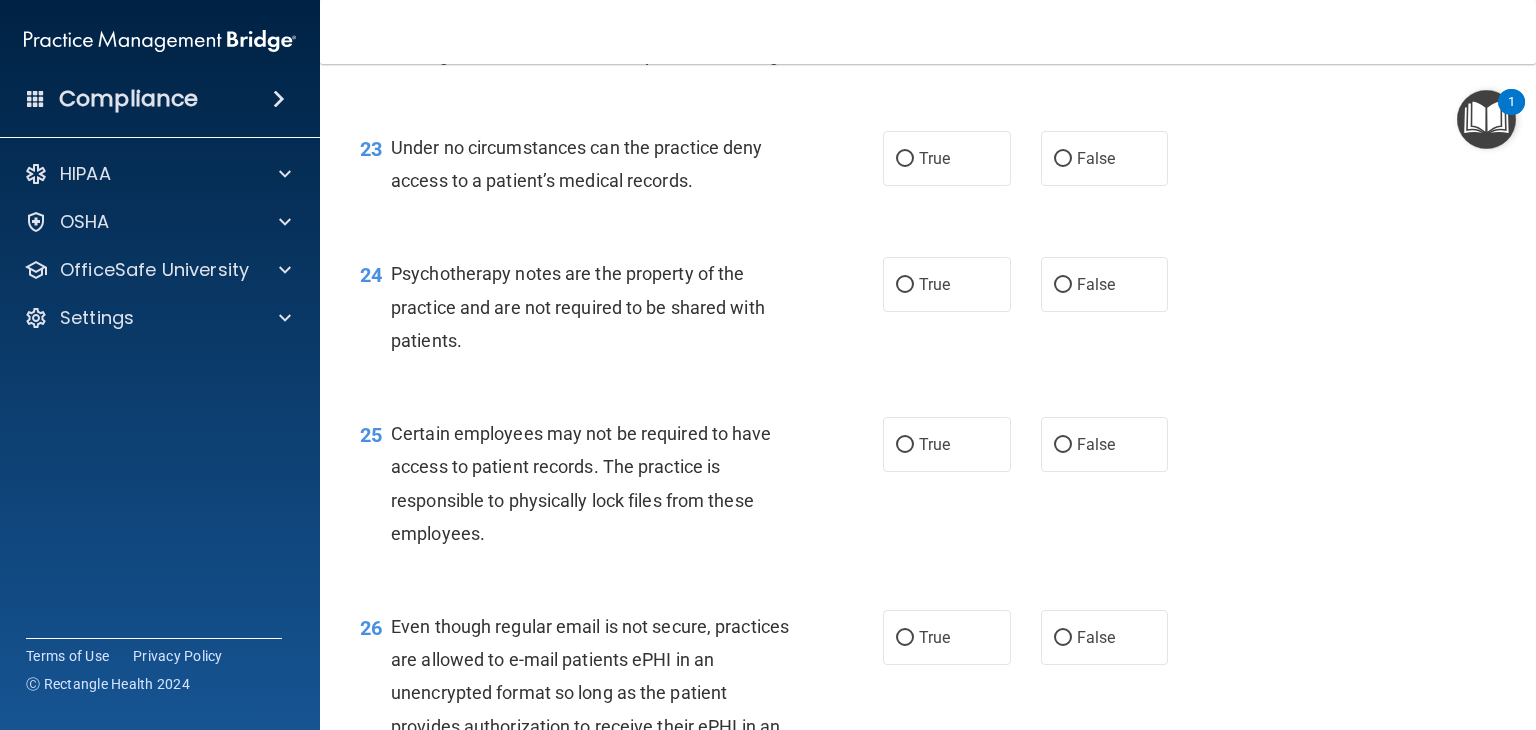 scroll, scrollTop: 4180, scrollLeft: 0, axis: vertical 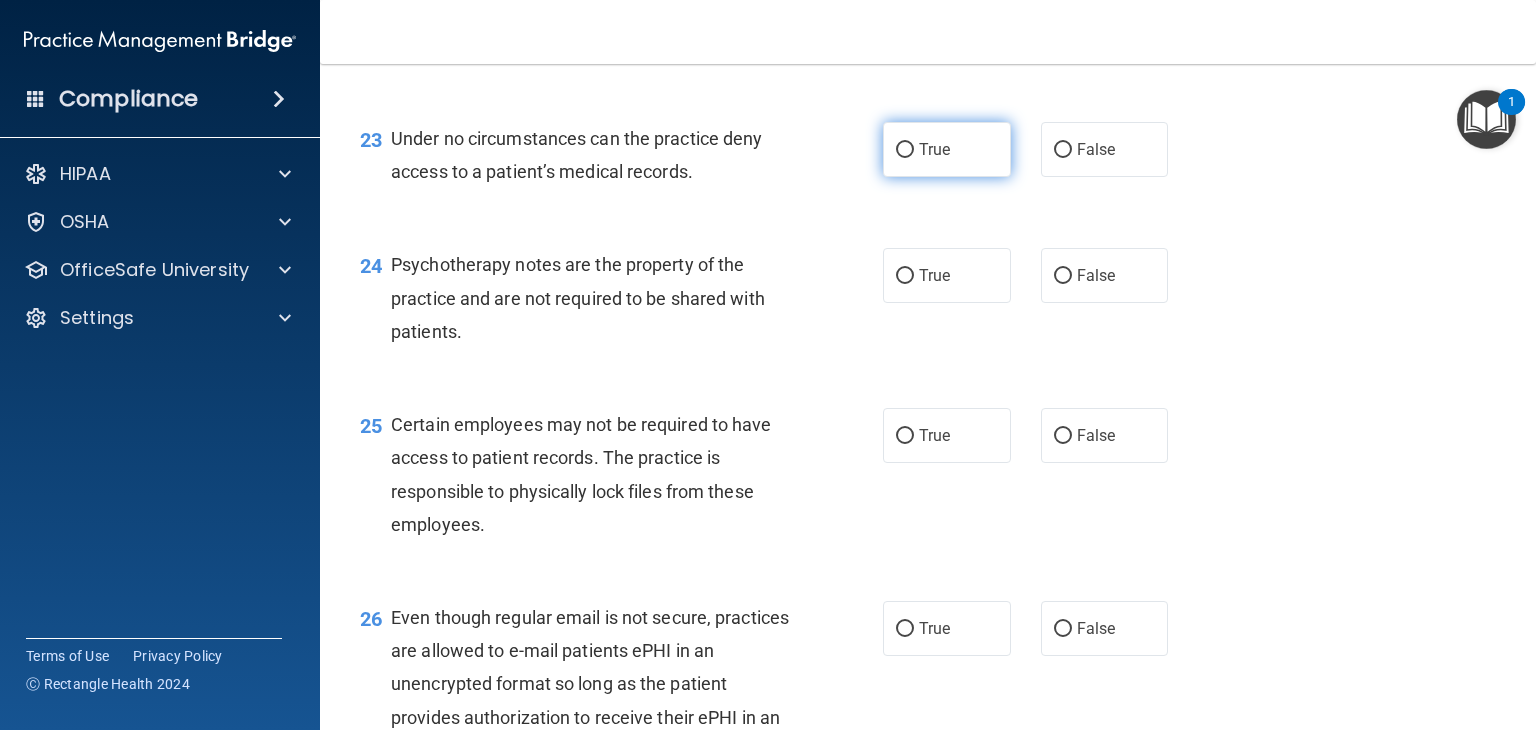 click on "True" at bounding box center (905, 150) 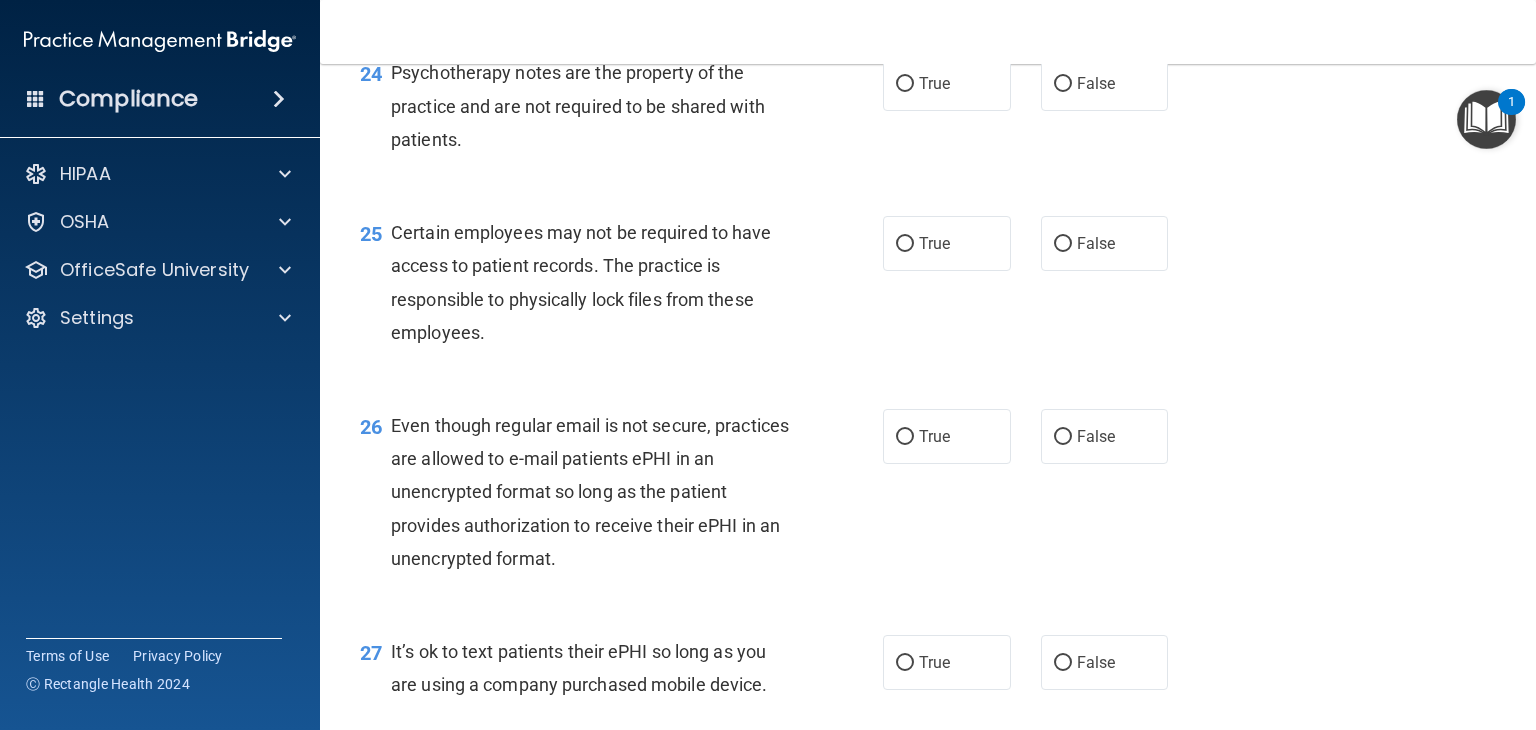 scroll, scrollTop: 4372, scrollLeft: 0, axis: vertical 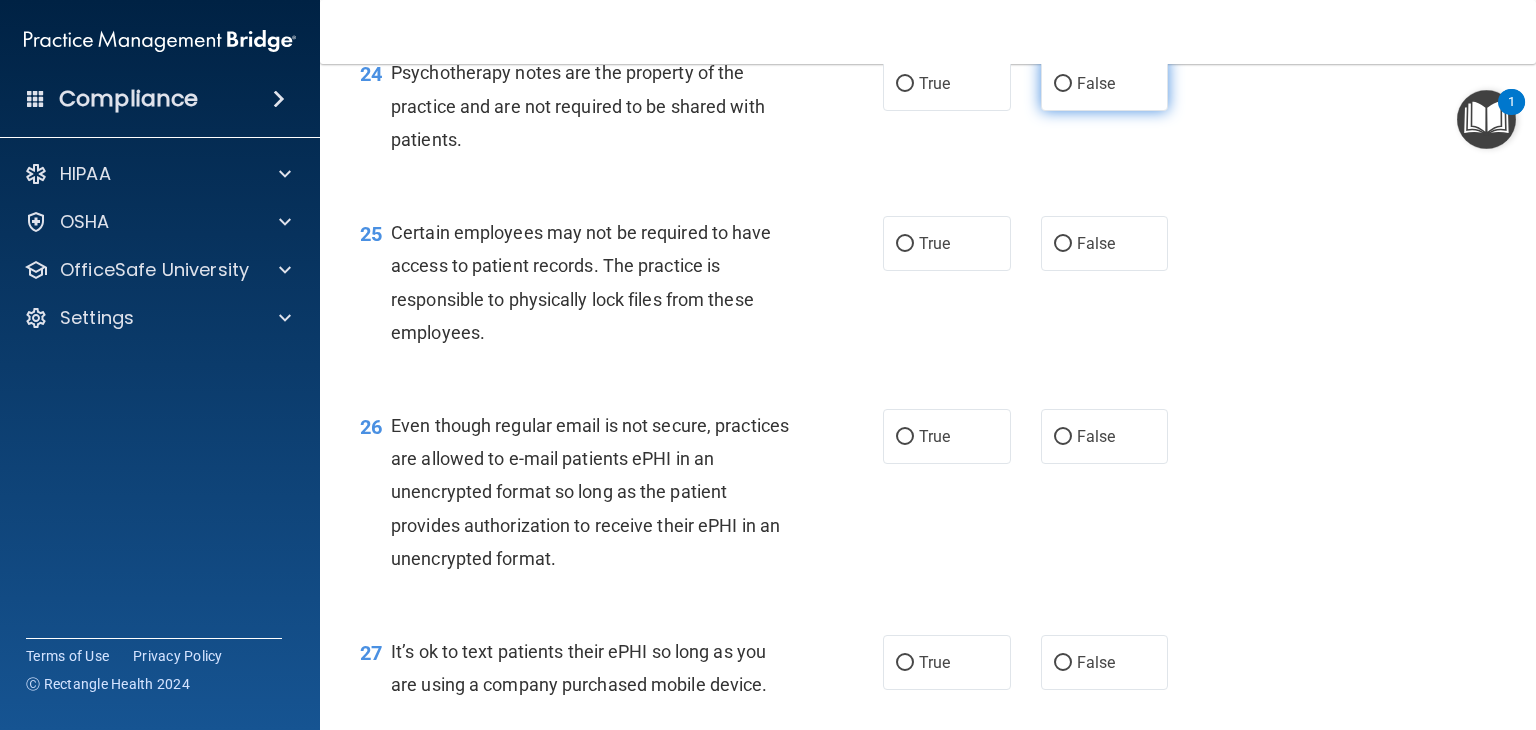 click on "False" at bounding box center (1105, 83) 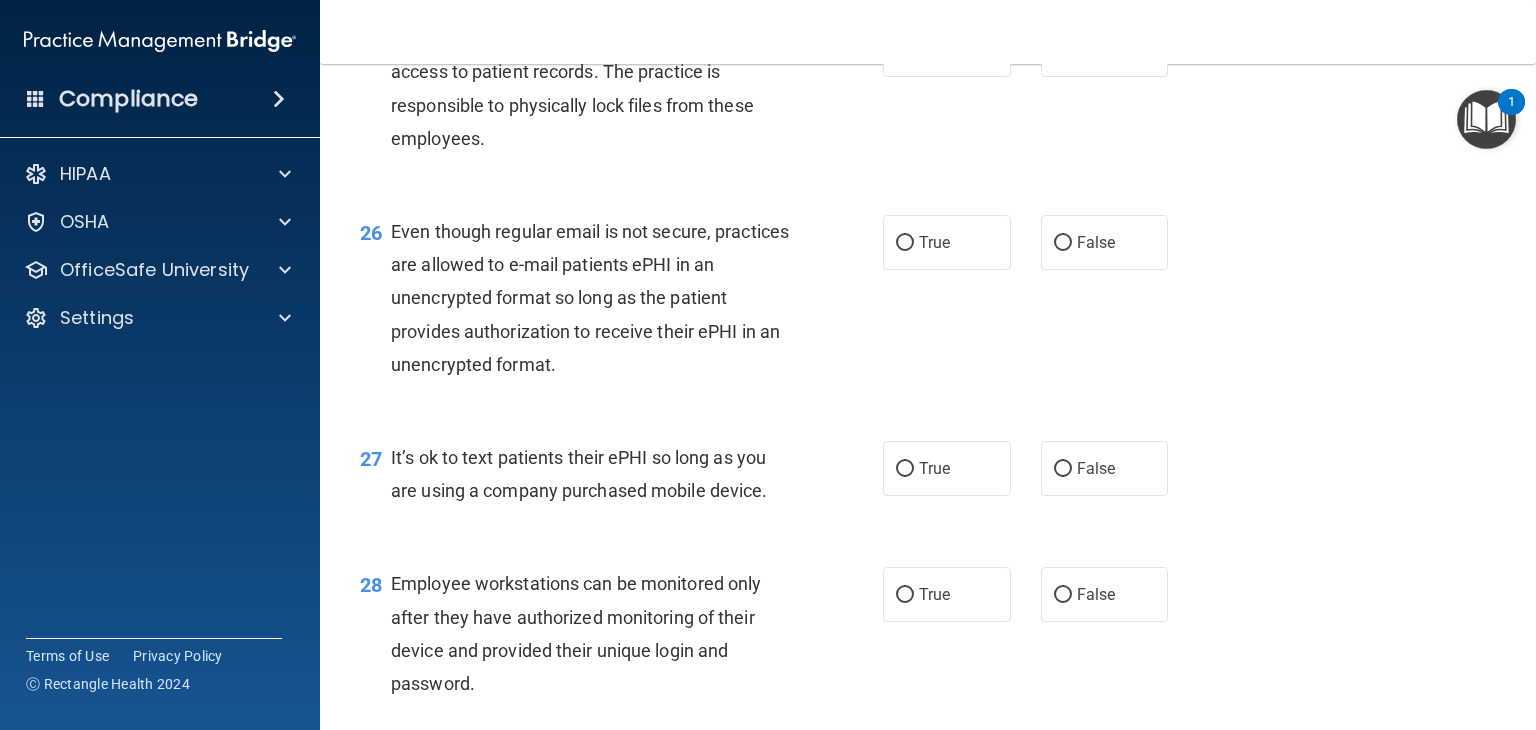 scroll, scrollTop: 4570, scrollLeft: 0, axis: vertical 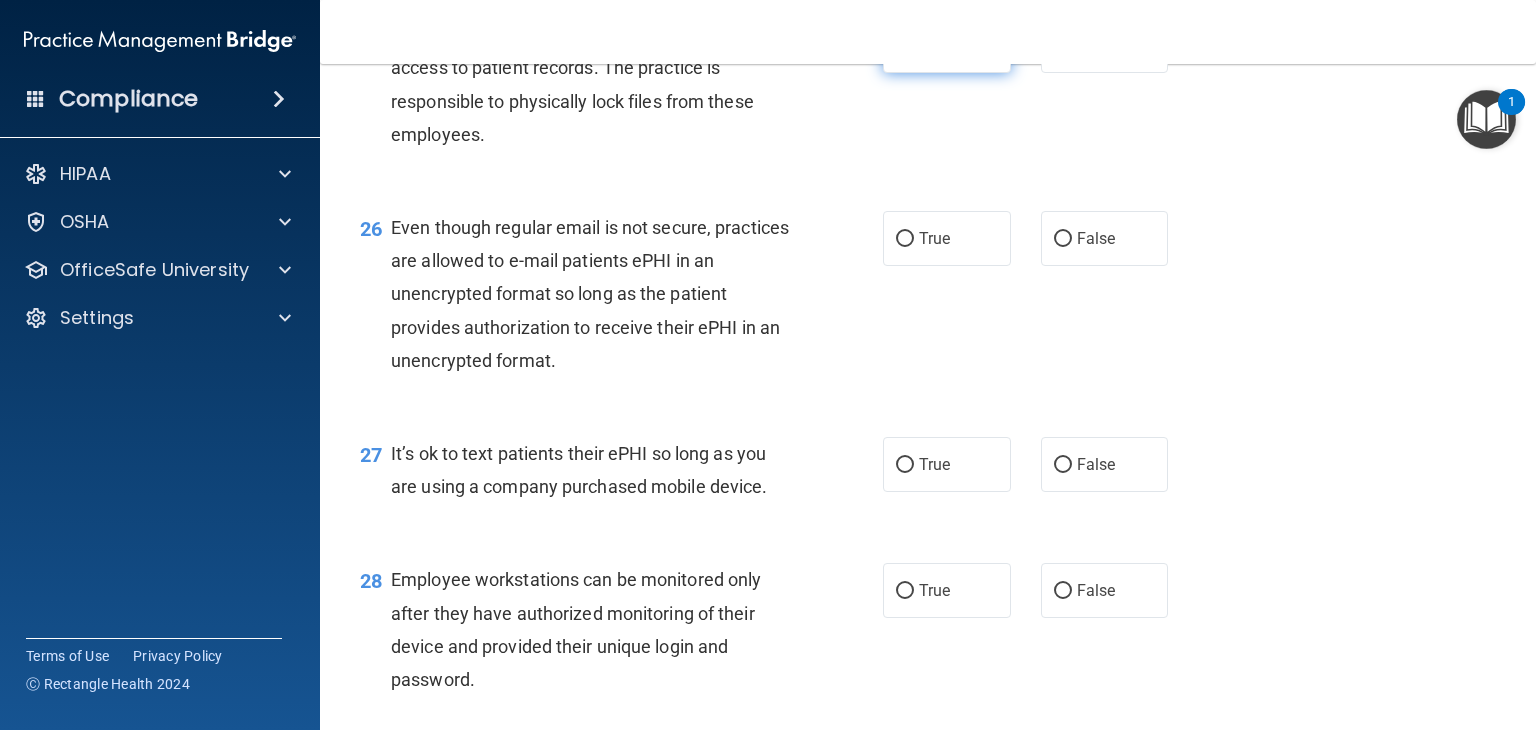 click on "True" at bounding box center [905, 46] 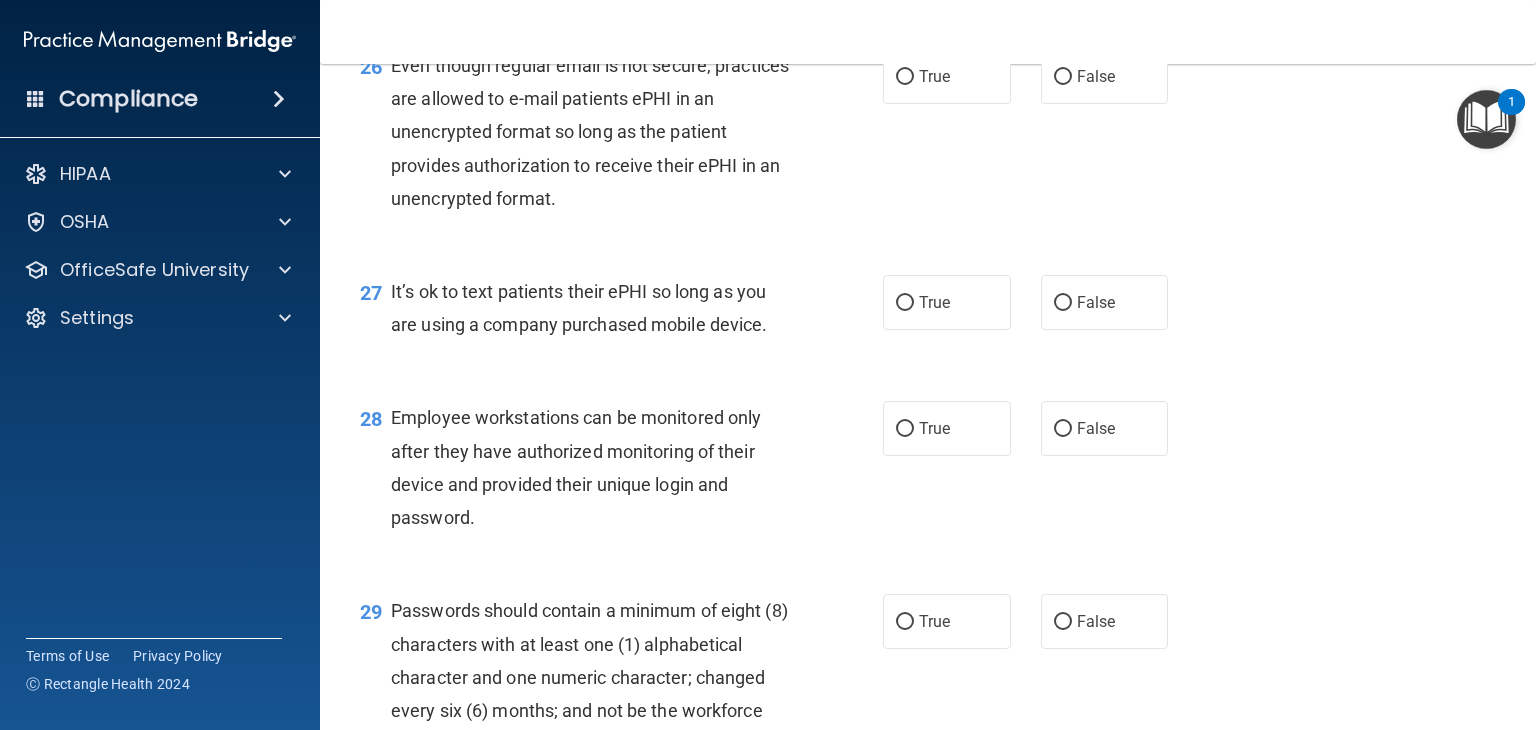 scroll, scrollTop: 4736, scrollLeft: 0, axis: vertical 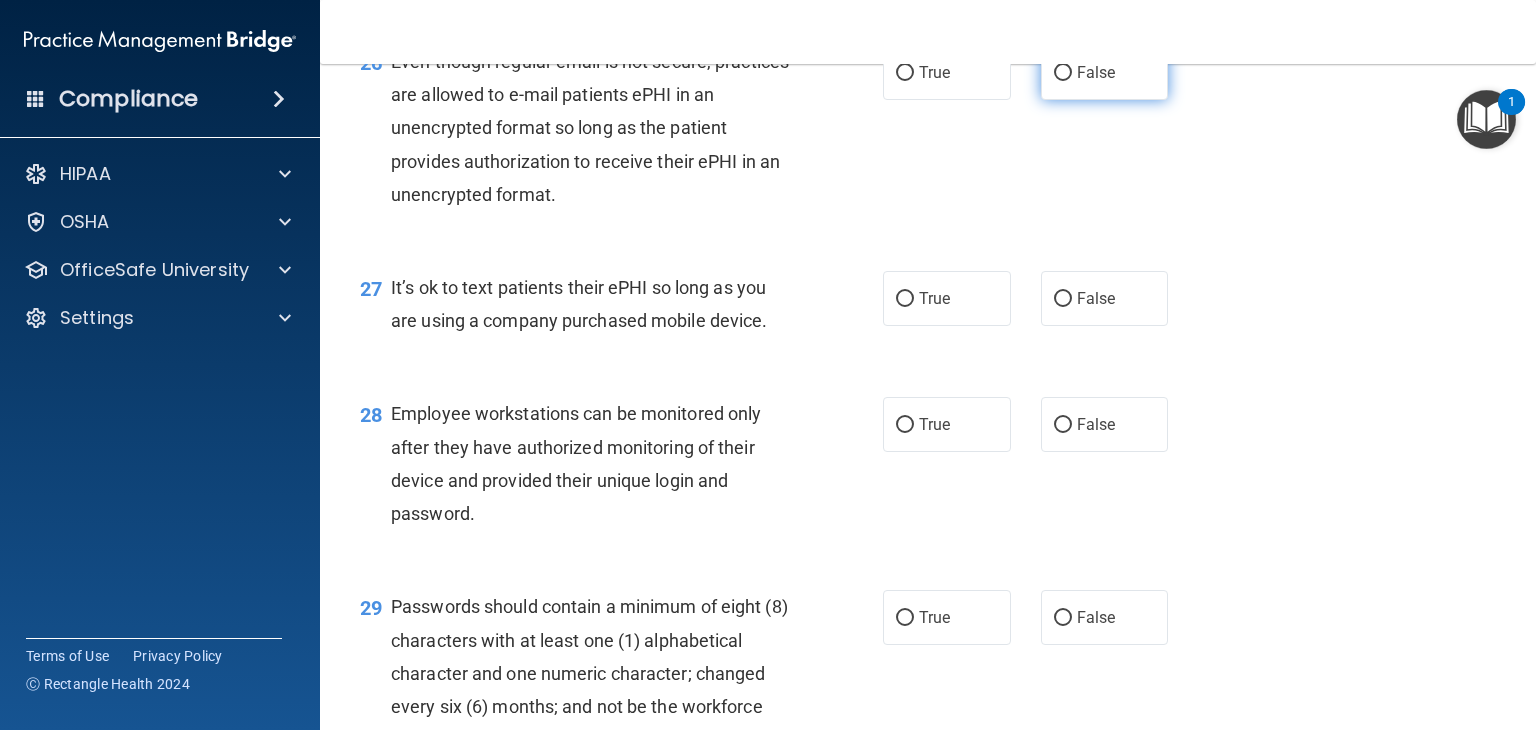 click on "False" at bounding box center (1105, 72) 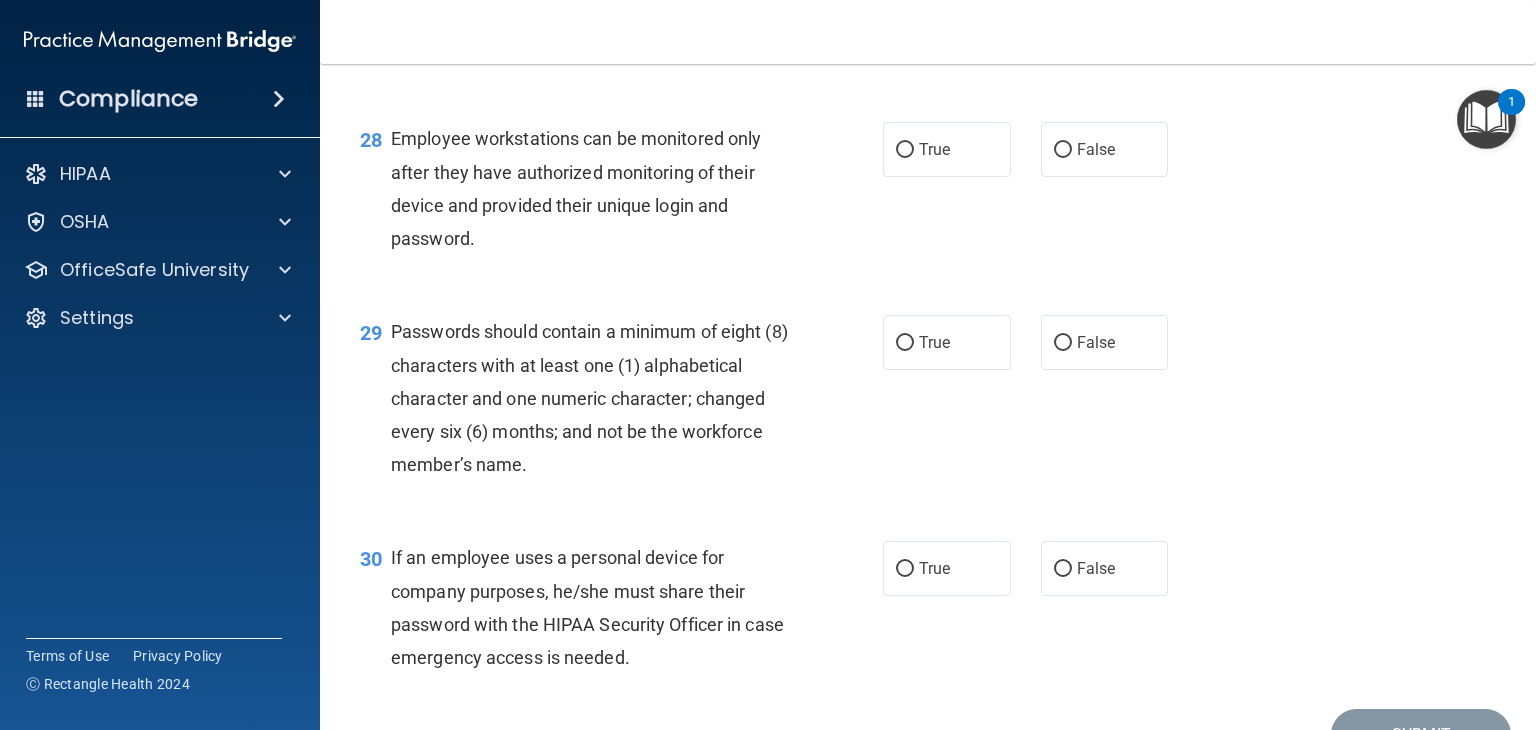 scroll, scrollTop: 5012, scrollLeft: 0, axis: vertical 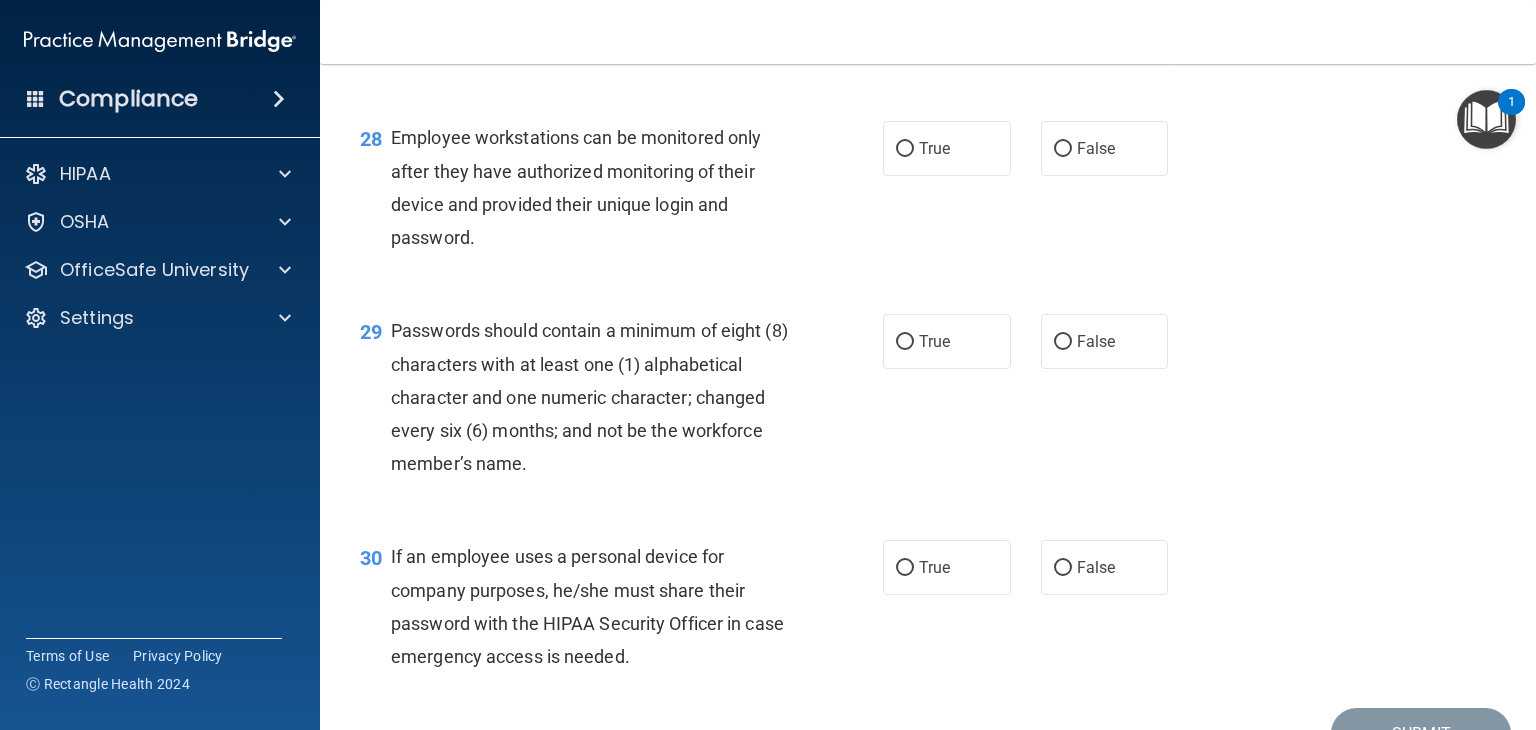 click on "False" at bounding box center [1105, 22] 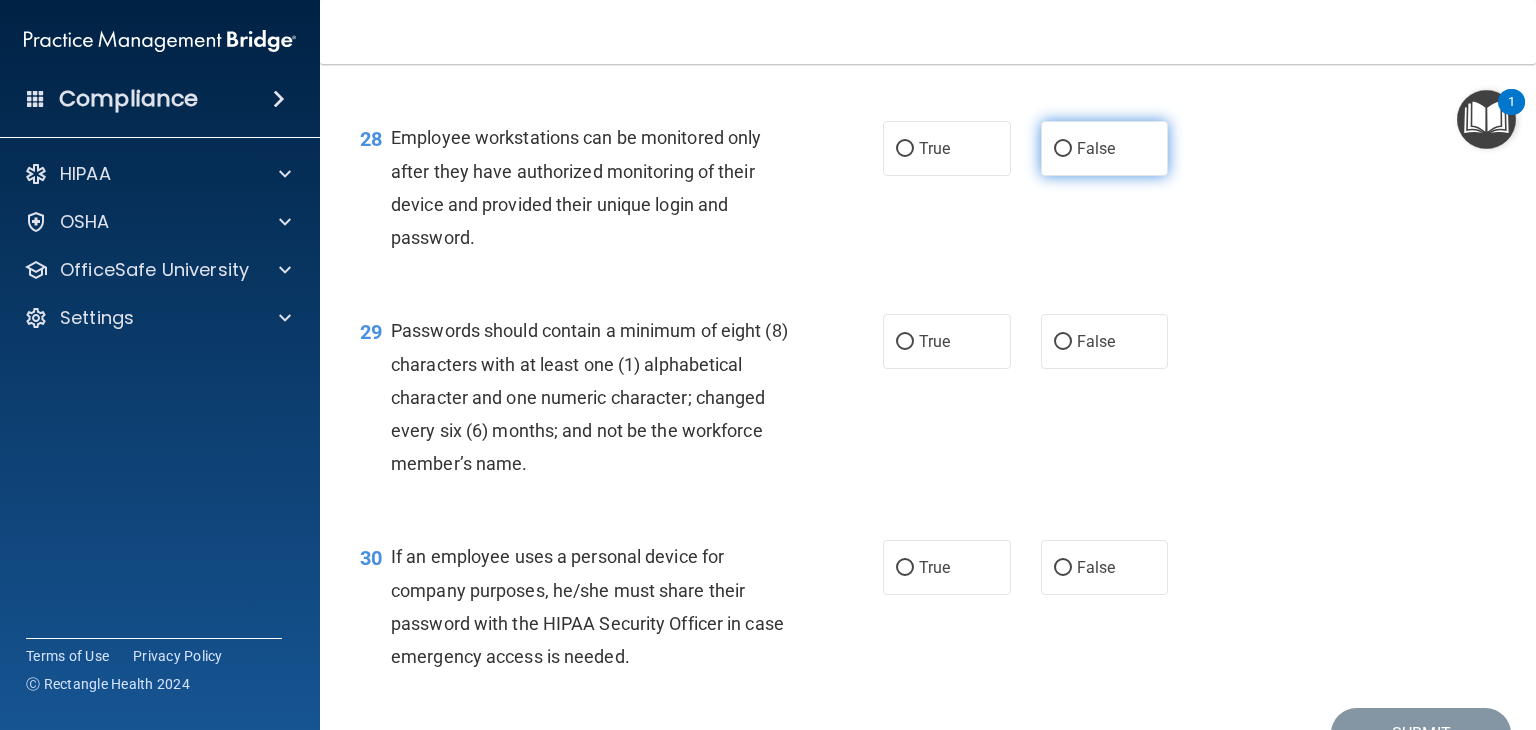 click on "False" at bounding box center (1063, 149) 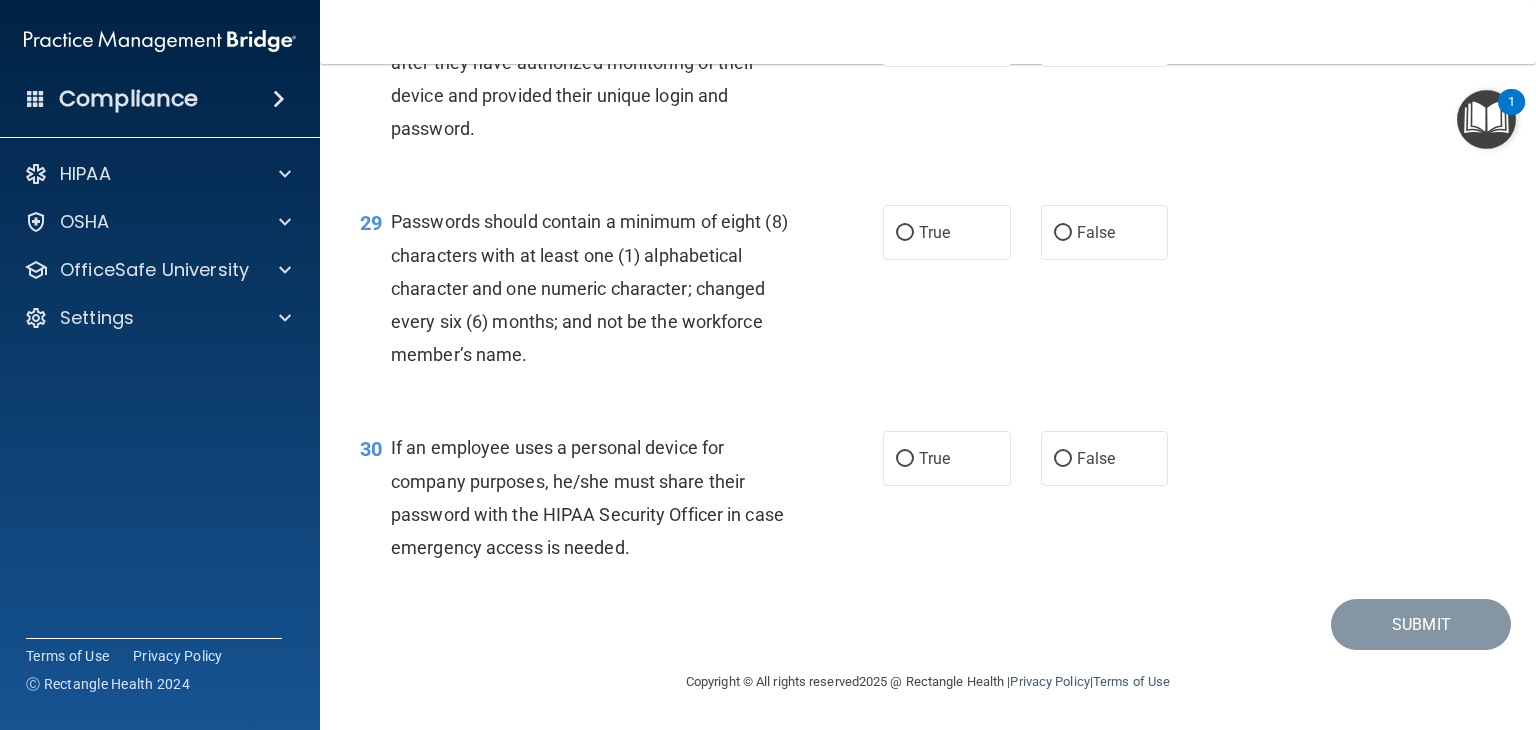 scroll, scrollTop: 5221, scrollLeft: 0, axis: vertical 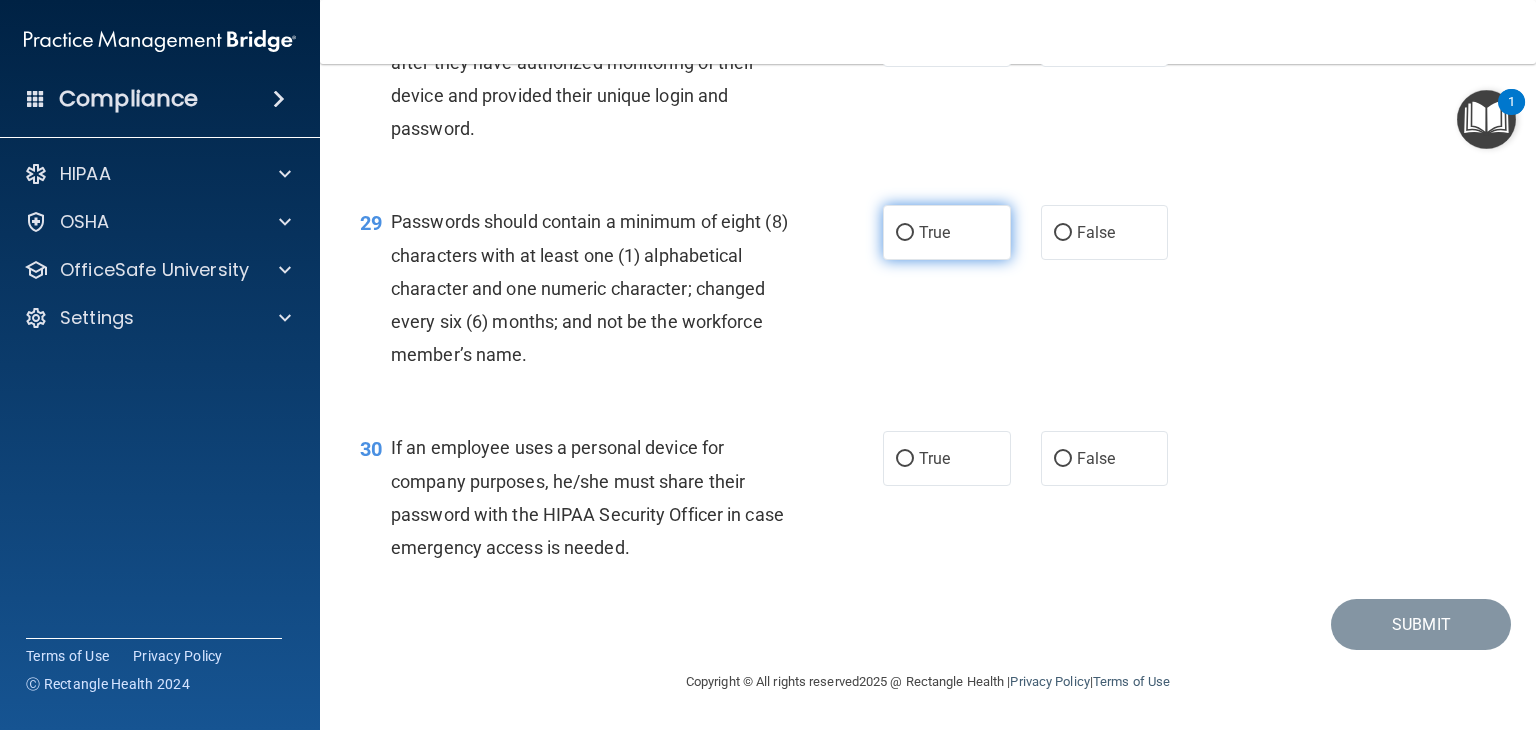 click on "True" at bounding box center (905, 233) 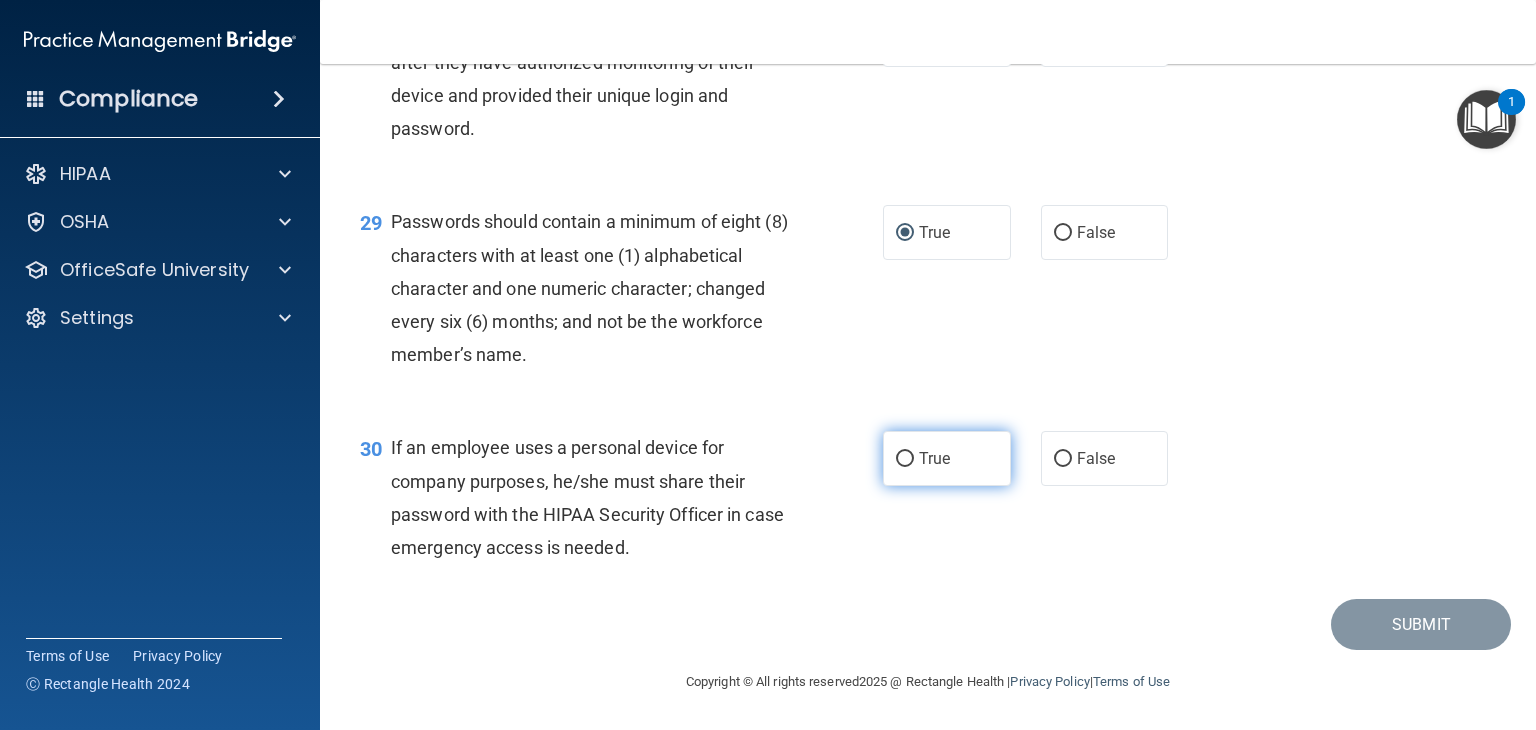 click on "True" at bounding box center [905, 459] 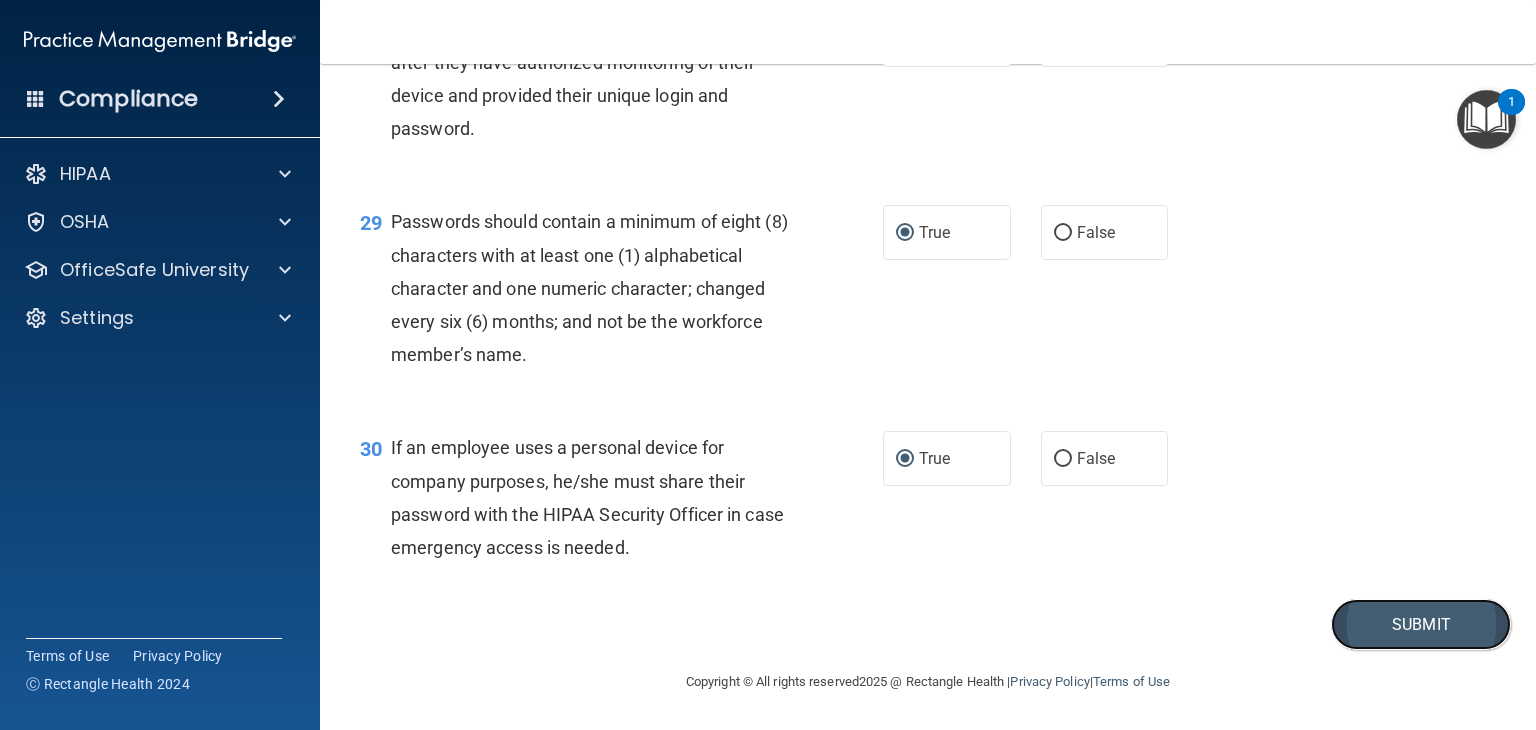 click on "Submit" at bounding box center (1421, 624) 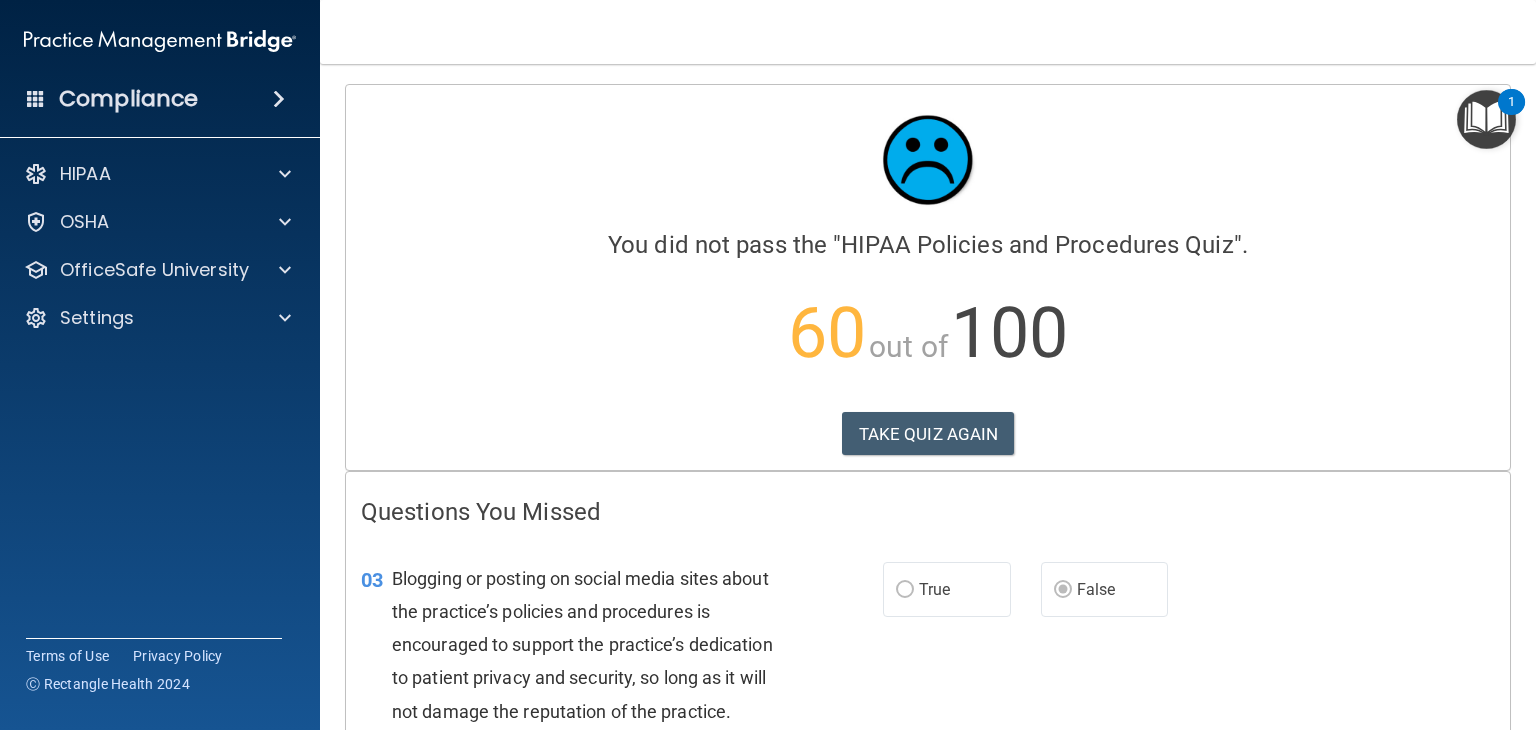 scroll, scrollTop: 0, scrollLeft: 0, axis: both 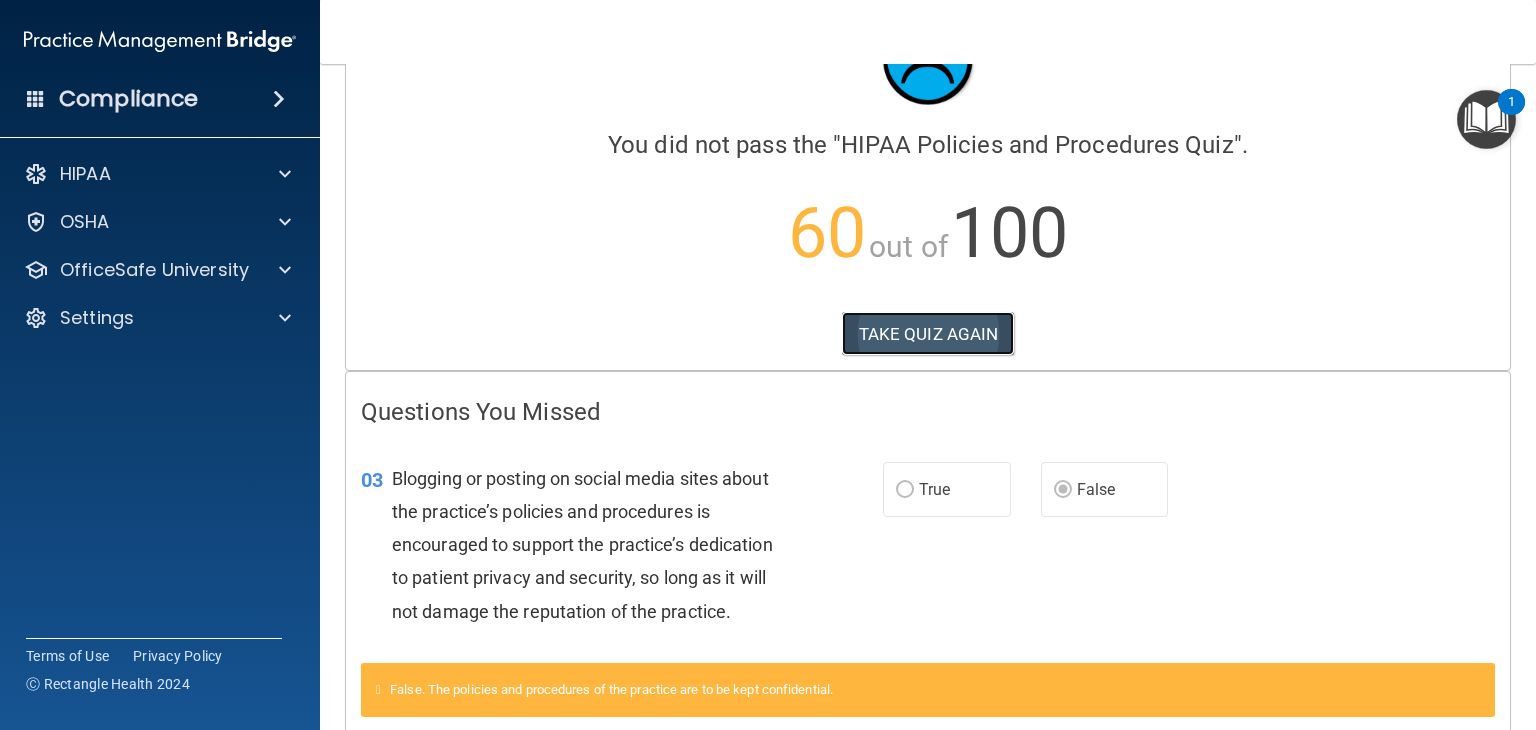 click on "TAKE QUIZ AGAIN" at bounding box center [928, 334] 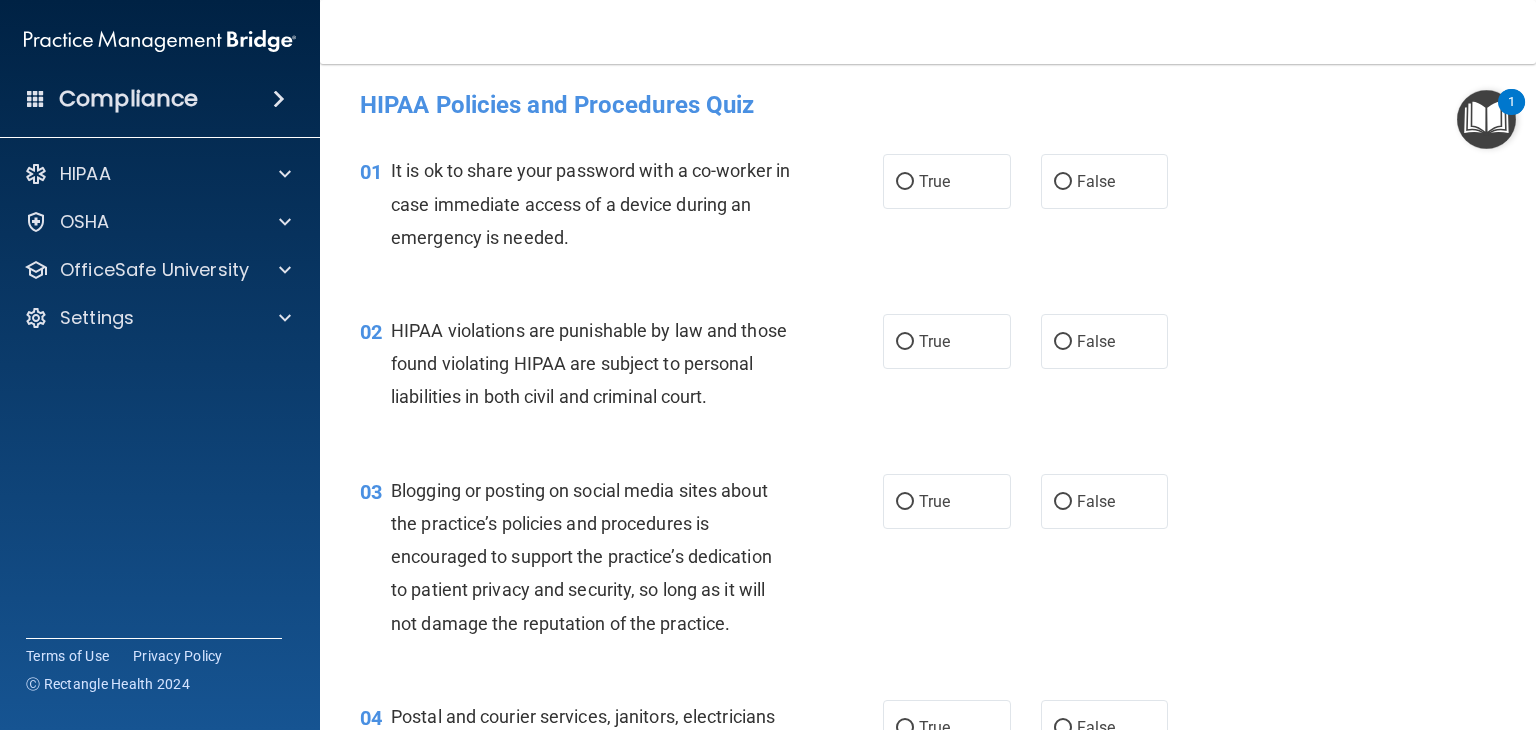 scroll, scrollTop: 0, scrollLeft: 0, axis: both 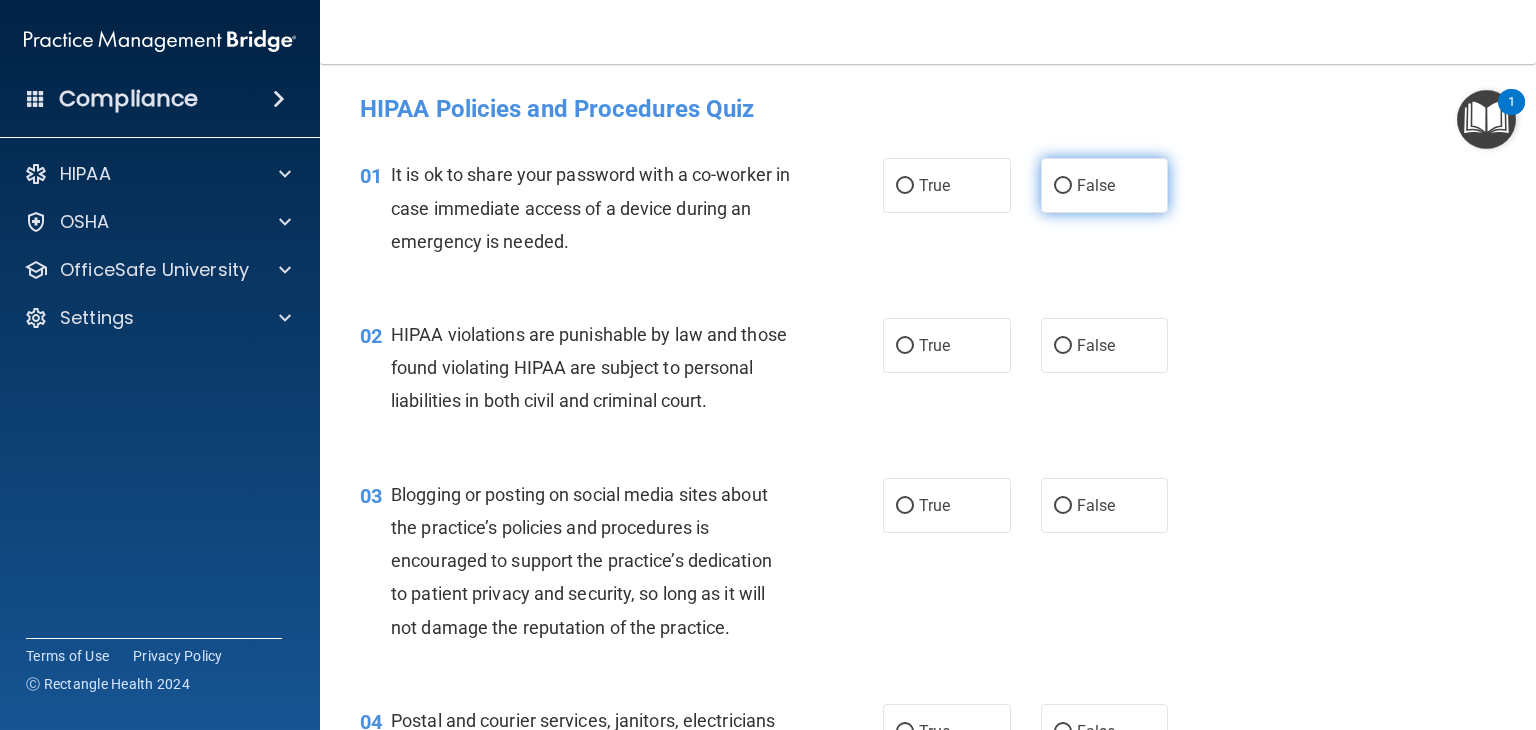 click on "False" at bounding box center [1063, 186] 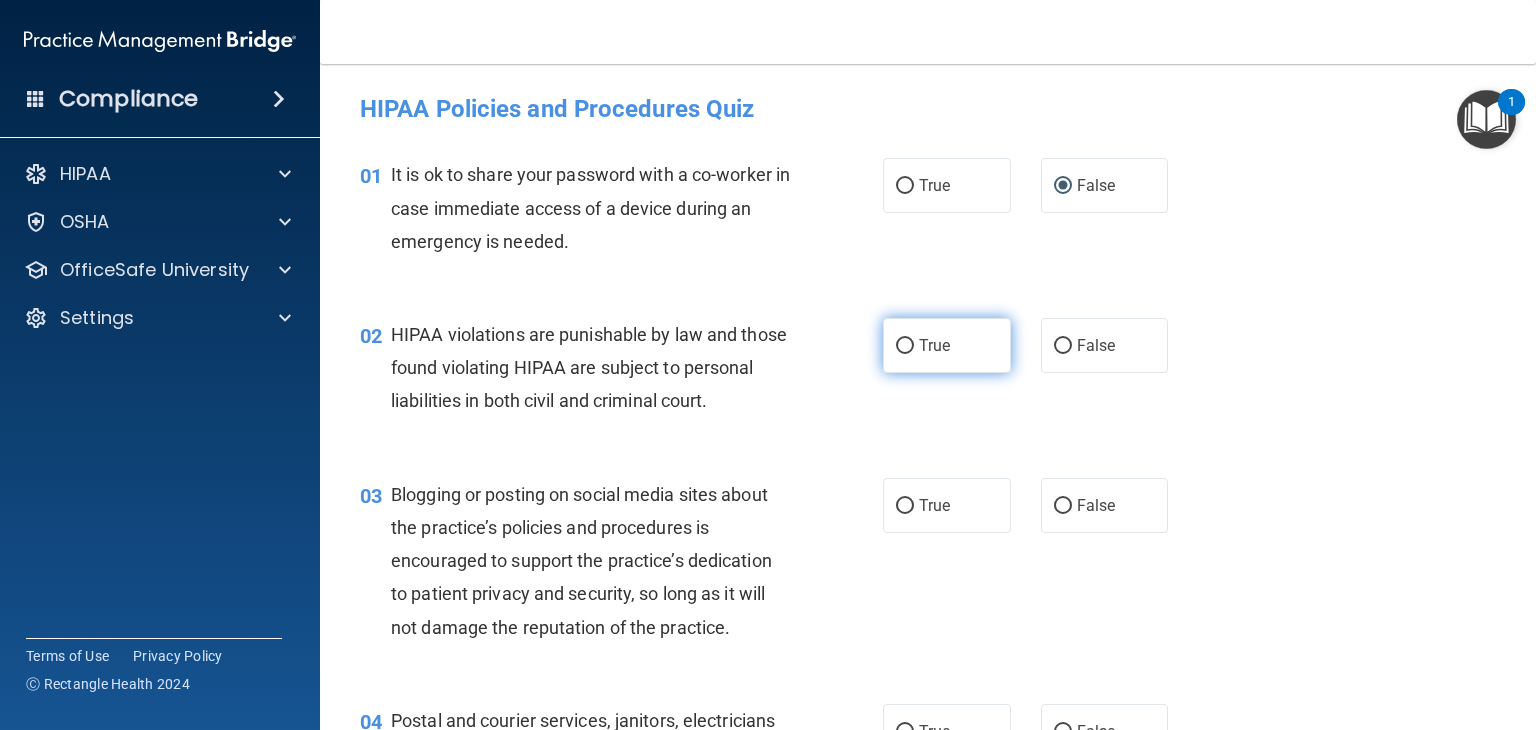 click on "True" at bounding box center (905, 346) 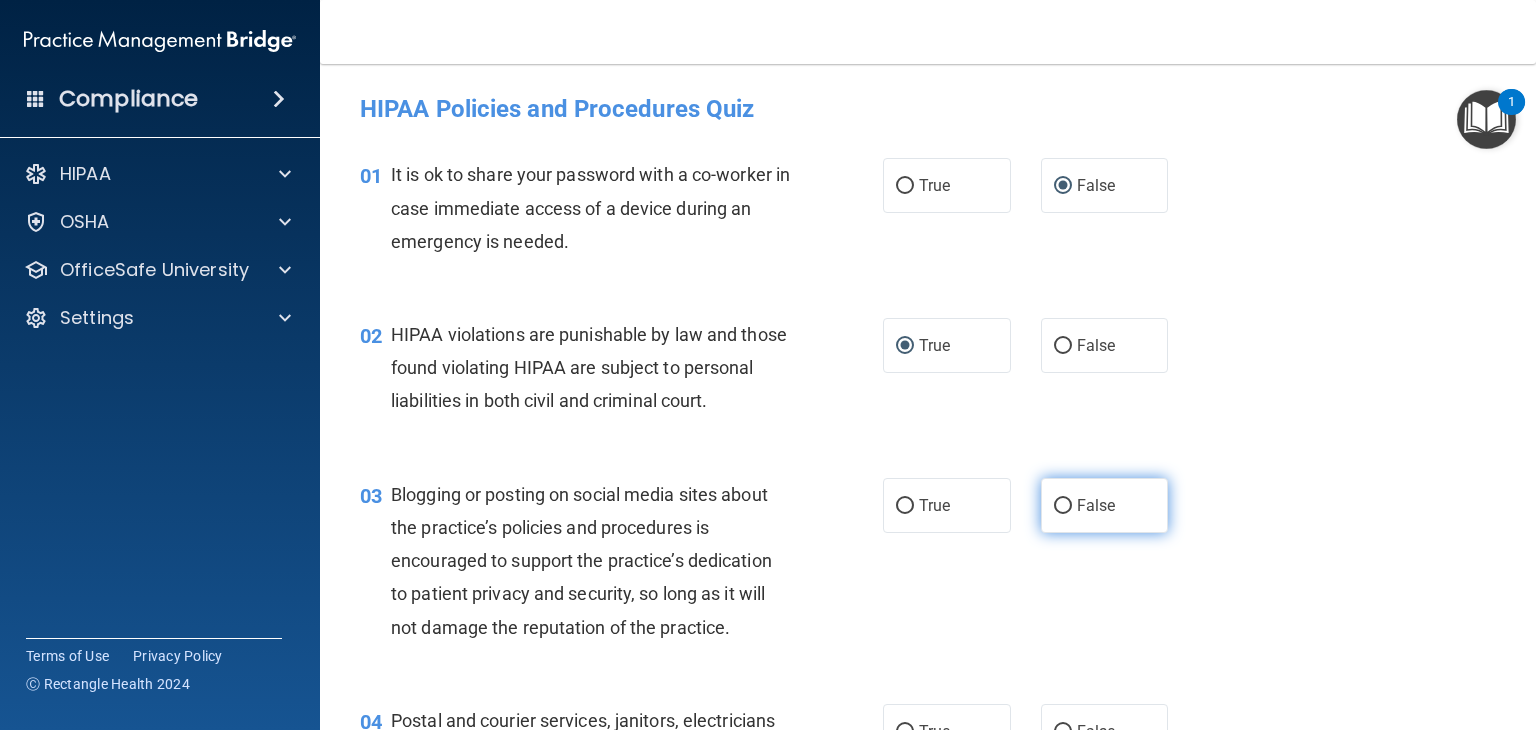 click on "False" at bounding box center [1063, 506] 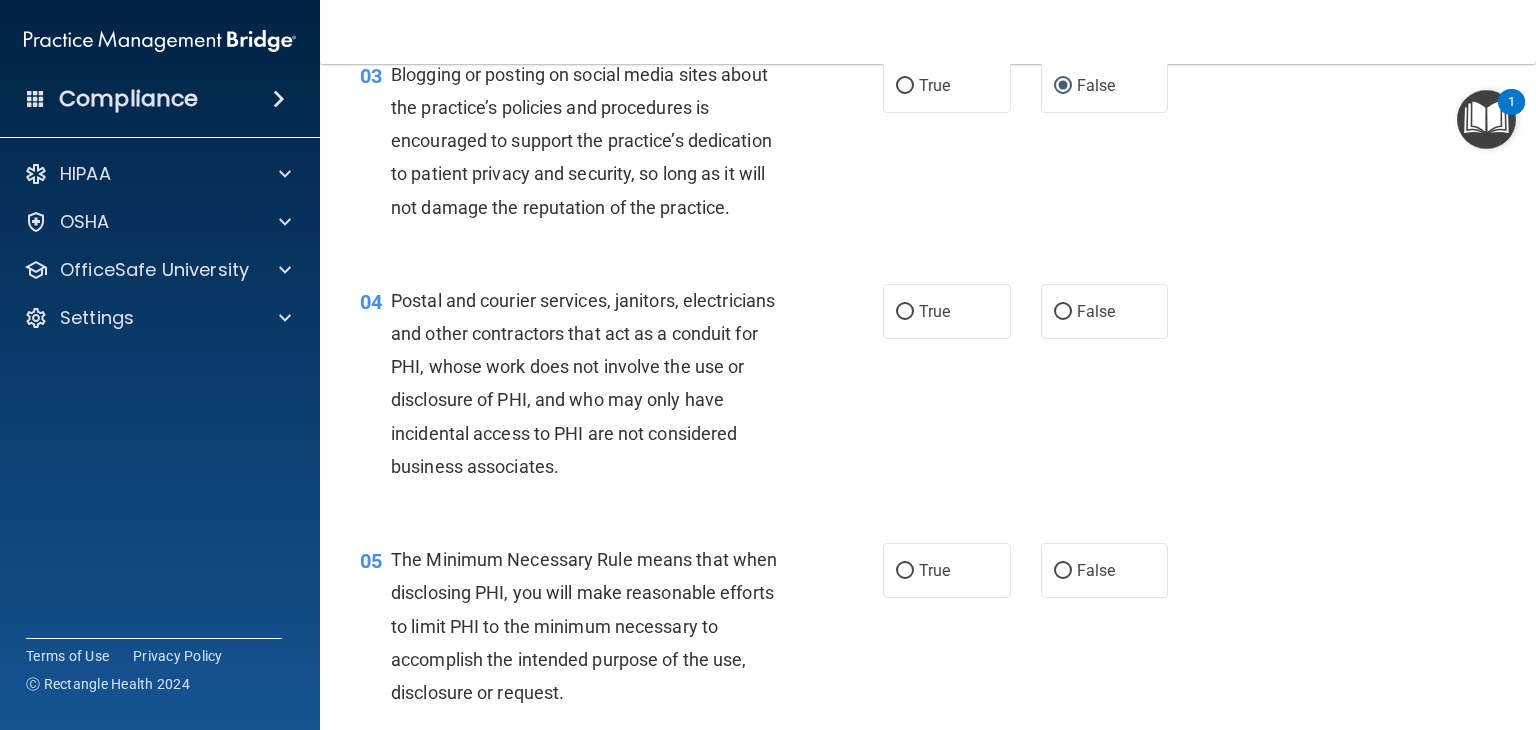 scroll, scrollTop: 427, scrollLeft: 0, axis: vertical 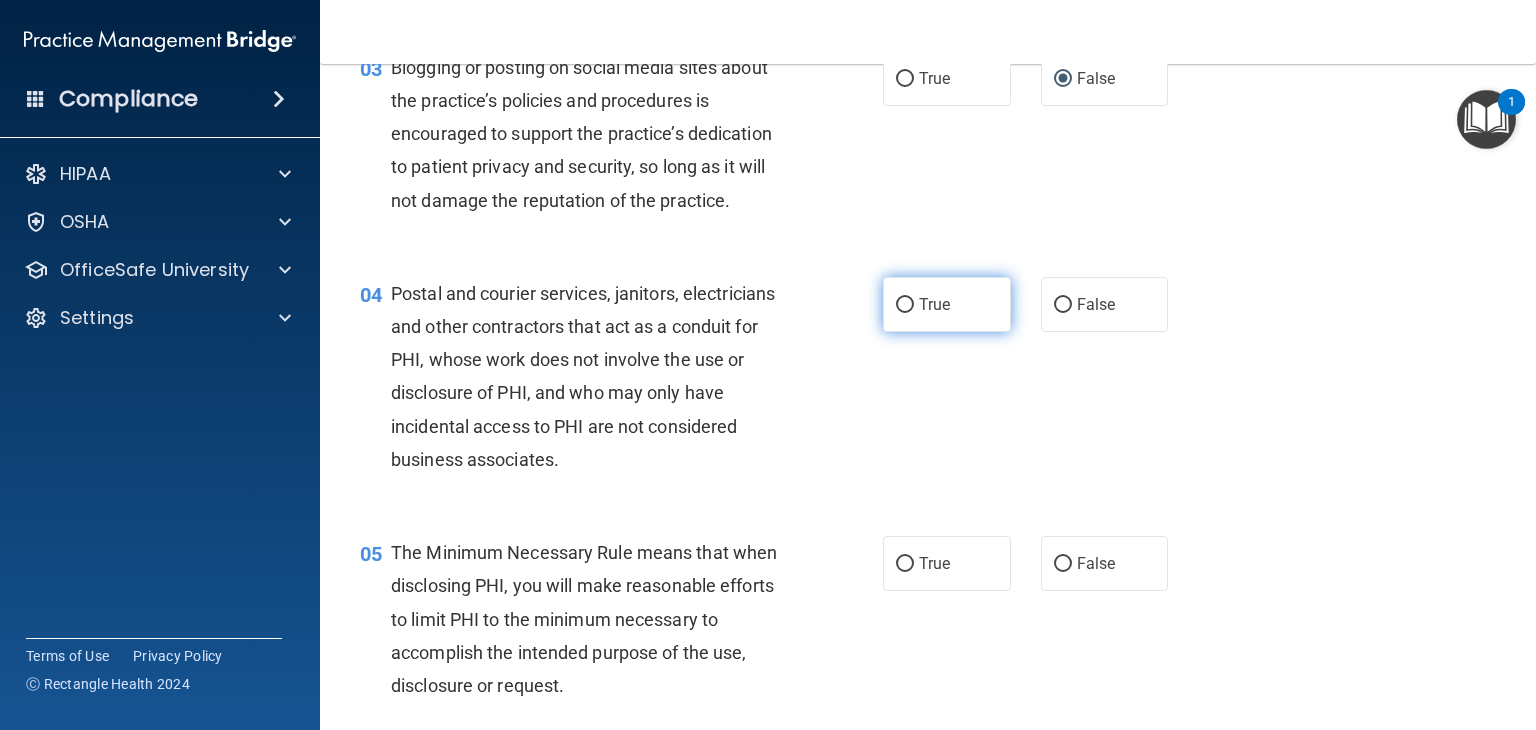 click on "True" at bounding box center [905, 305] 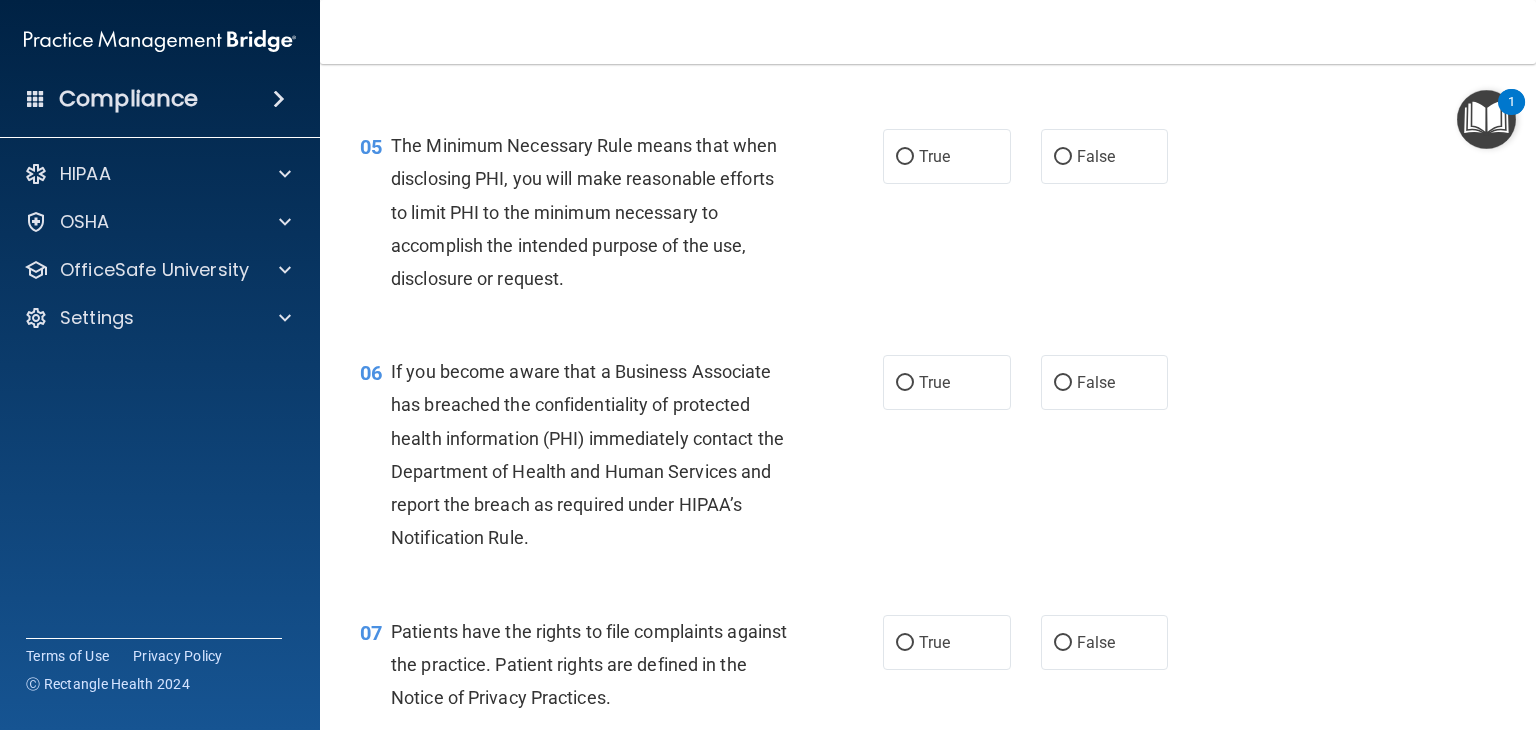 scroll, scrollTop: 835, scrollLeft: 0, axis: vertical 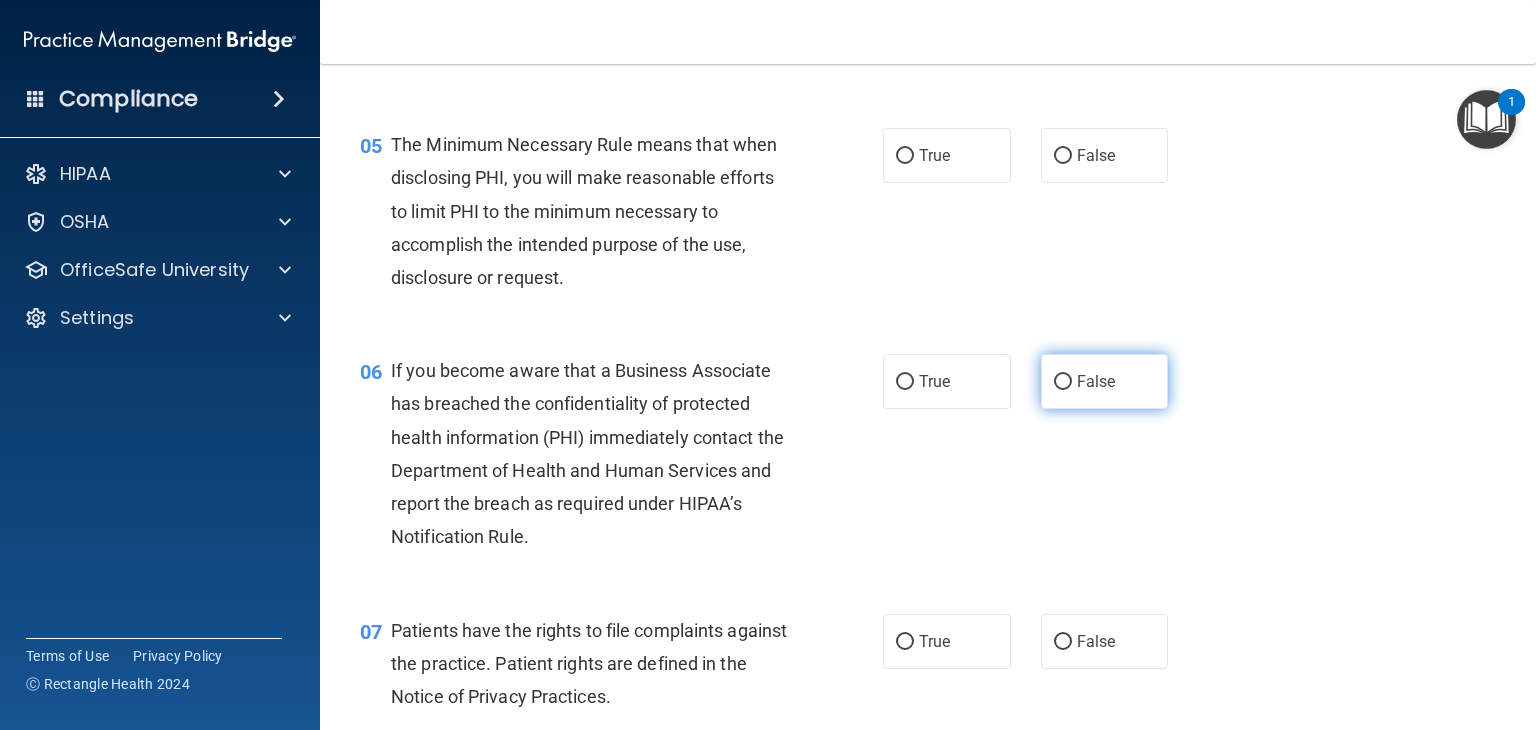 click on "False" at bounding box center (1063, 382) 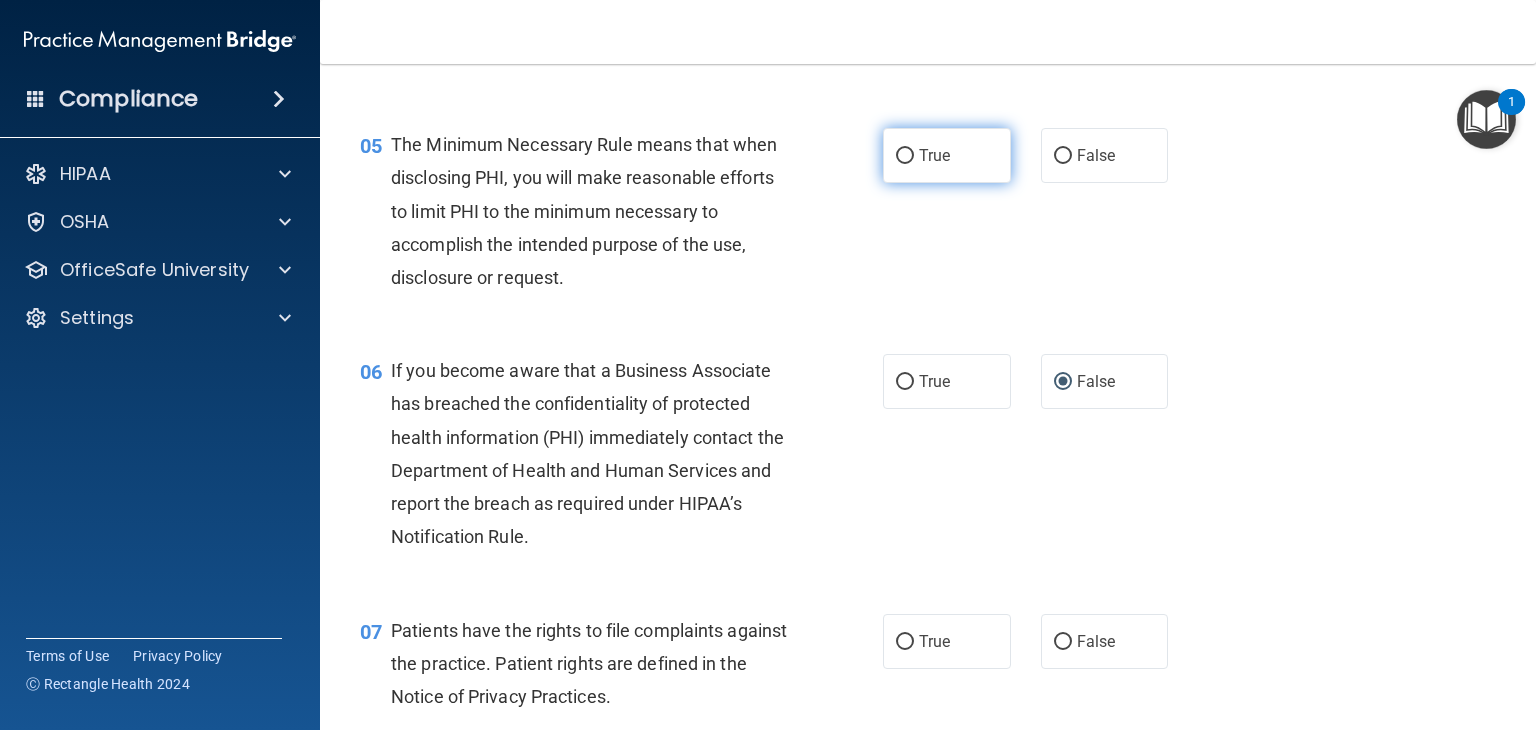 click on "True" at bounding box center (905, 156) 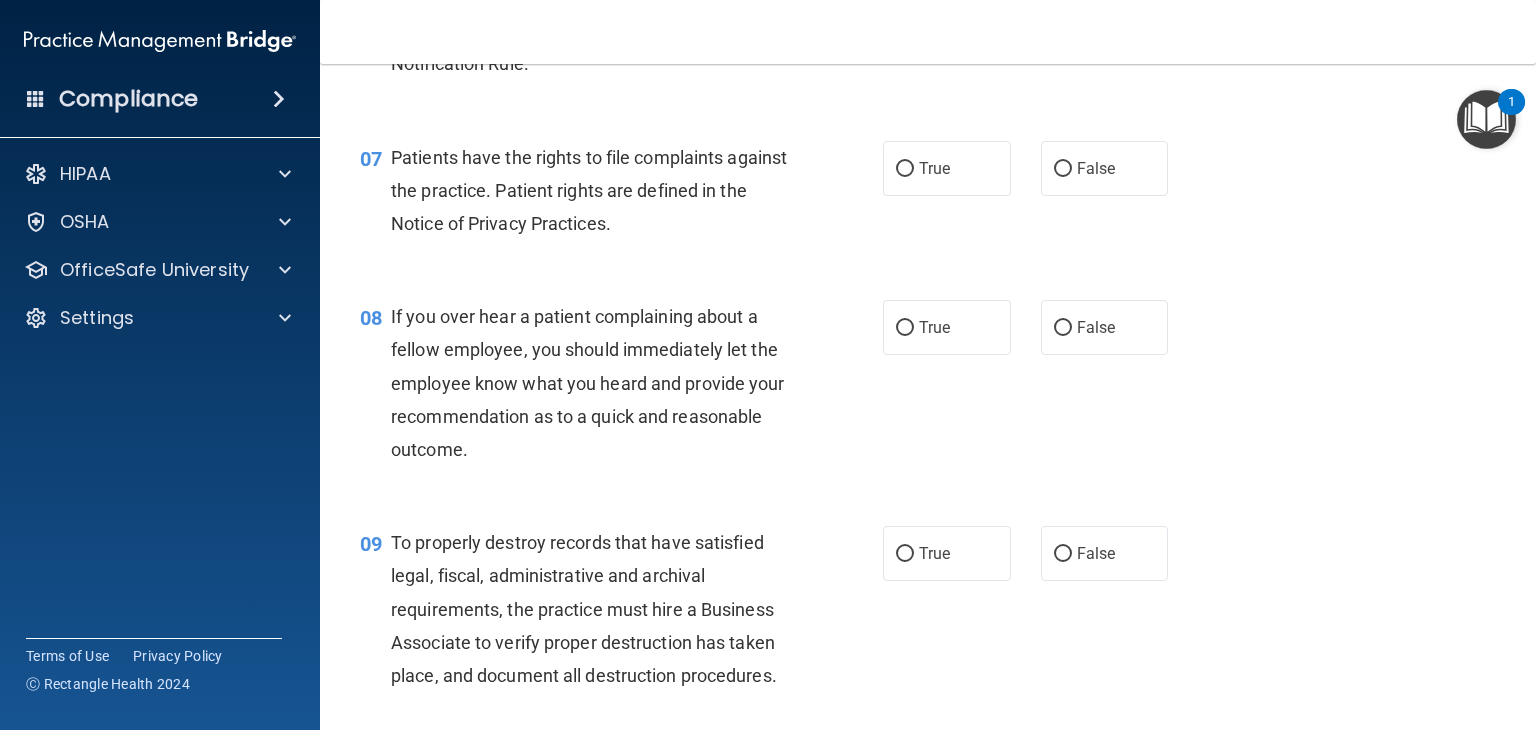 scroll, scrollTop: 1310, scrollLeft: 0, axis: vertical 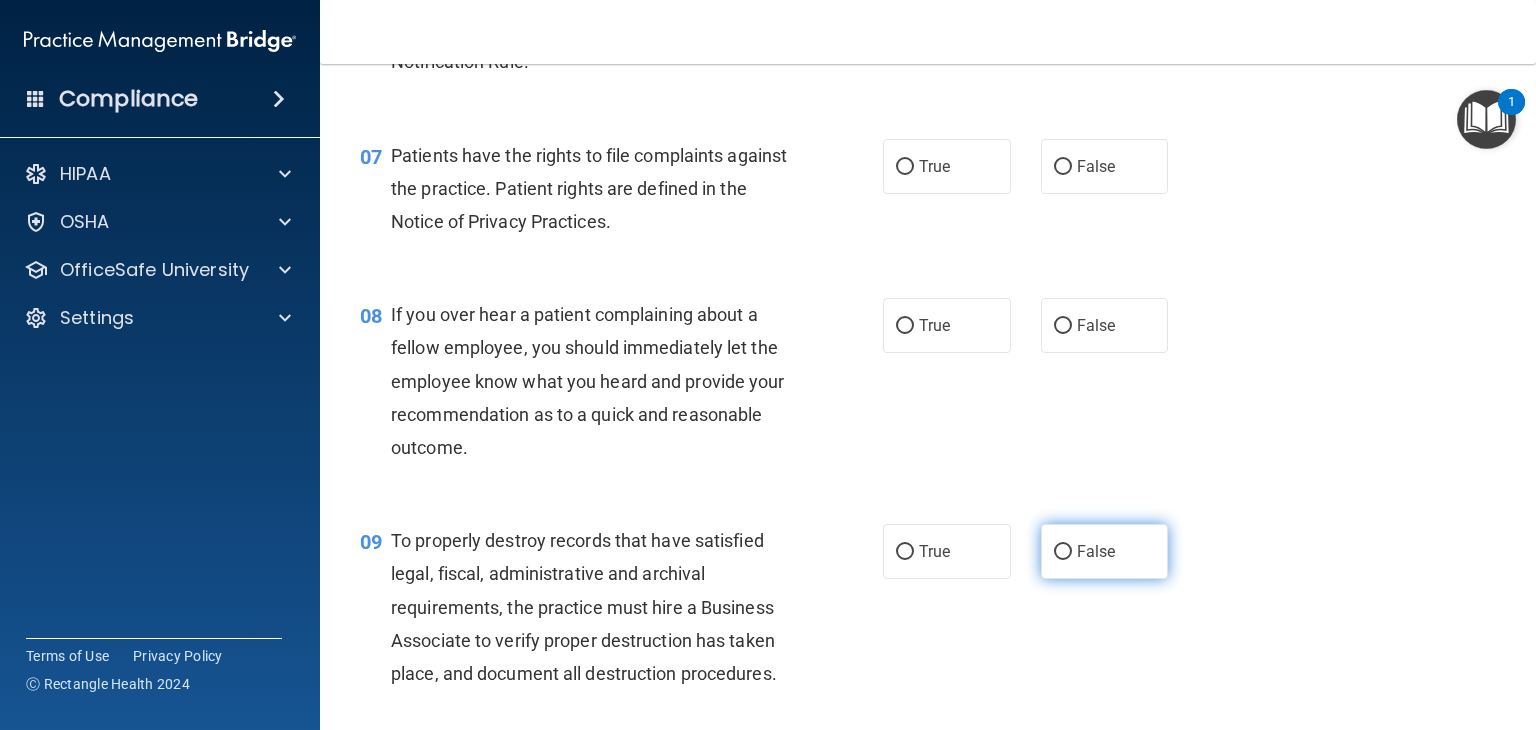 click on "False" at bounding box center (1063, 552) 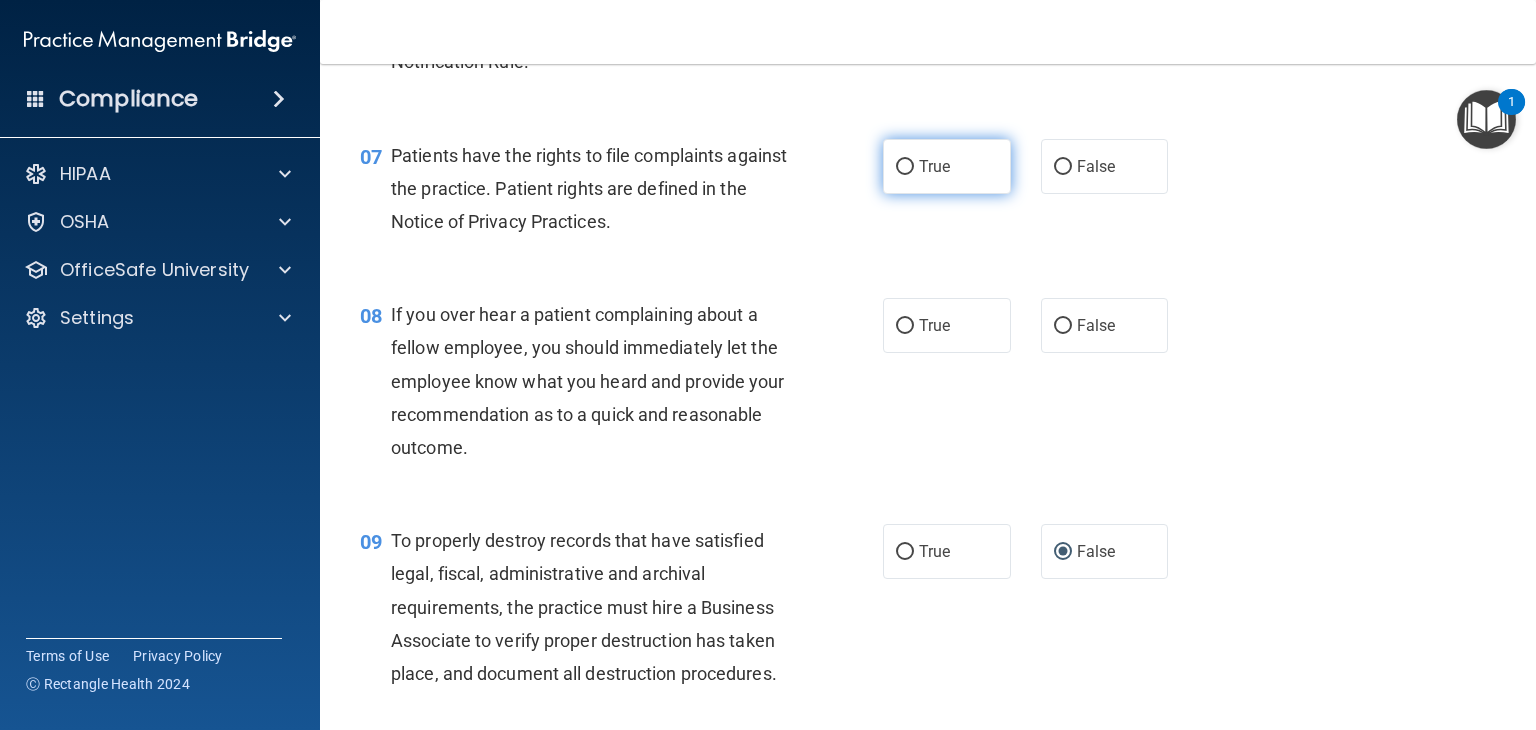 click on "True" at bounding box center (947, 166) 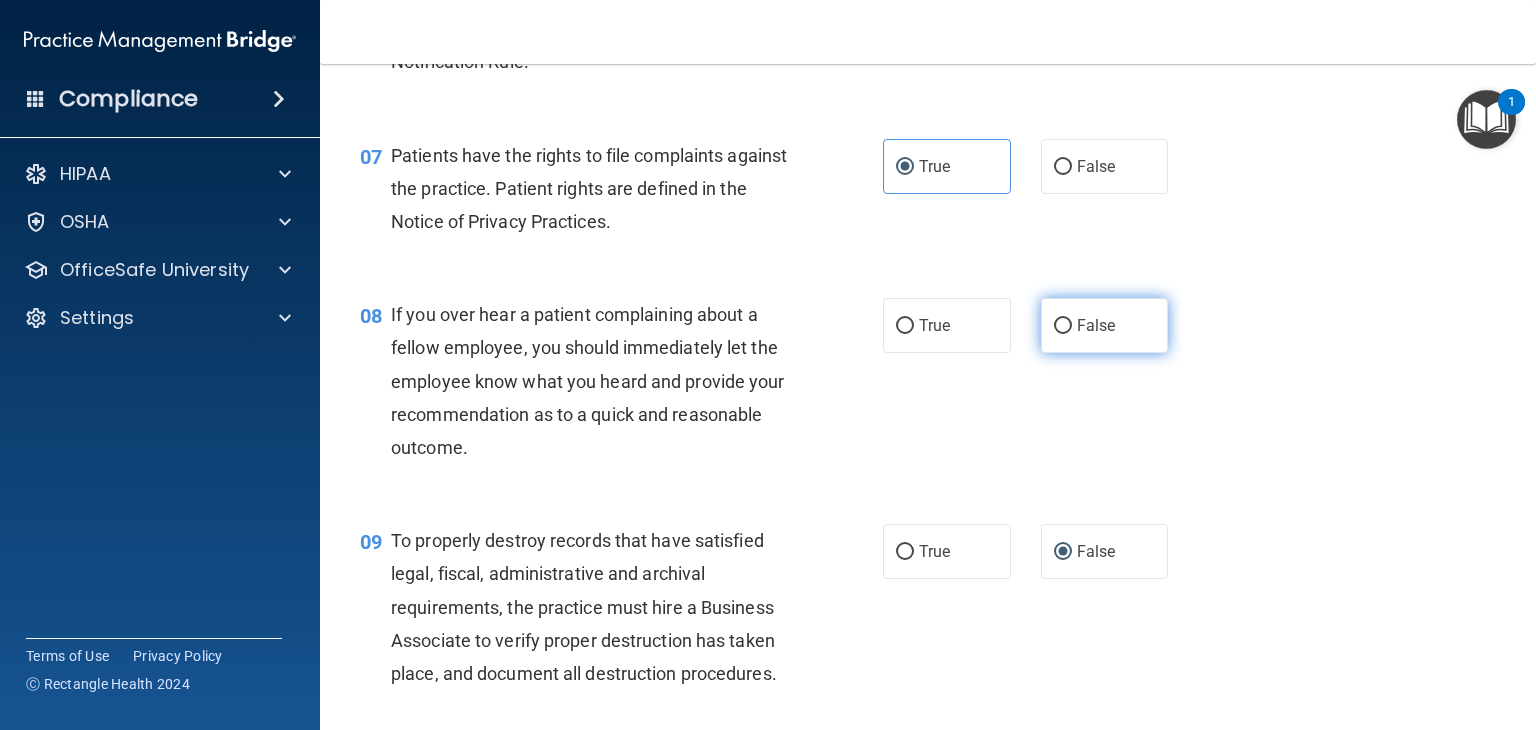 click on "False" at bounding box center [1063, 326] 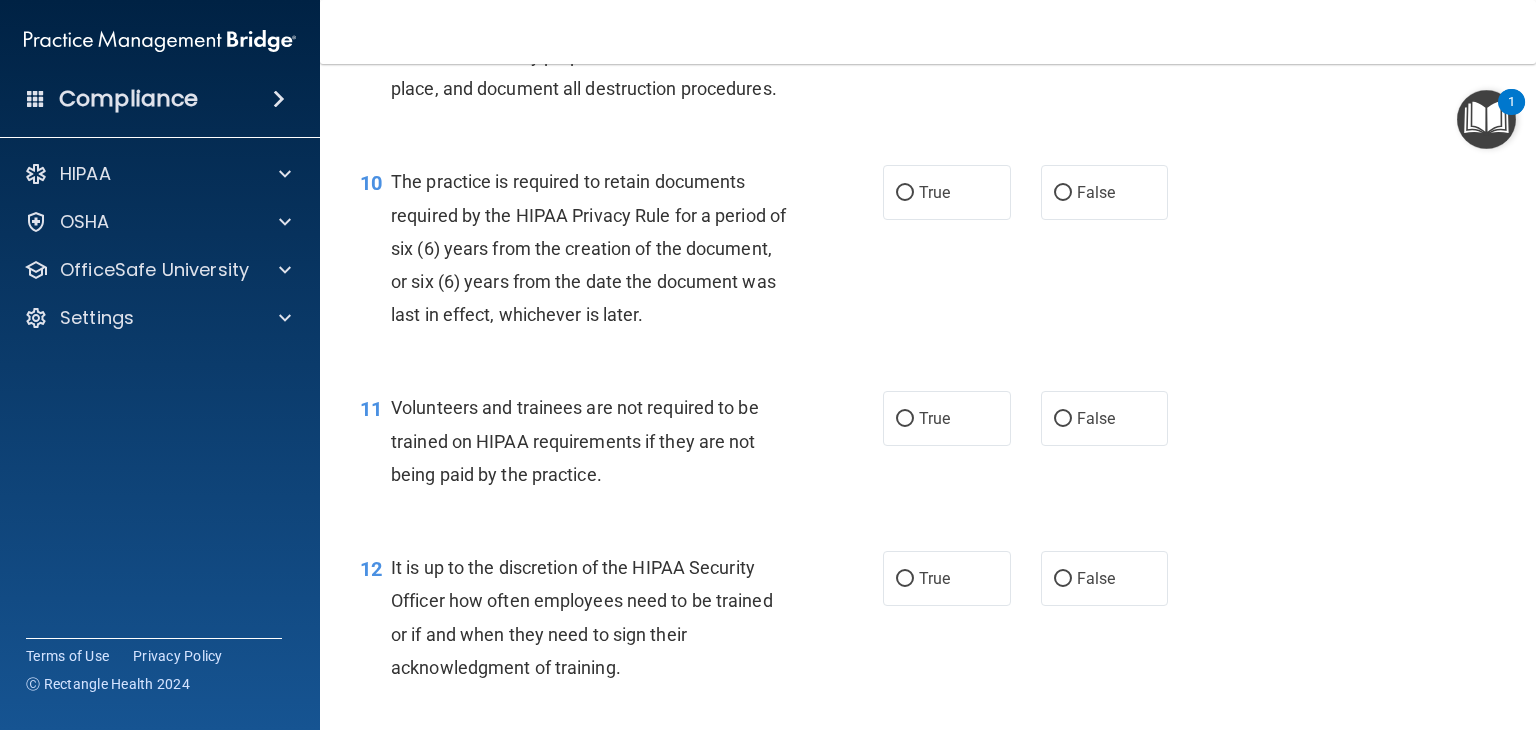 scroll, scrollTop: 1896, scrollLeft: 0, axis: vertical 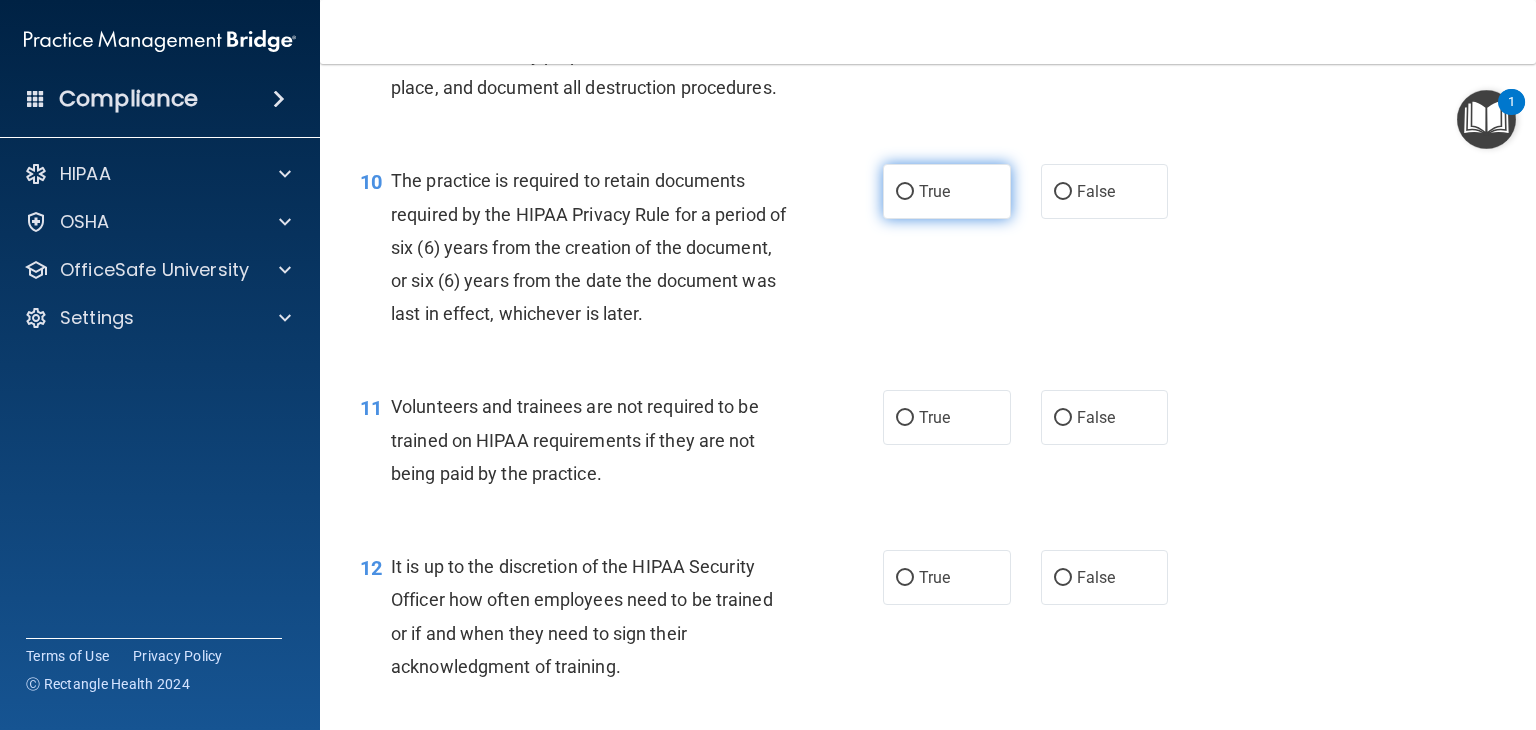click on "True" at bounding box center [905, 192] 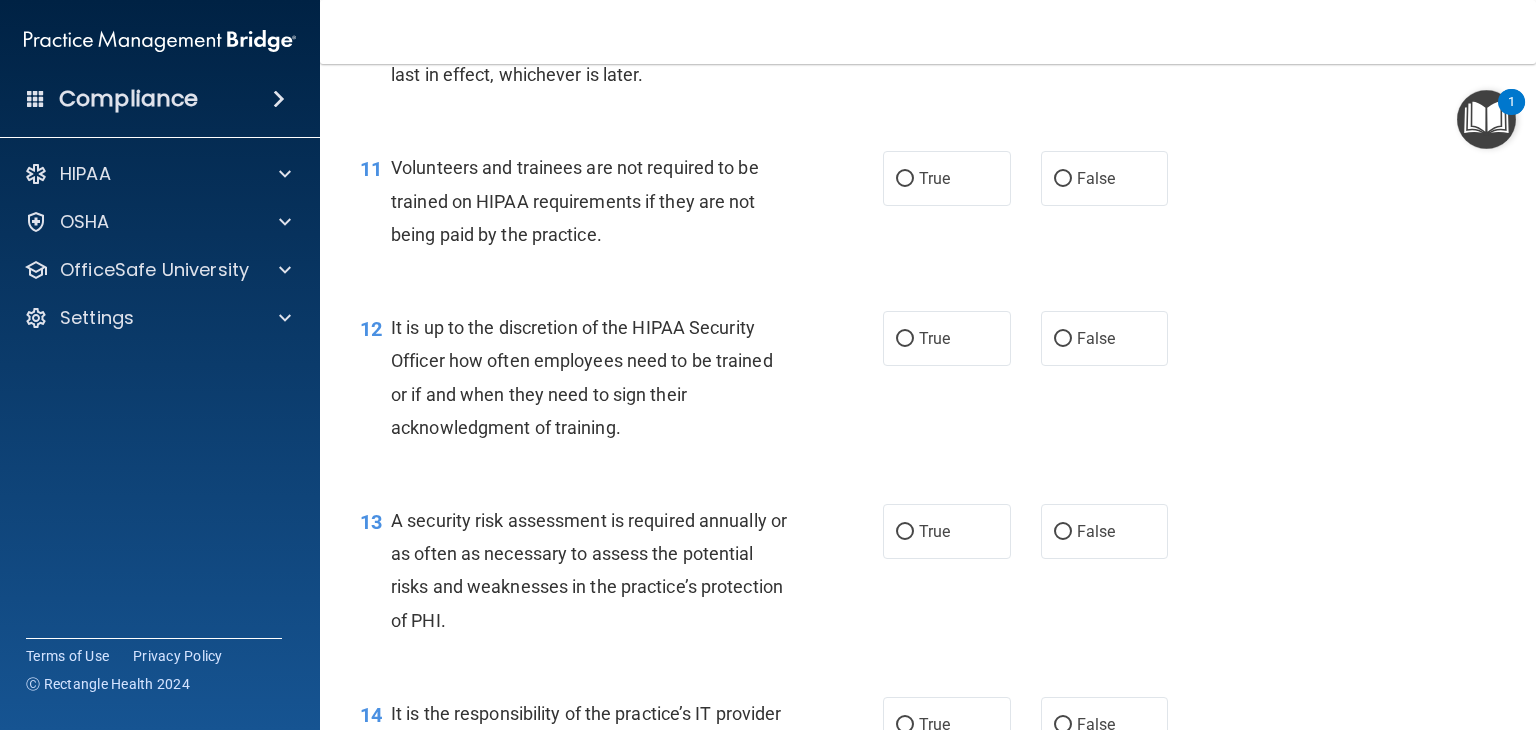 scroll, scrollTop: 2159, scrollLeft: 0, axis: vertical 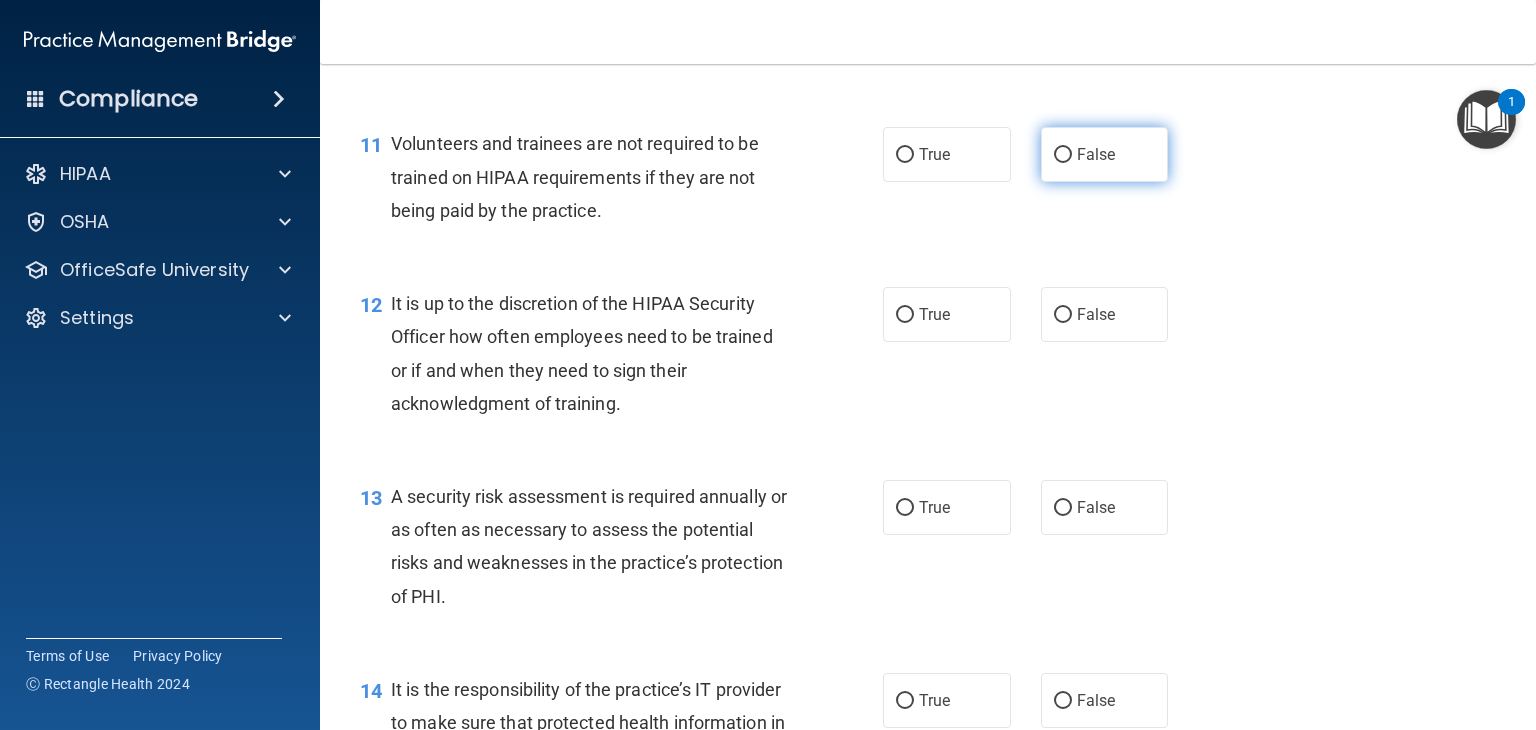 click on "False" at bounding box center (1063, 155) 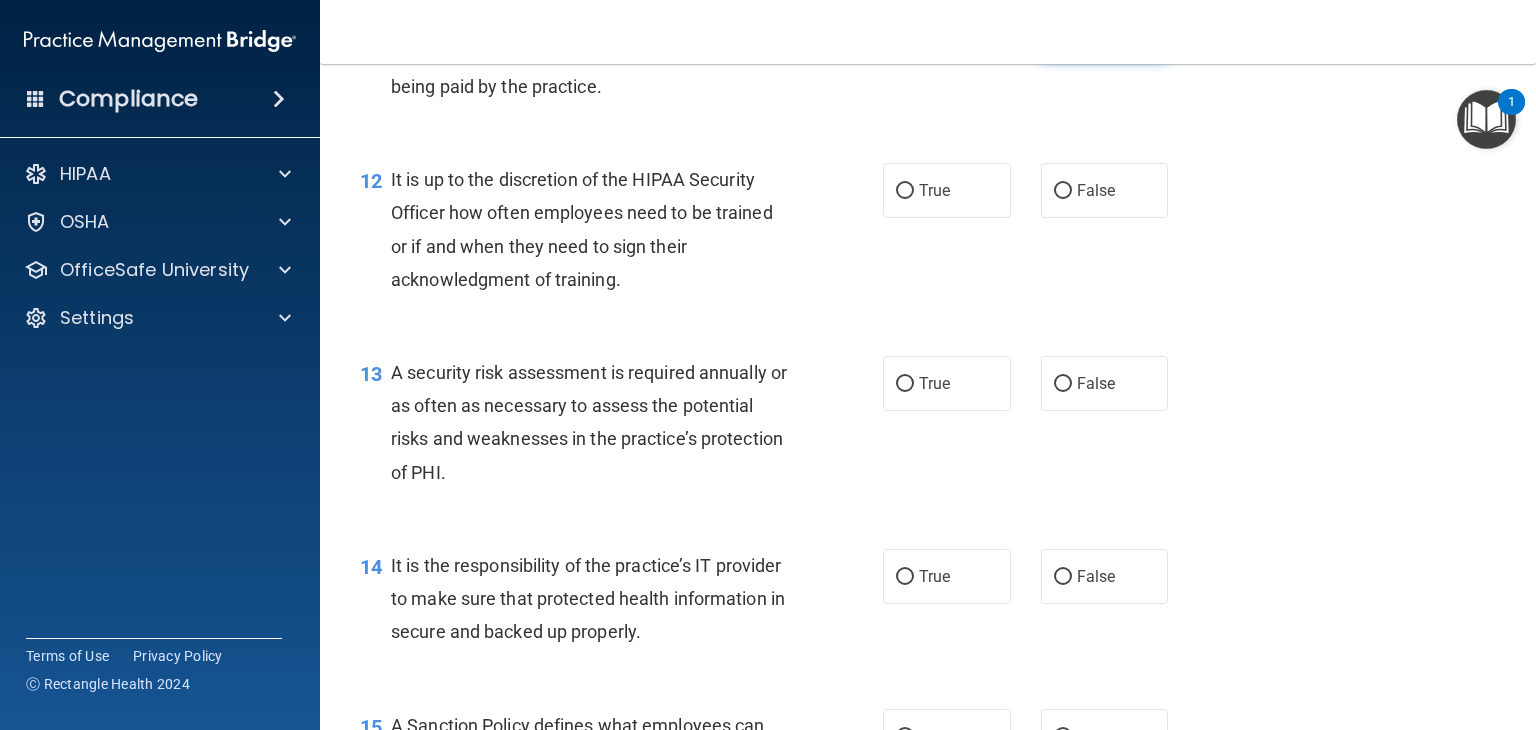 scroll, scrollTop: 2292, scrollLeft: 0, axis: vertical 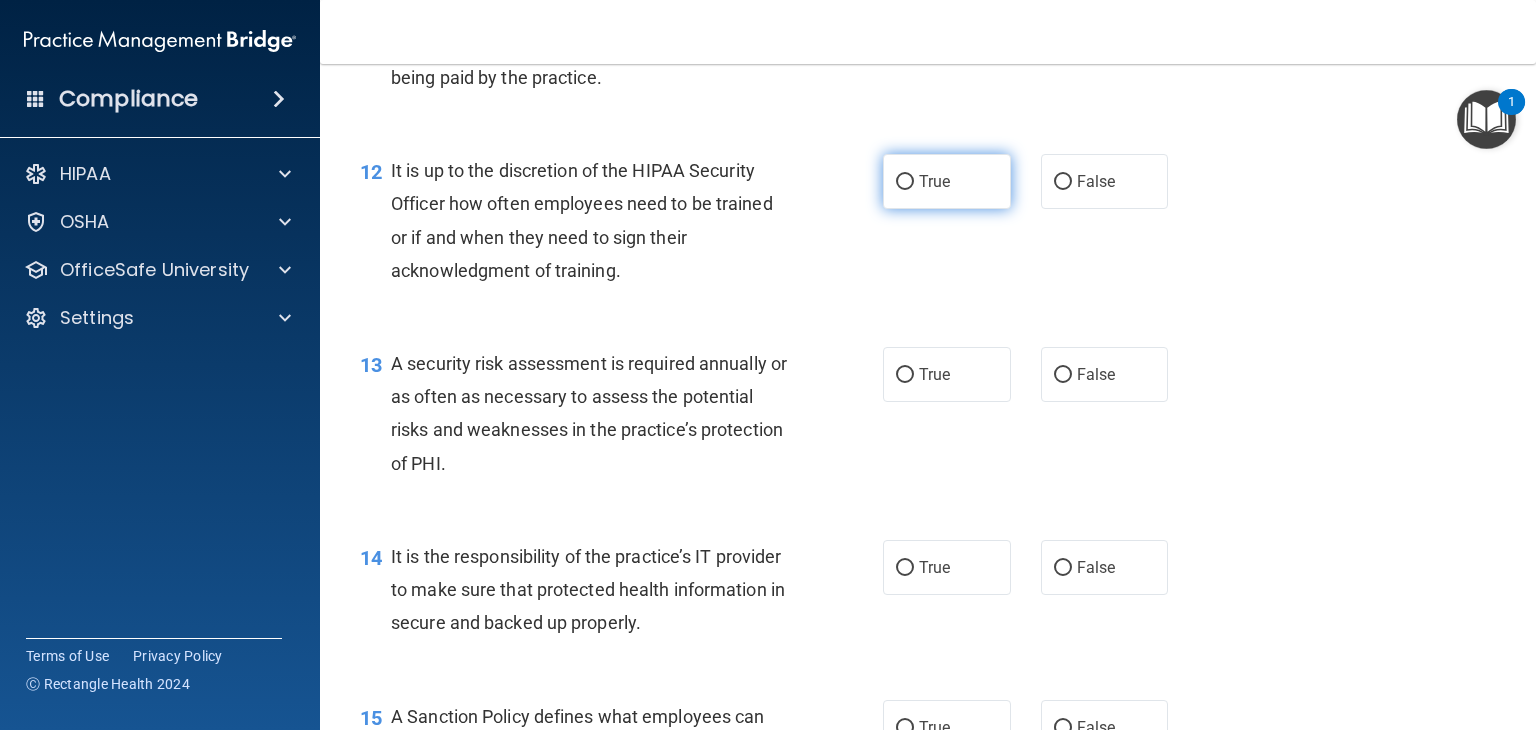 click on "True" at bounding box center [905, 182] 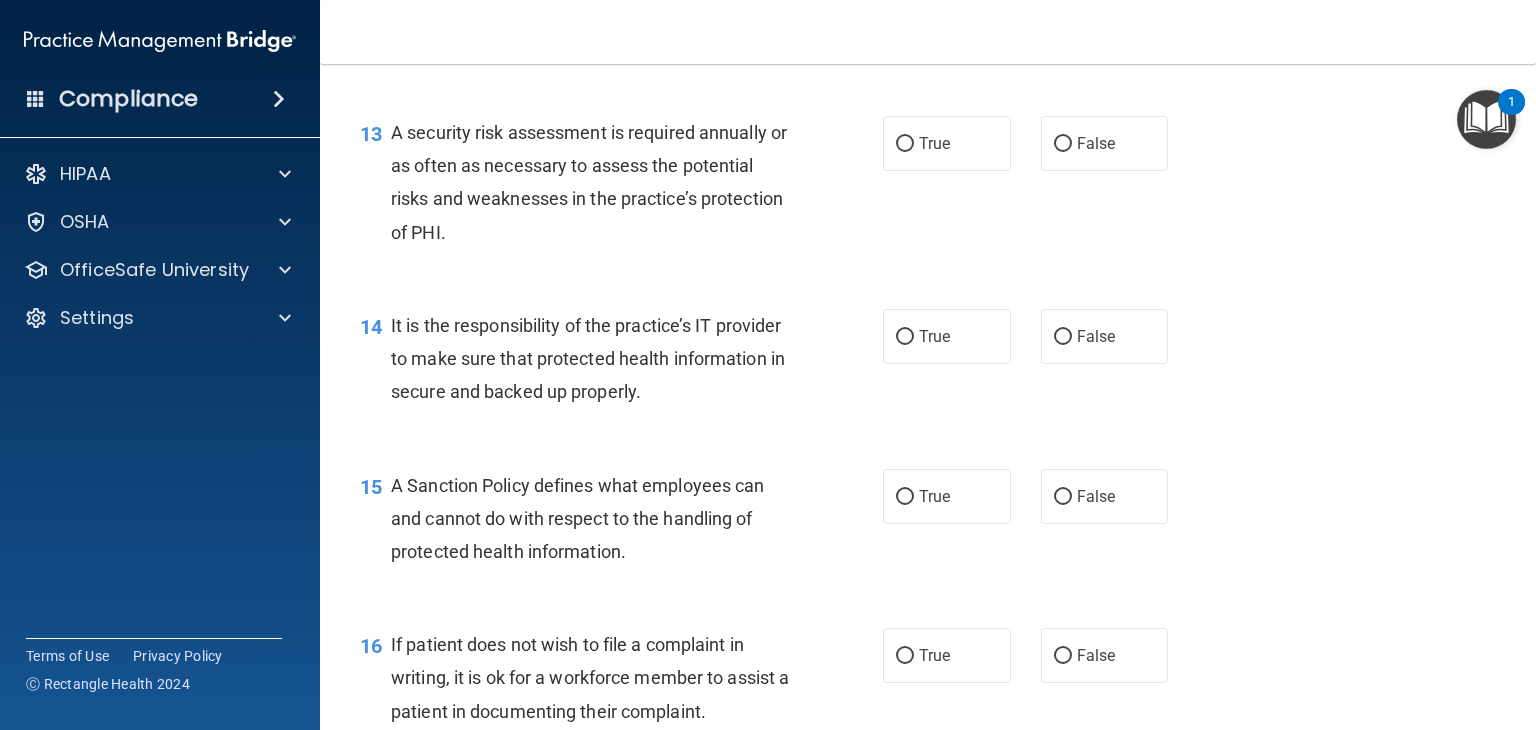 scroll, scrollTop: 2522, scrollLeft: 0, axis: vertical 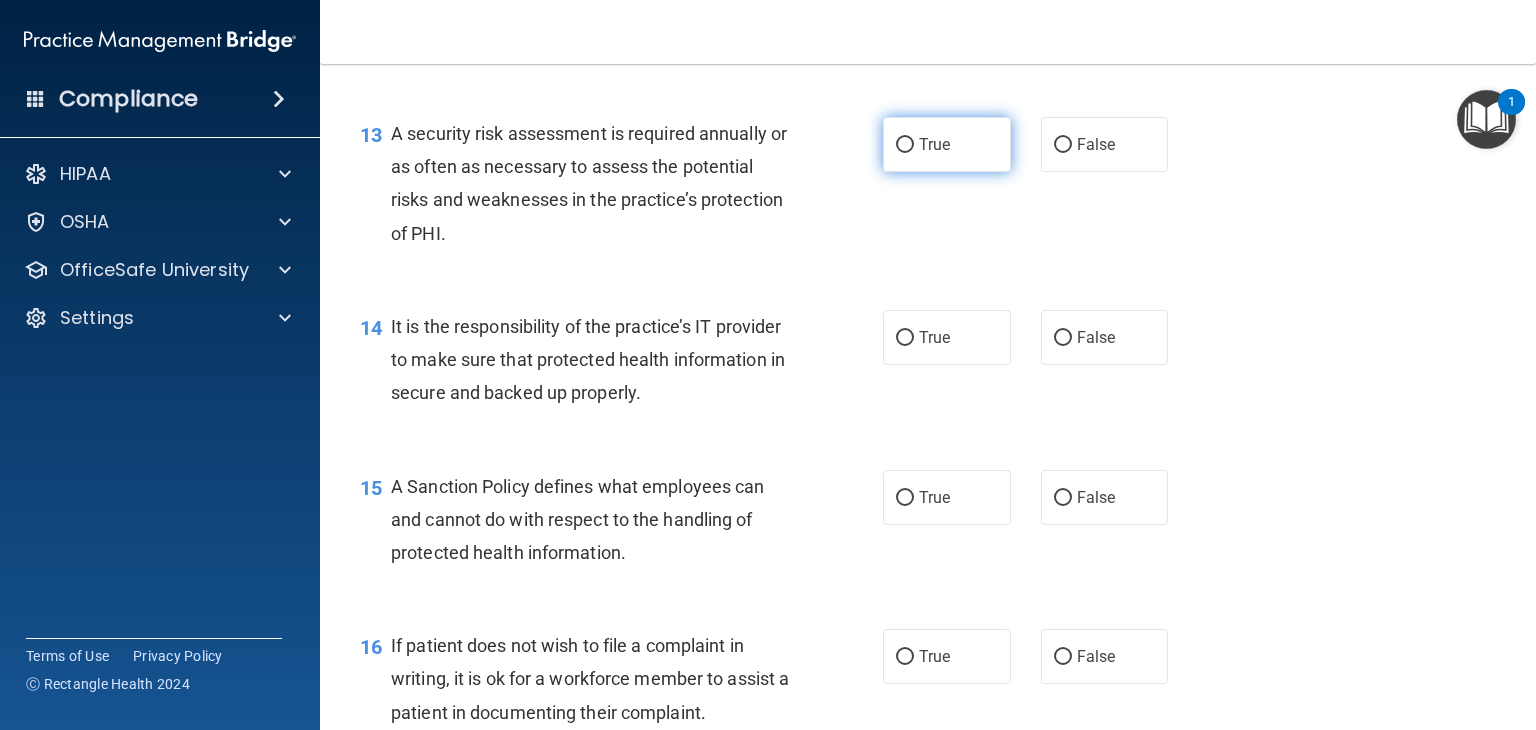 click on "True" at bounding box center (905, 145) 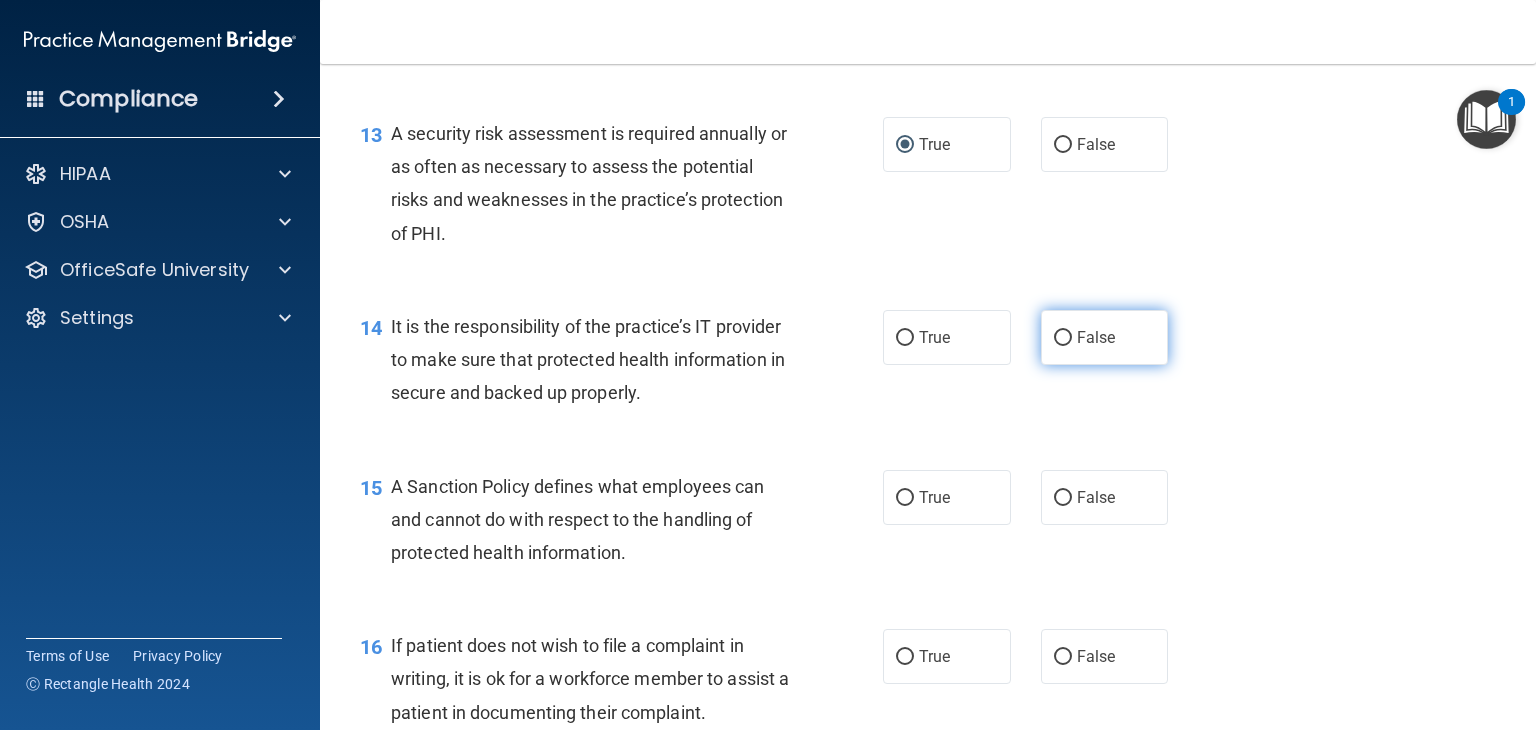 click on "False" at bounding box center [1063, 338] 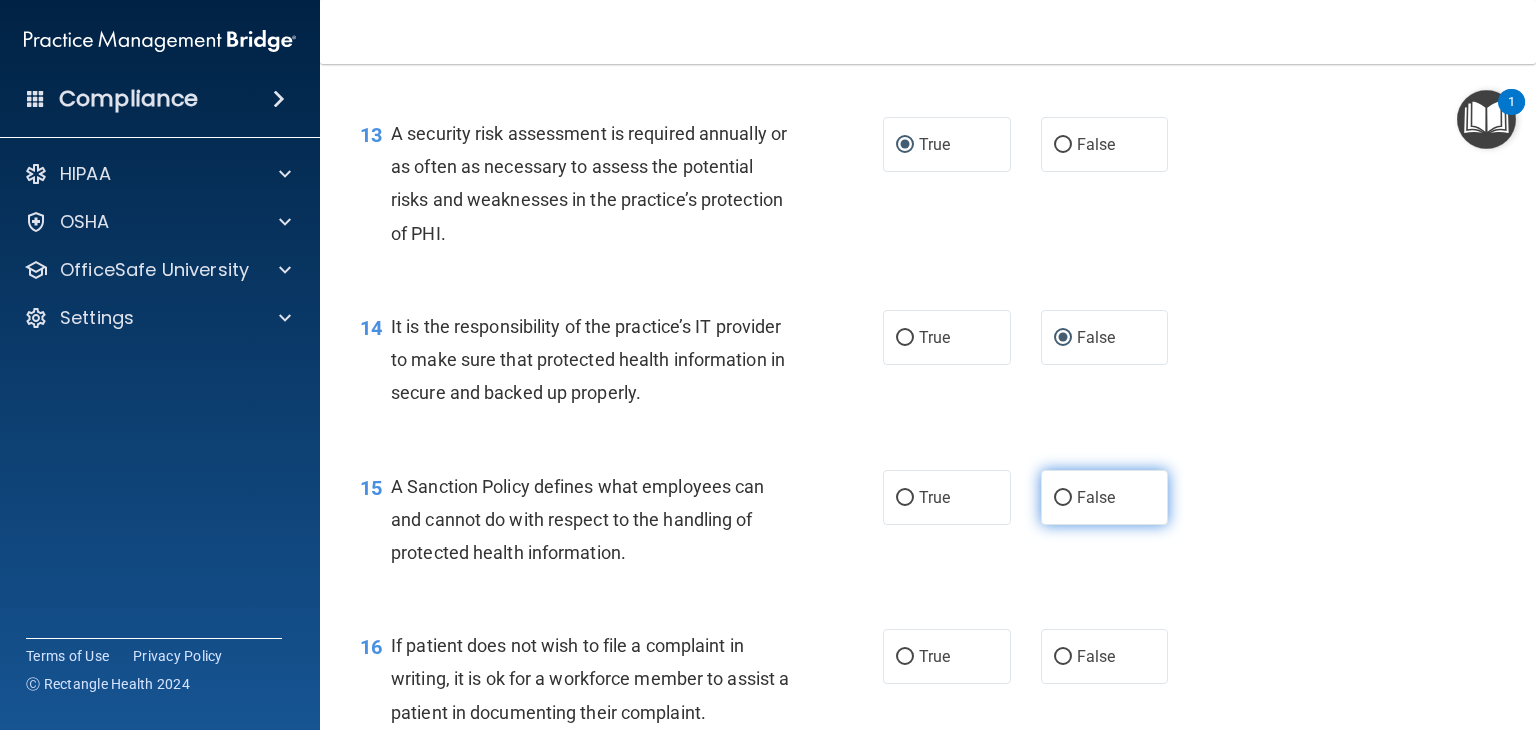 click on "False" at bounding box center (1063, 498) 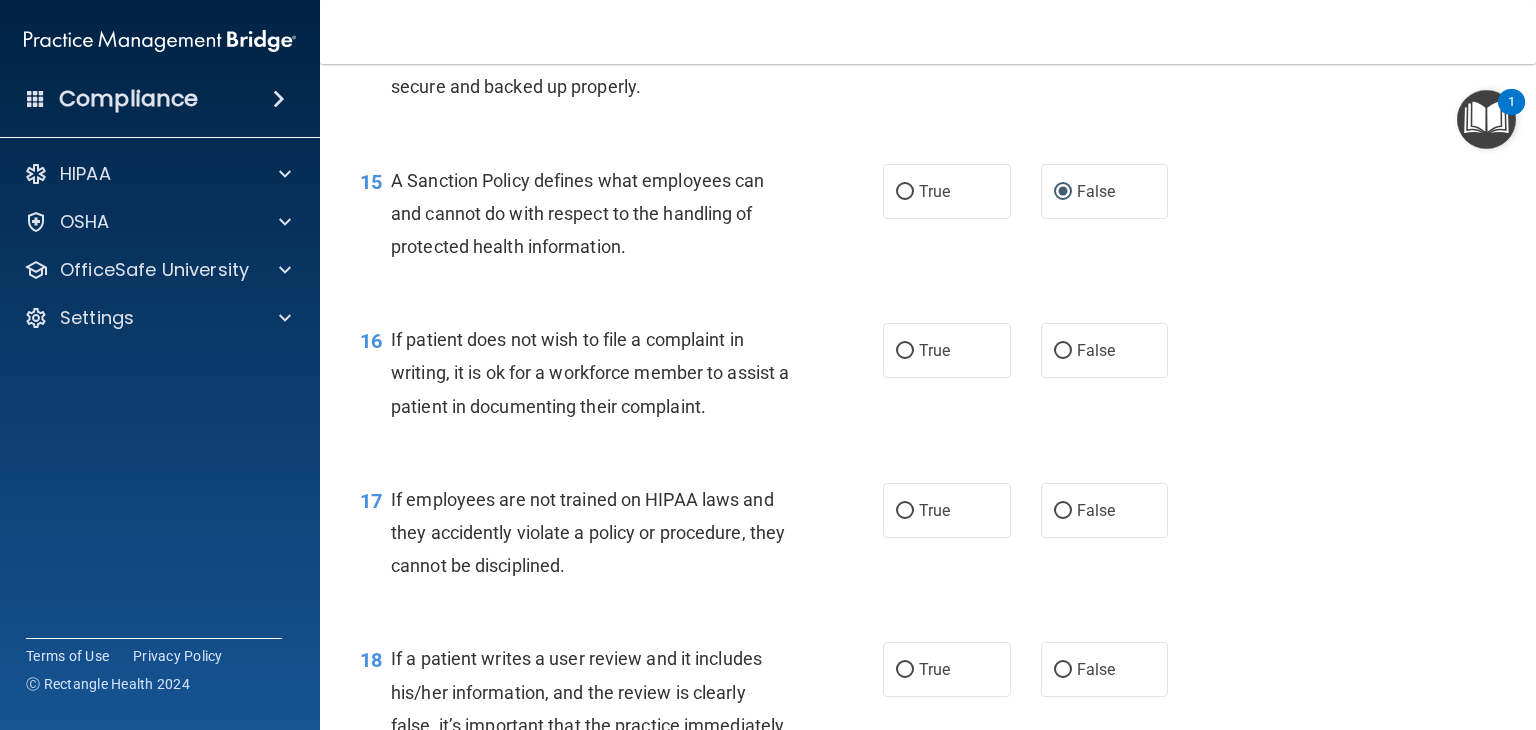 scroll, scrollTop: 2858, scrollLeft: 0, axis: vertical 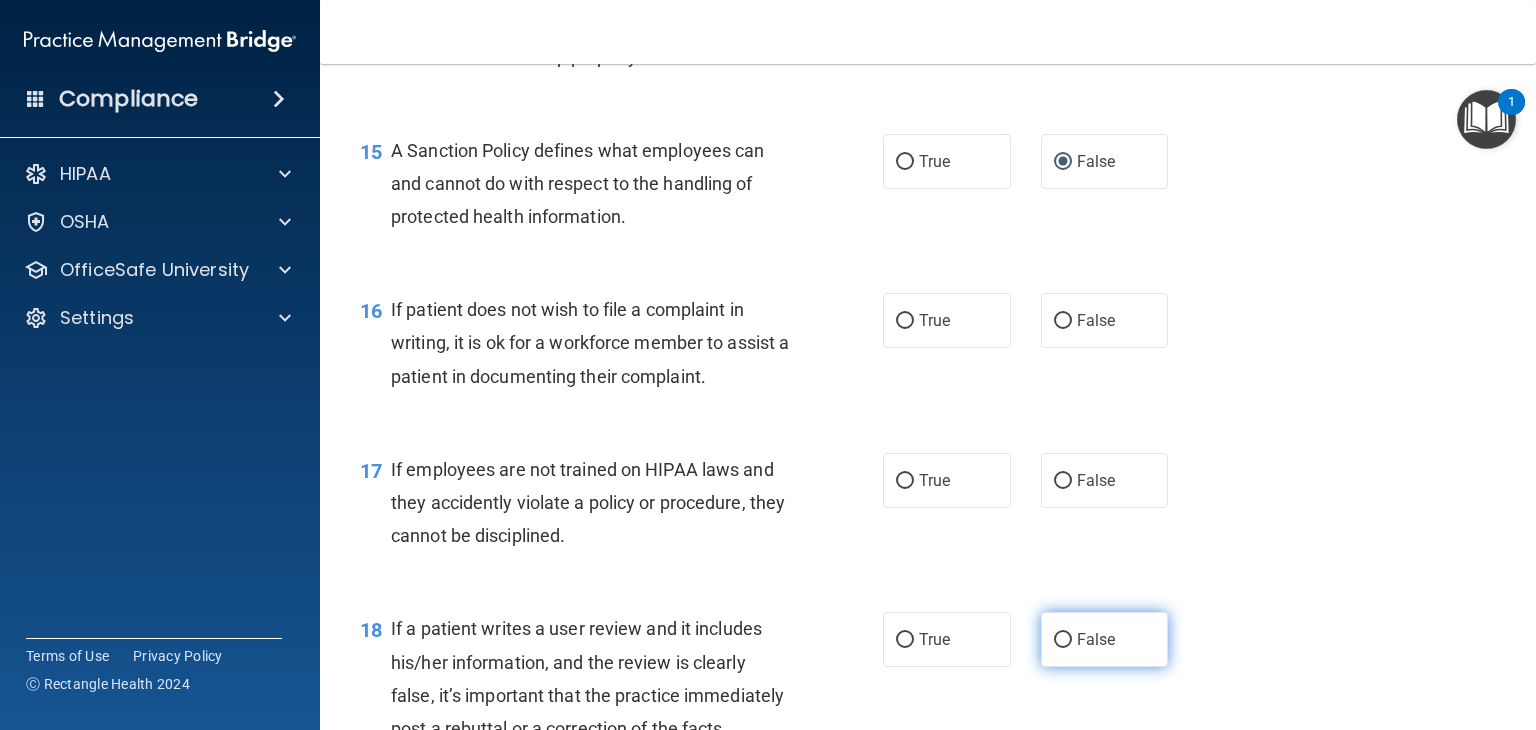 click on "False" at bounding box center [1063, 640] 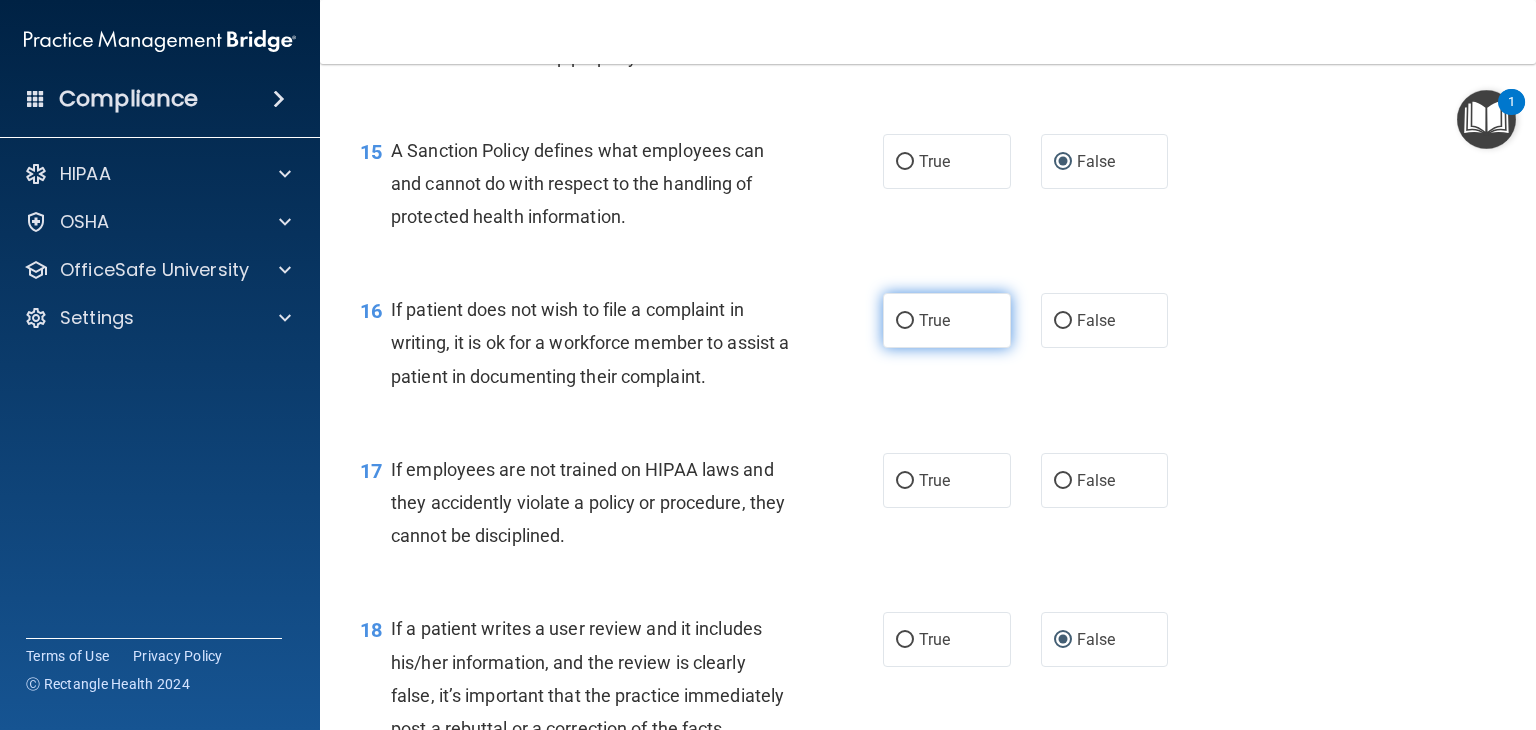 click on "True" at bounding box center [905, 321] 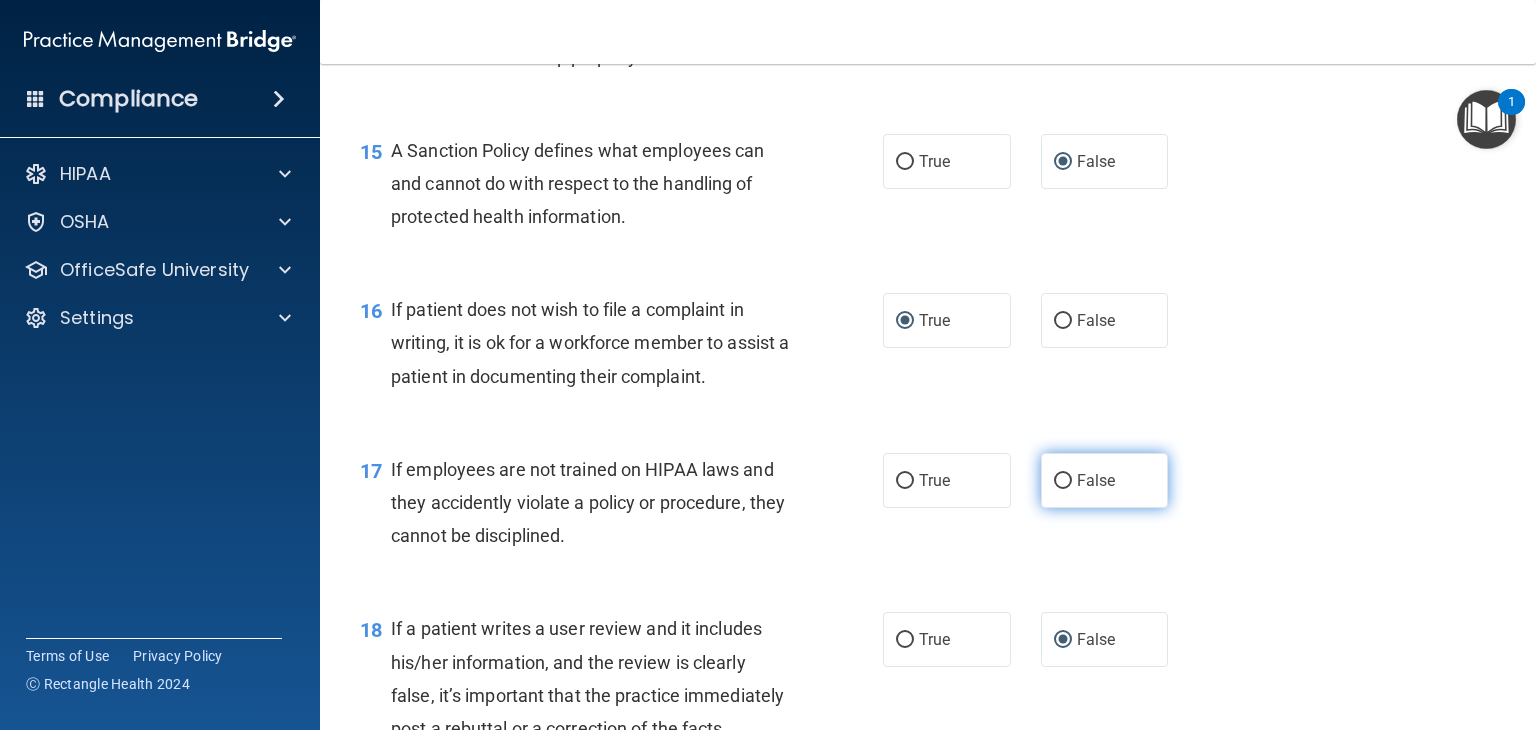 click on "False" at bounding box center [1063, 481] 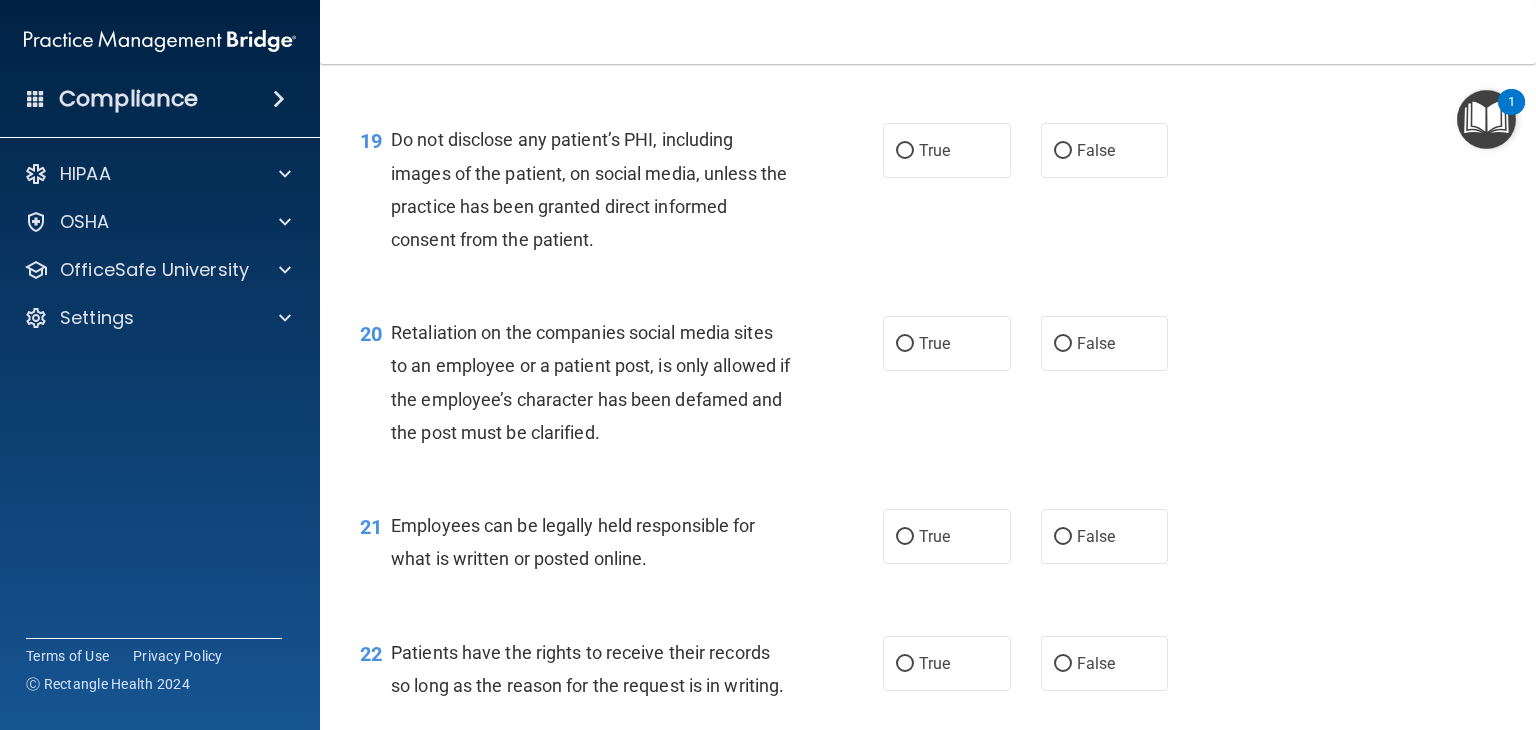 scroll, scrollTop: 3540, scrollLeft: 0, axis: vertical 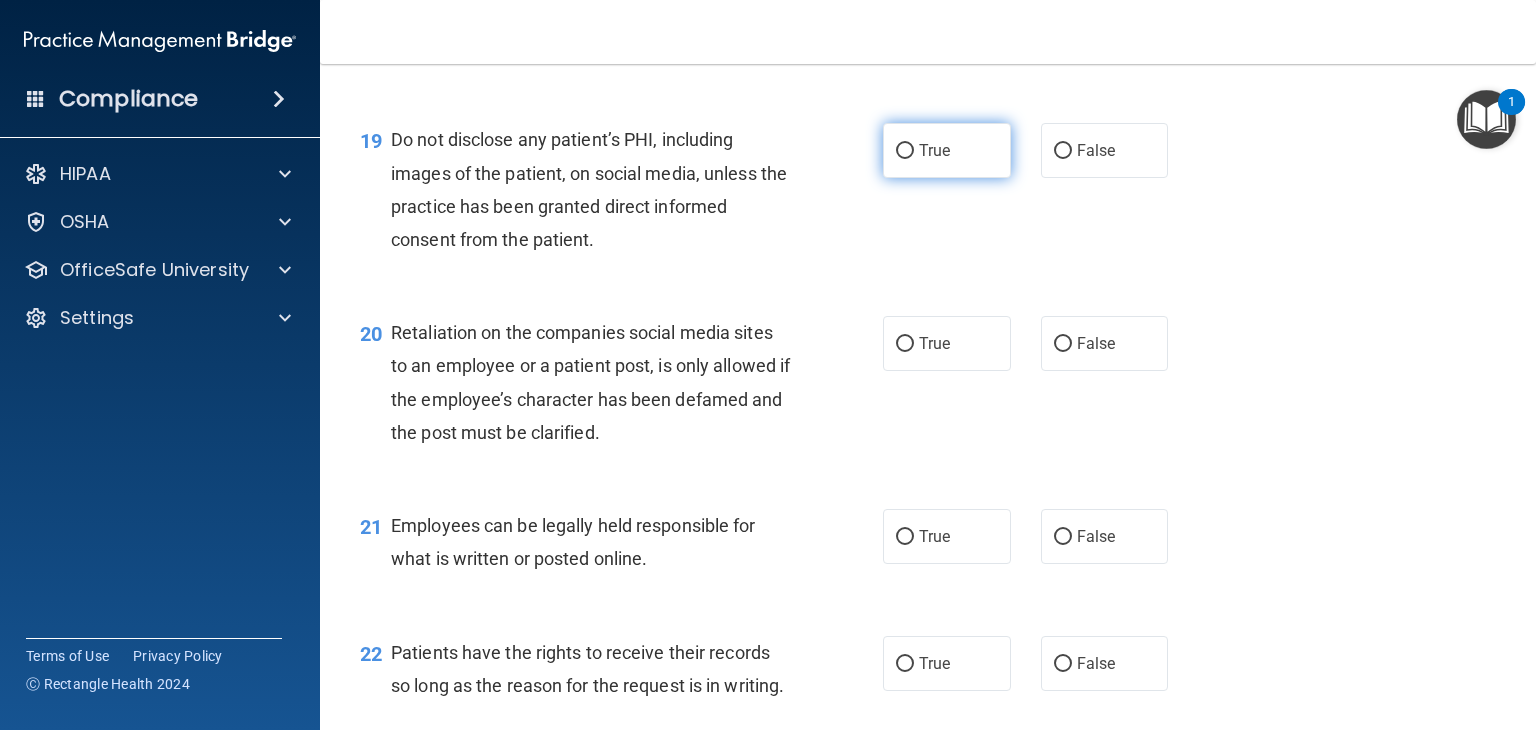 click on "True" at bounding box center [905, 151] 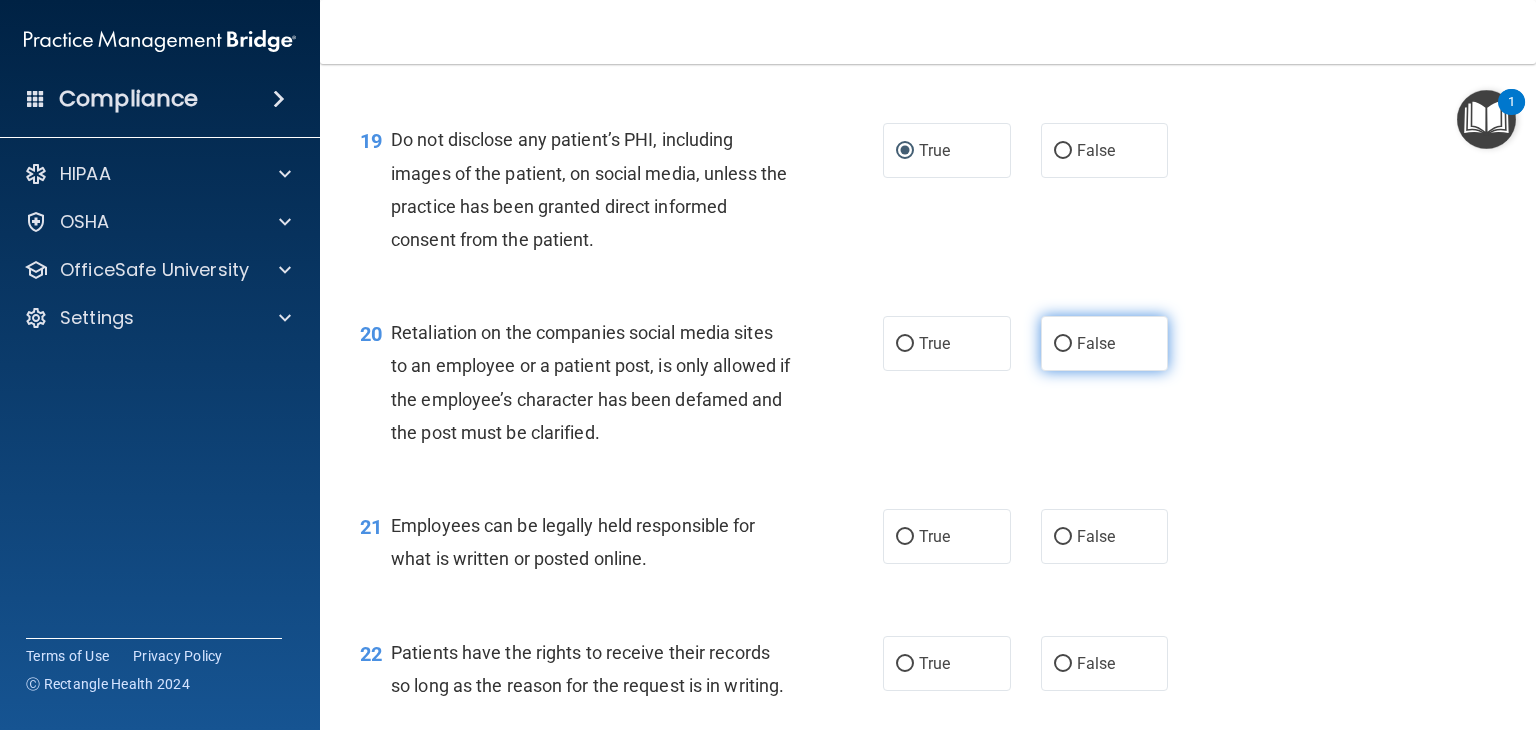 click on "False" at bounding box center (1063, 344) 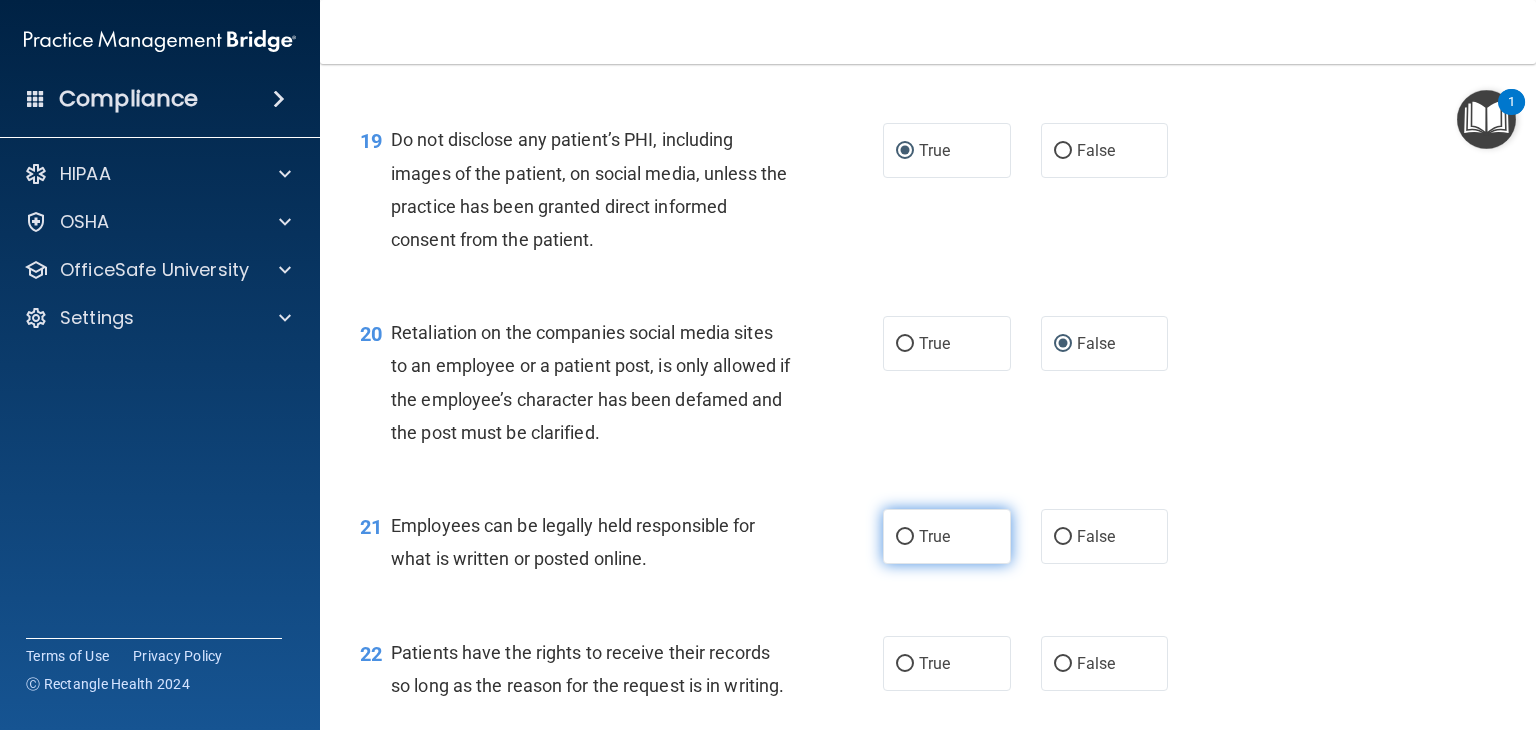 click on "True" at bounding box center [905, 537] 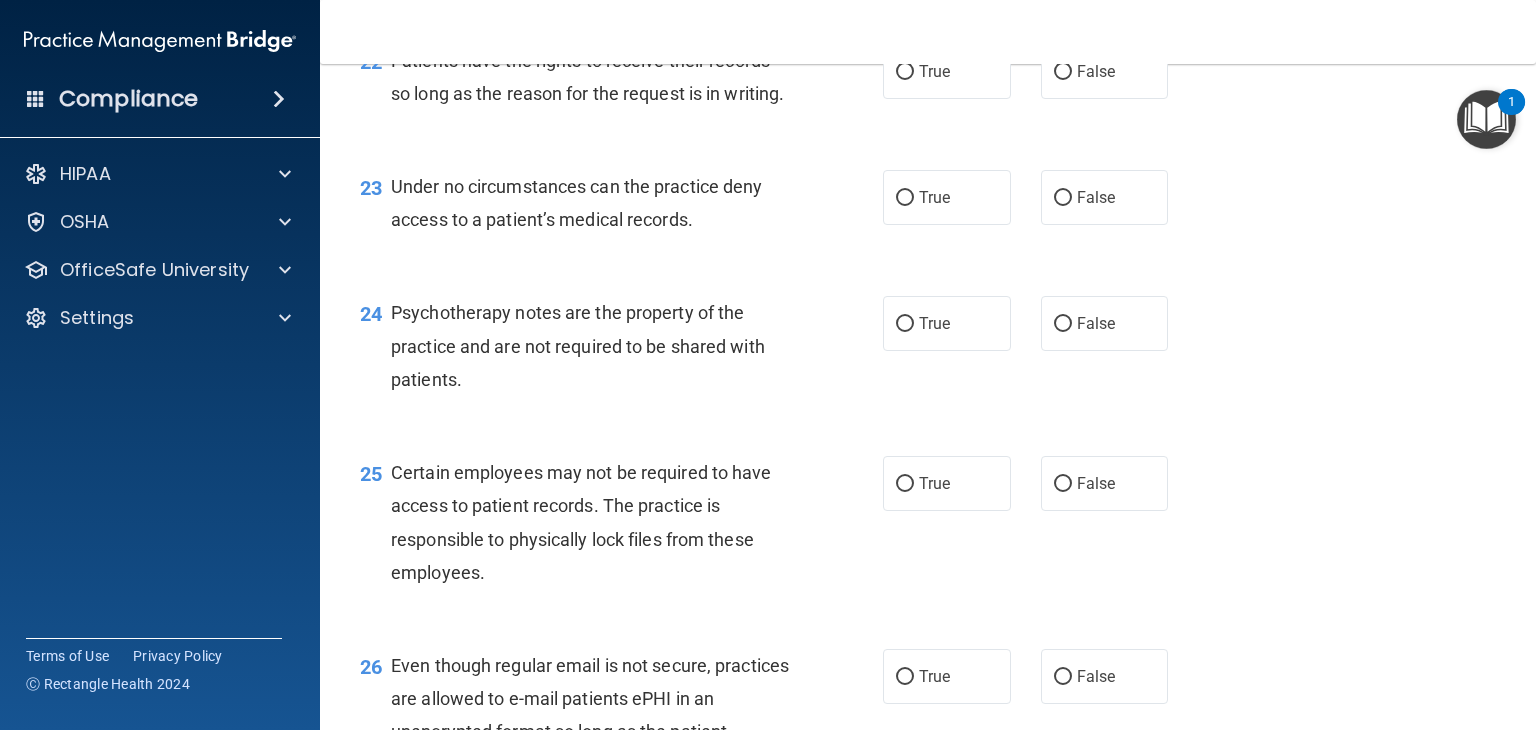 scroll, scrollTop: 4136, scrollLeft: 0, axis: vertical 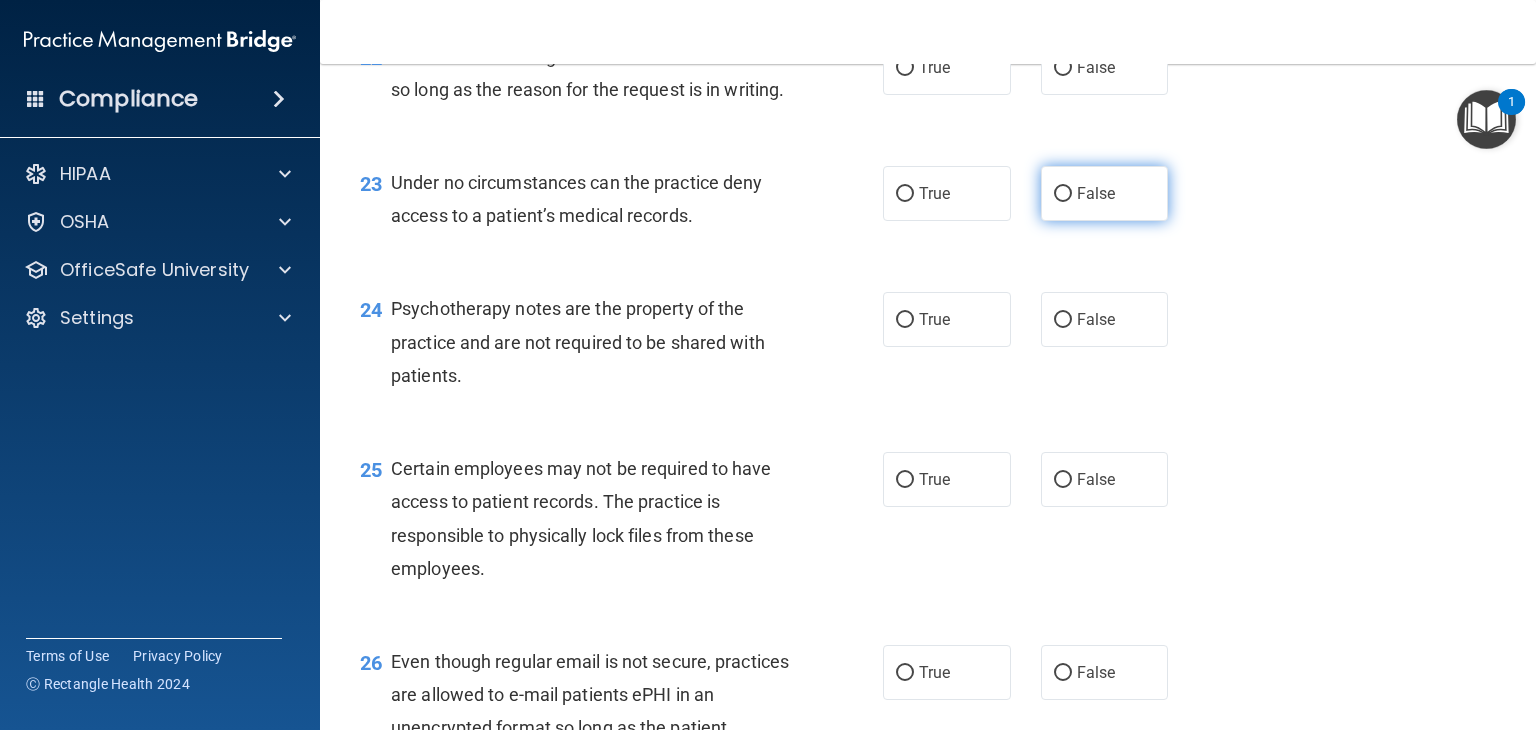 click on "False" at bounding box center [1063, 194] 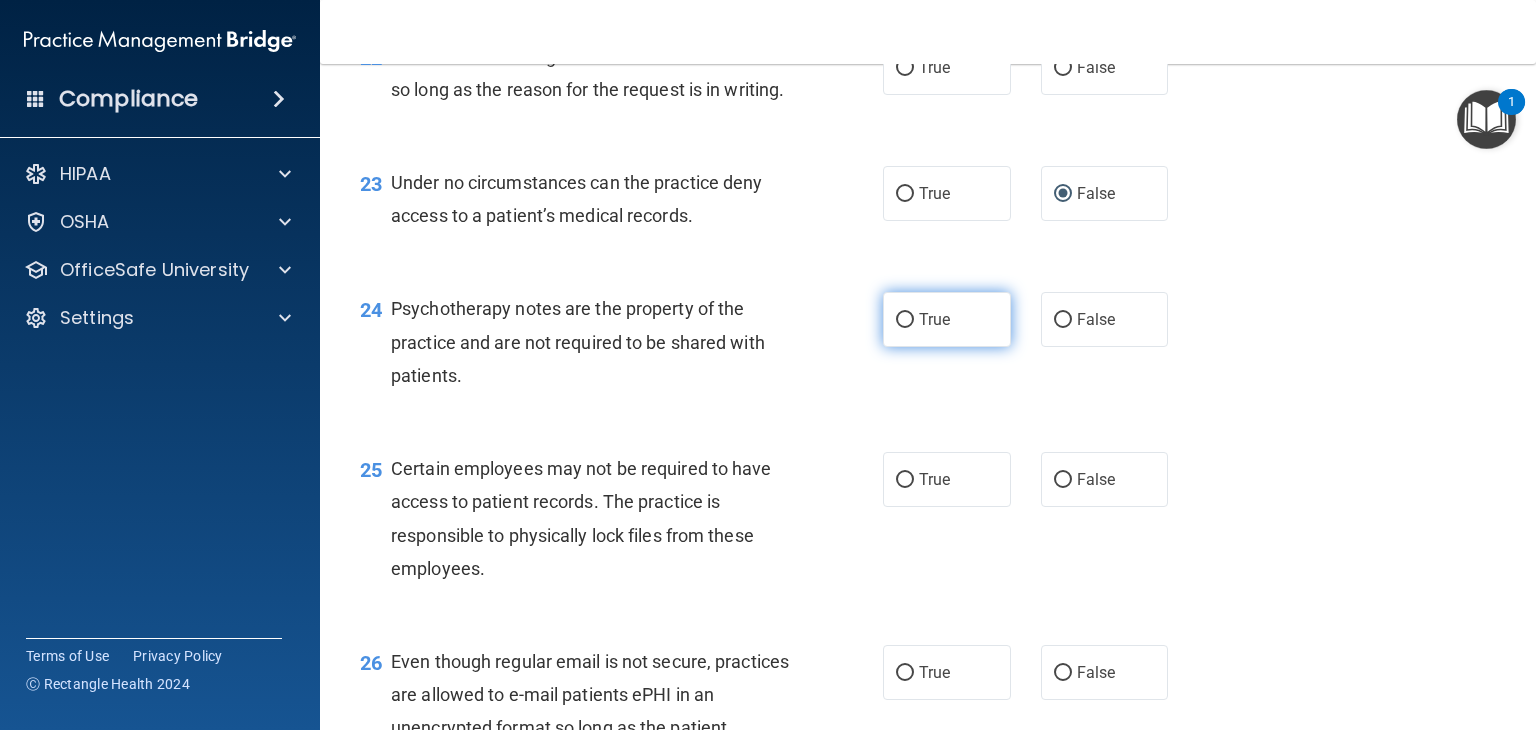 click on "True" at bounding box center [905, 320] 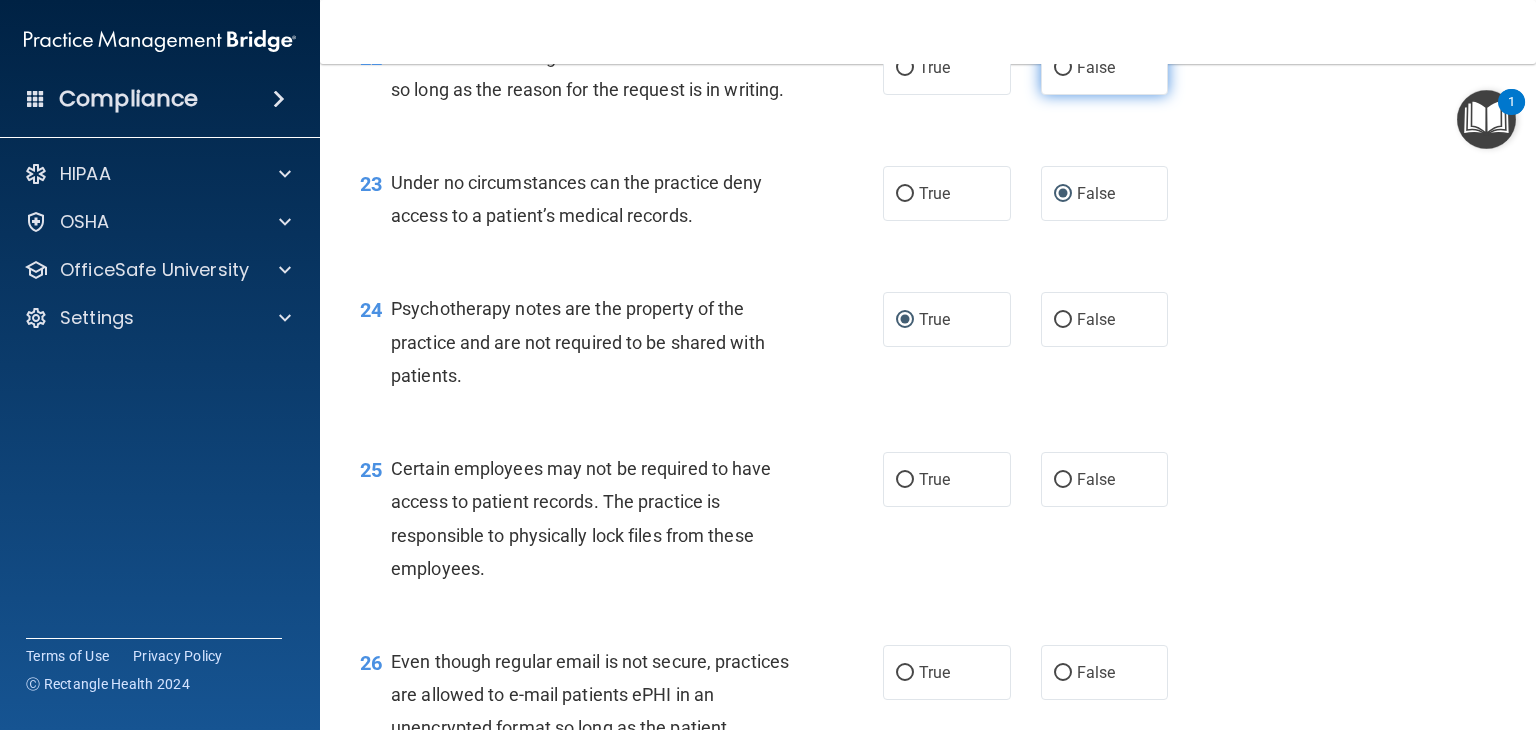click on "False" at bounding box center (1105, 67) 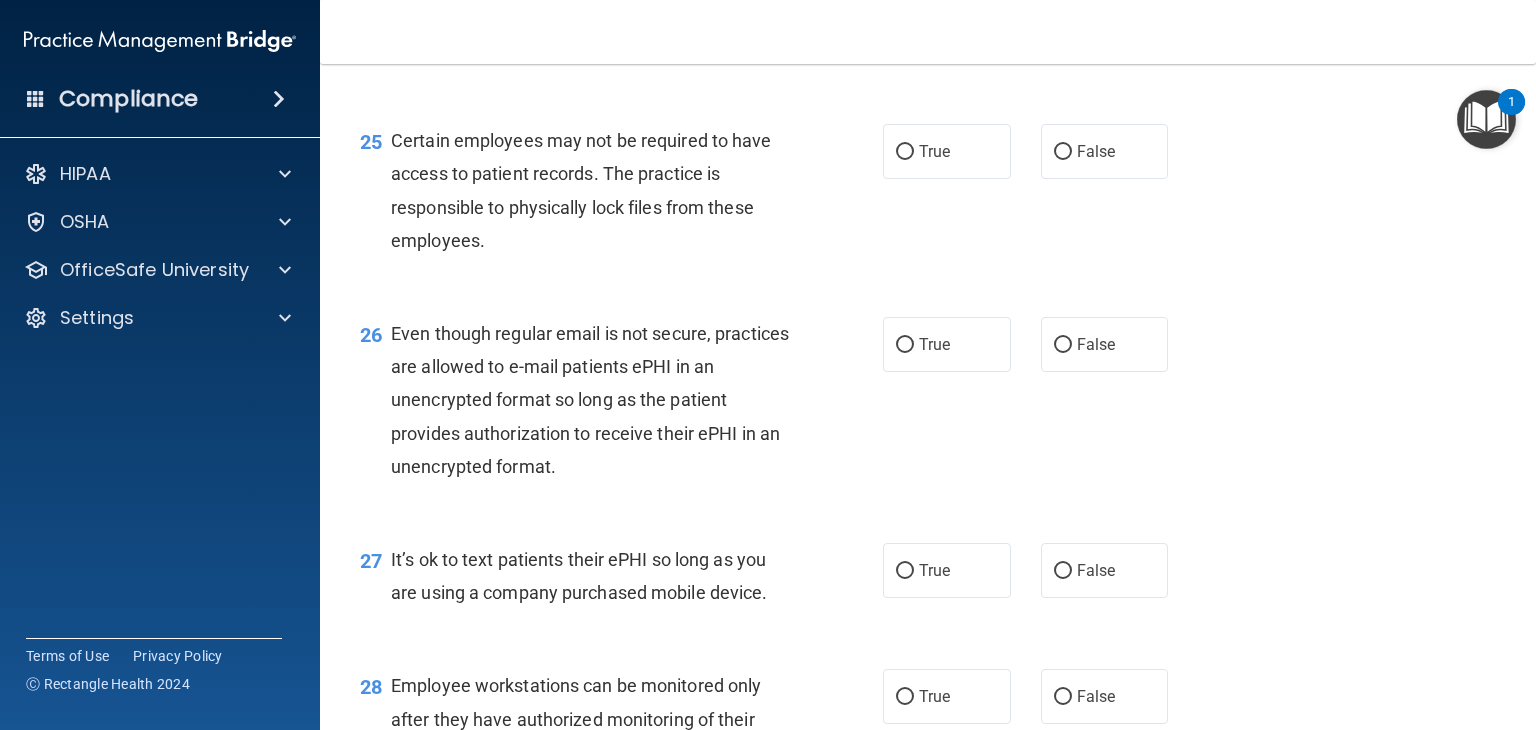 scroll, scrollTop: 4468, scrollLeft: 0, axis: vertical 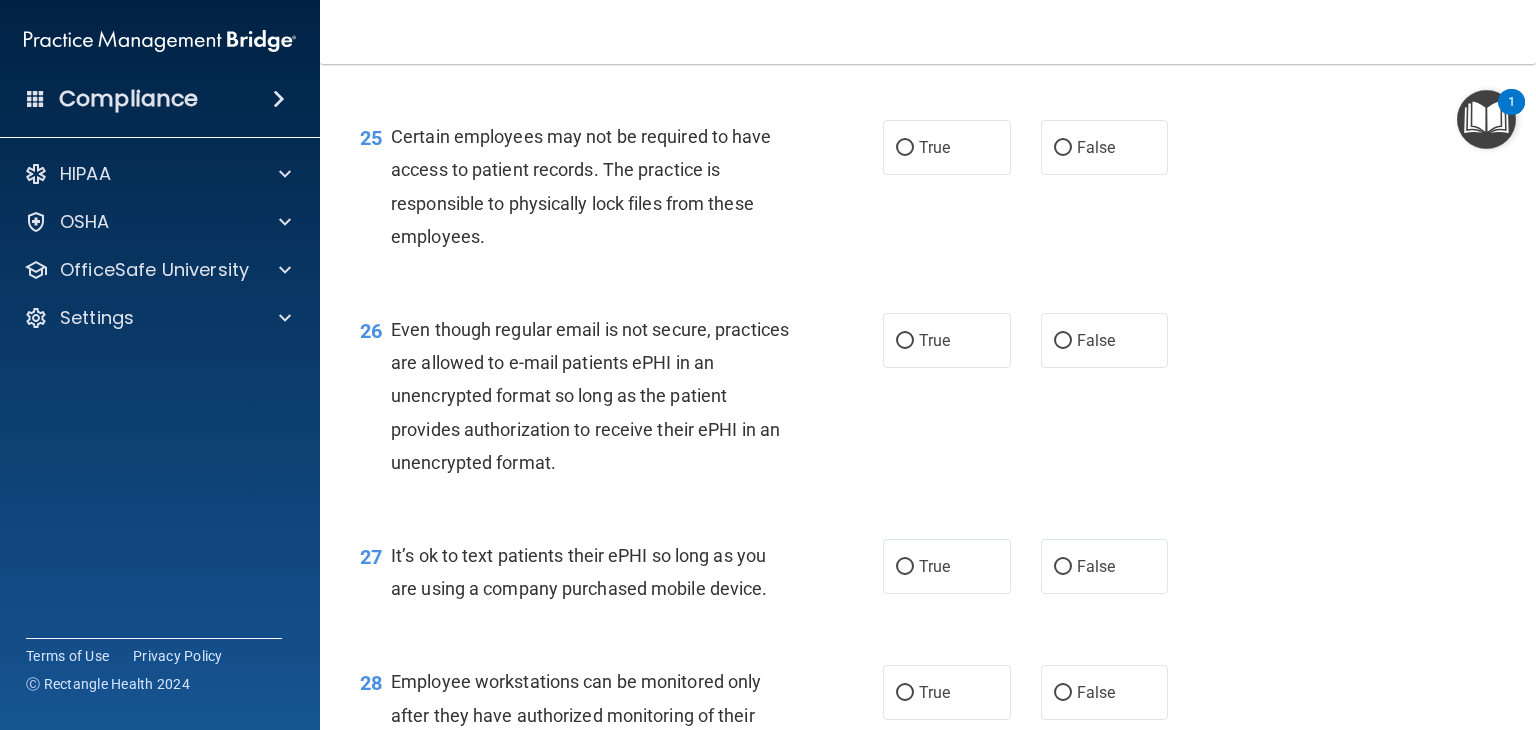 click on "25       Certain employees may not be required to have access to patient records.  The practice is responsible to physically lock files from these employees.                  True           False" at bounding box center [928, 191] 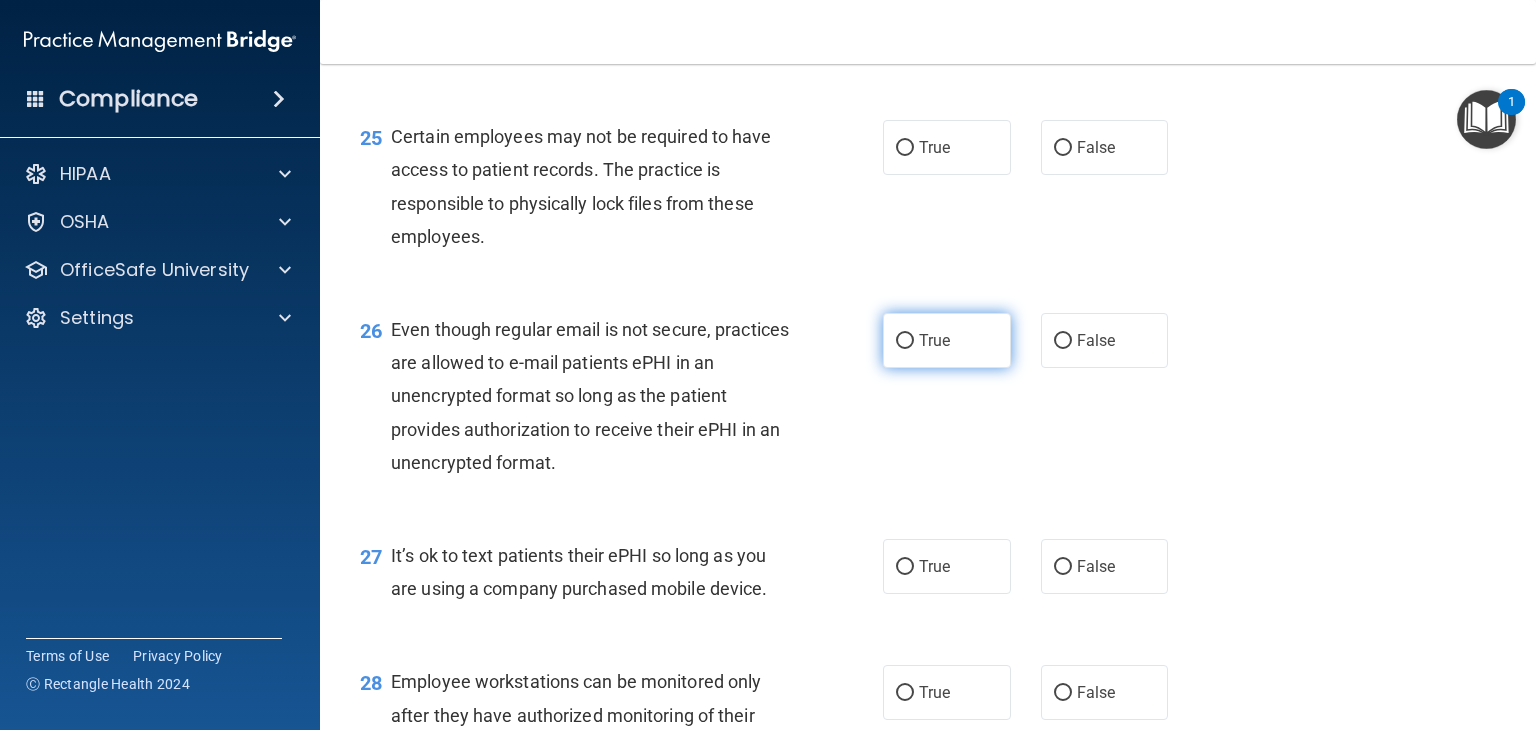 click on "True" at bounding box center [905, 341] 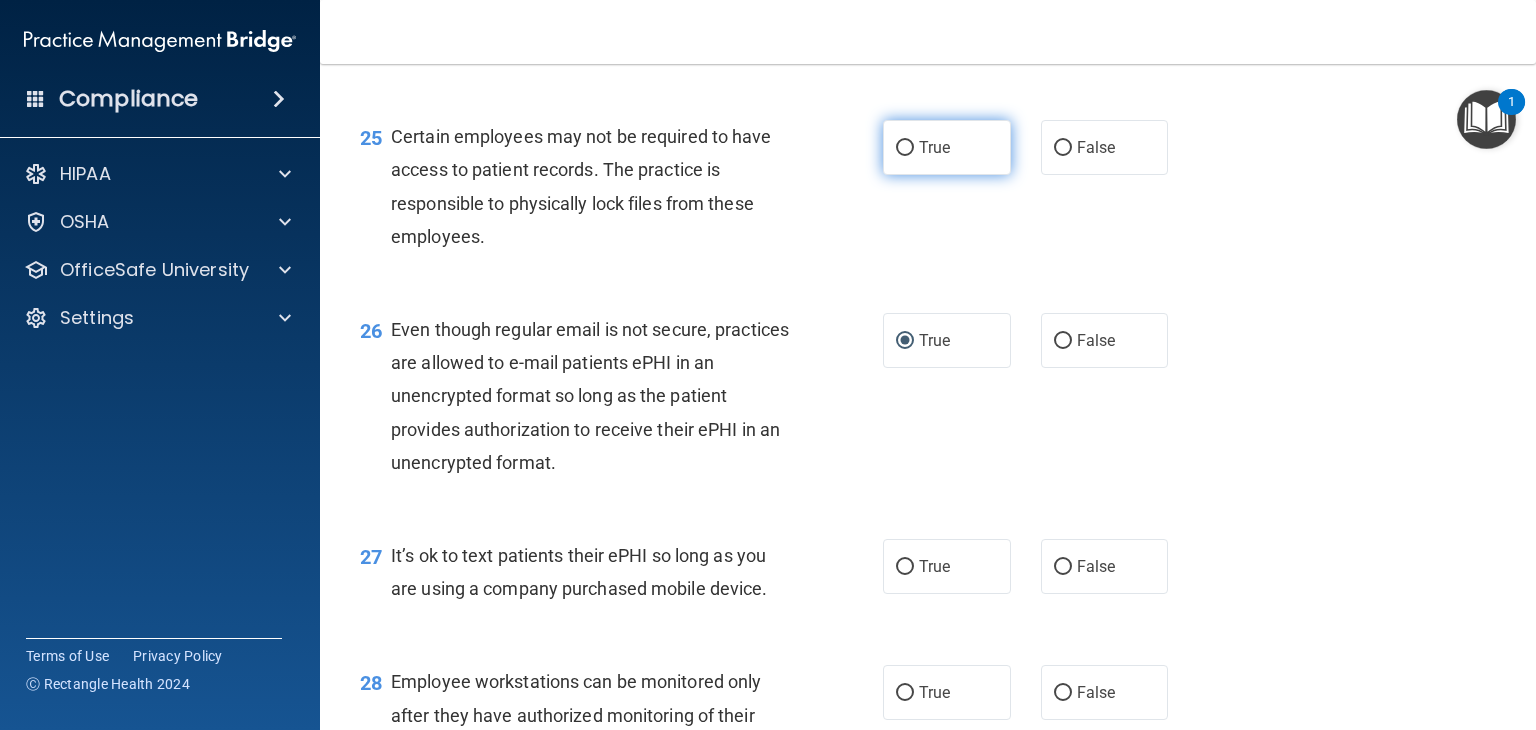 click on "True" at bounding box center [905, 148] 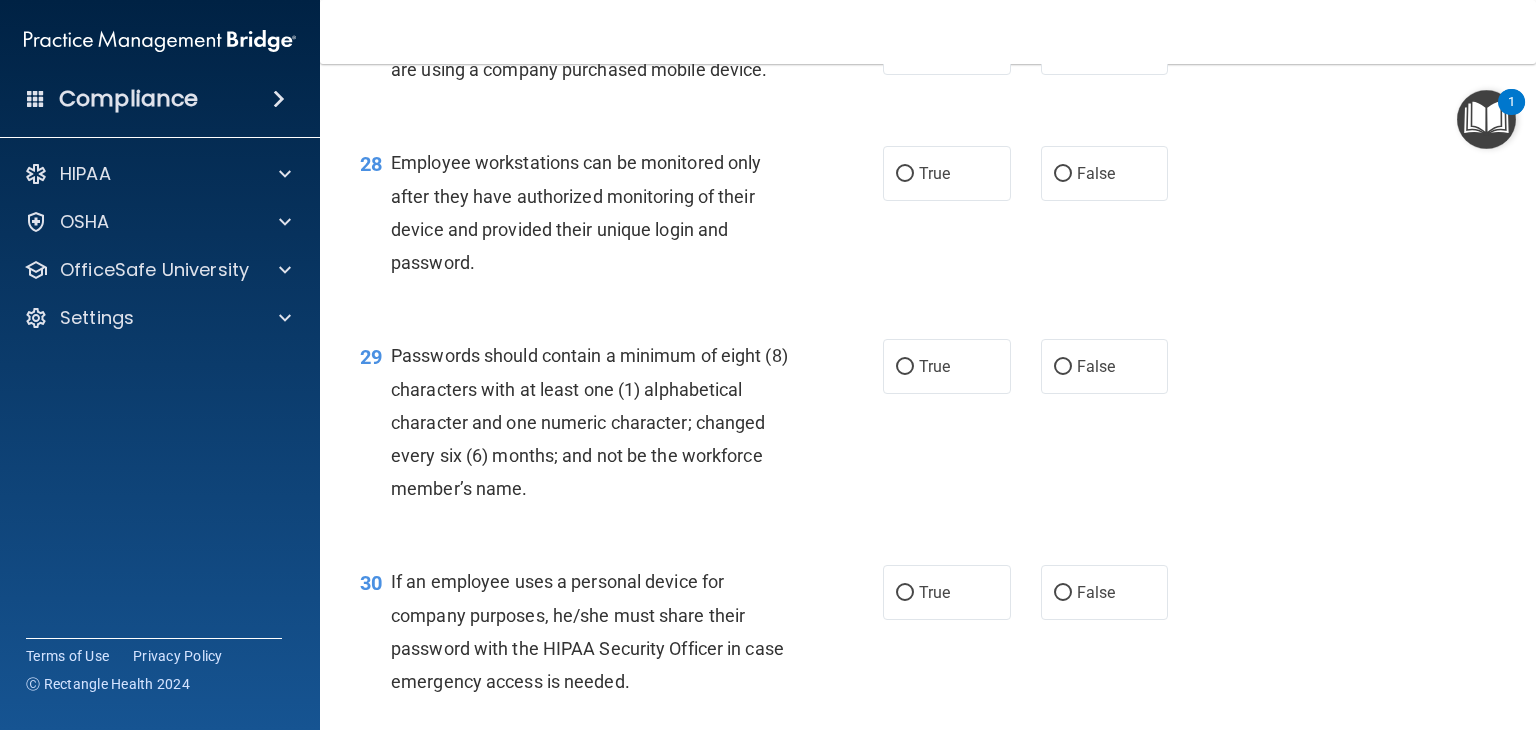 scroll, scrollTop: 4988, scrollLeft: 0, axis: vertical 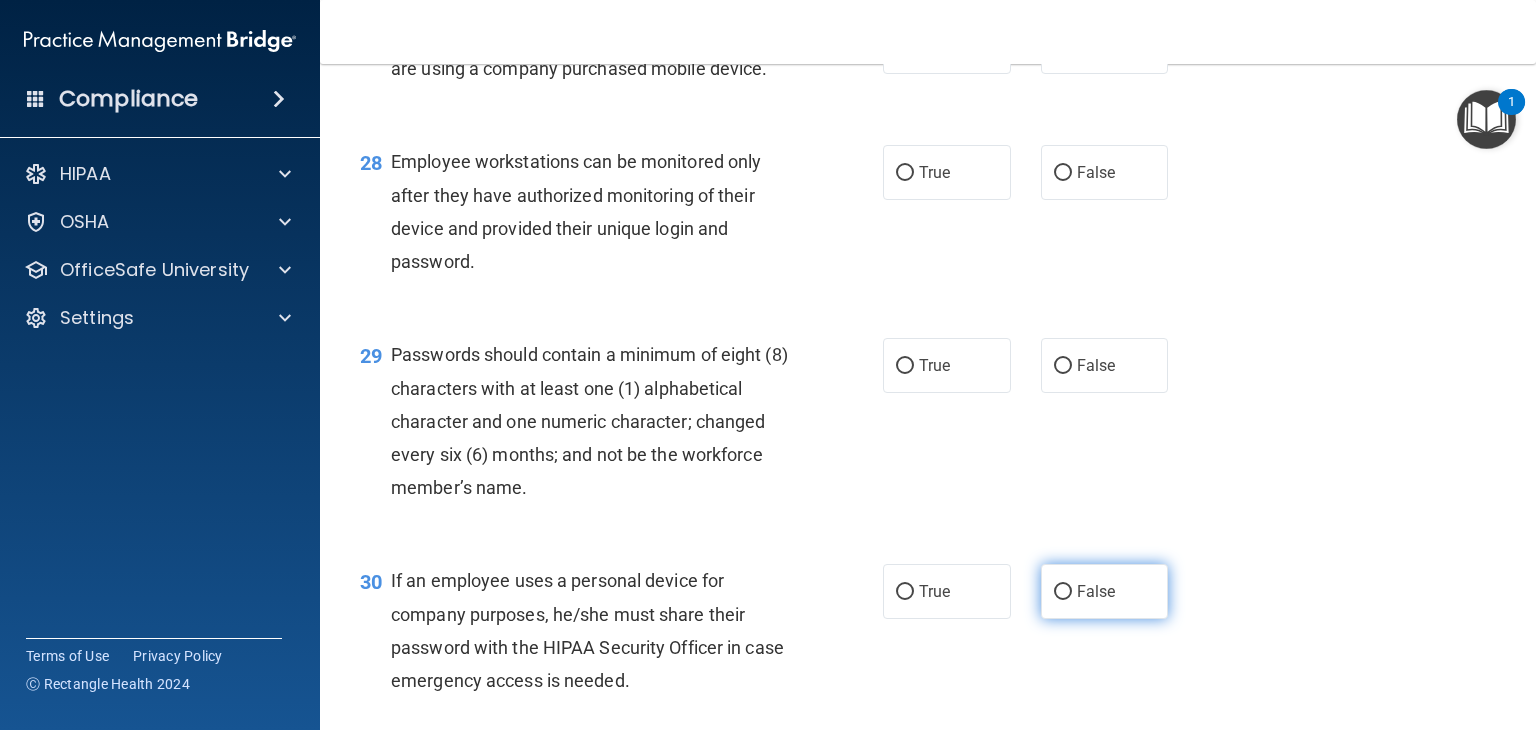 click on "False" at bounding box center [1063, 592] 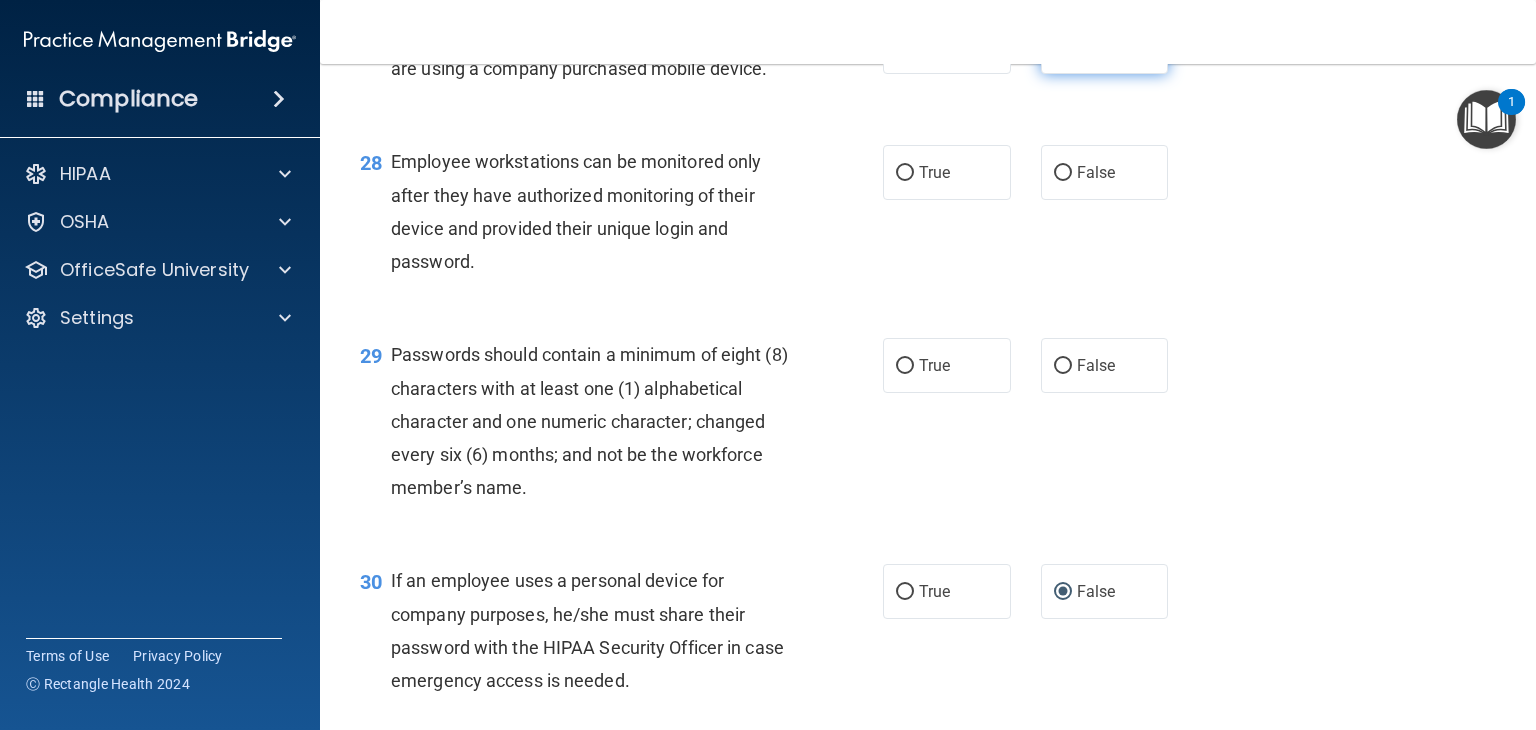 click on "False" at bounding box center [1063, 47] 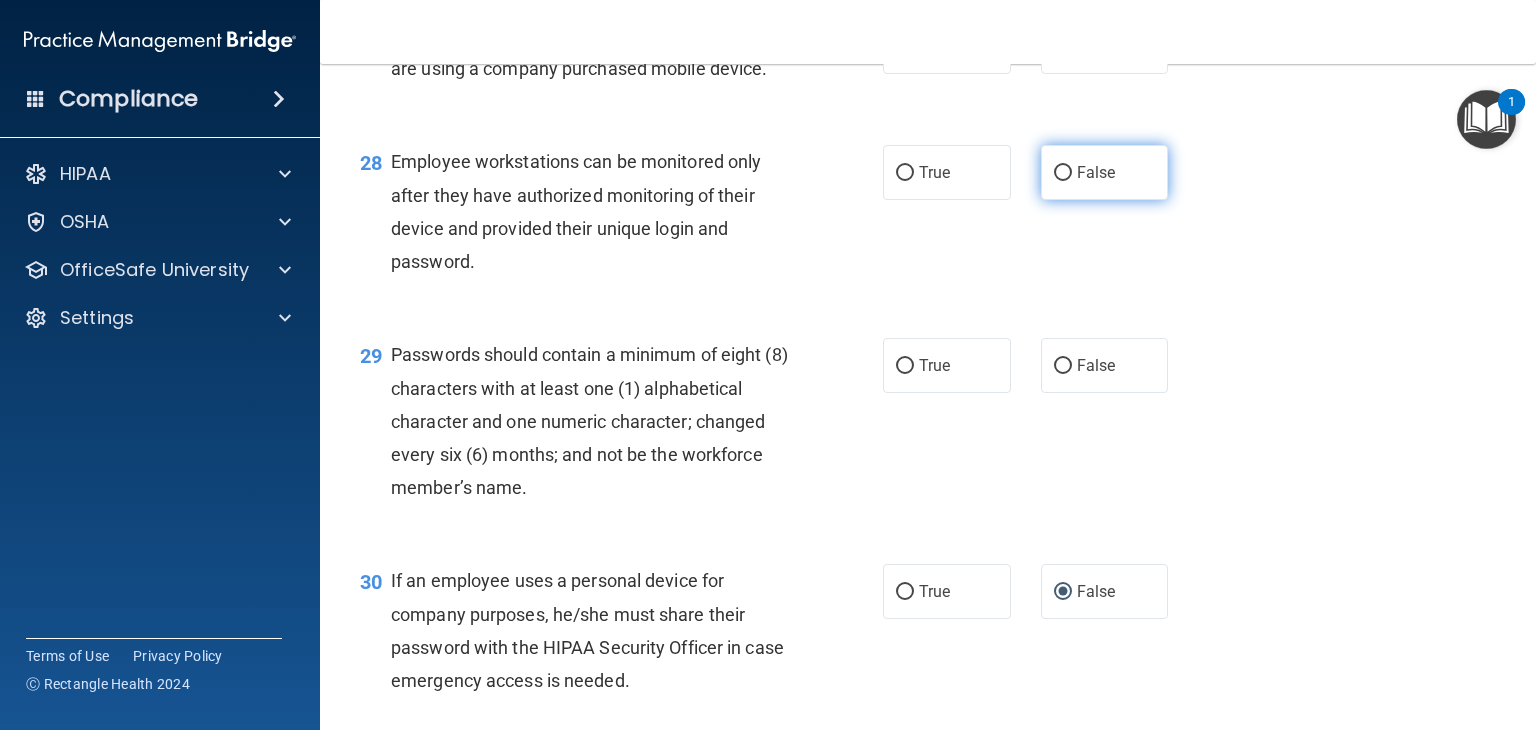 click on "False" at bounding box center [1063, 173] 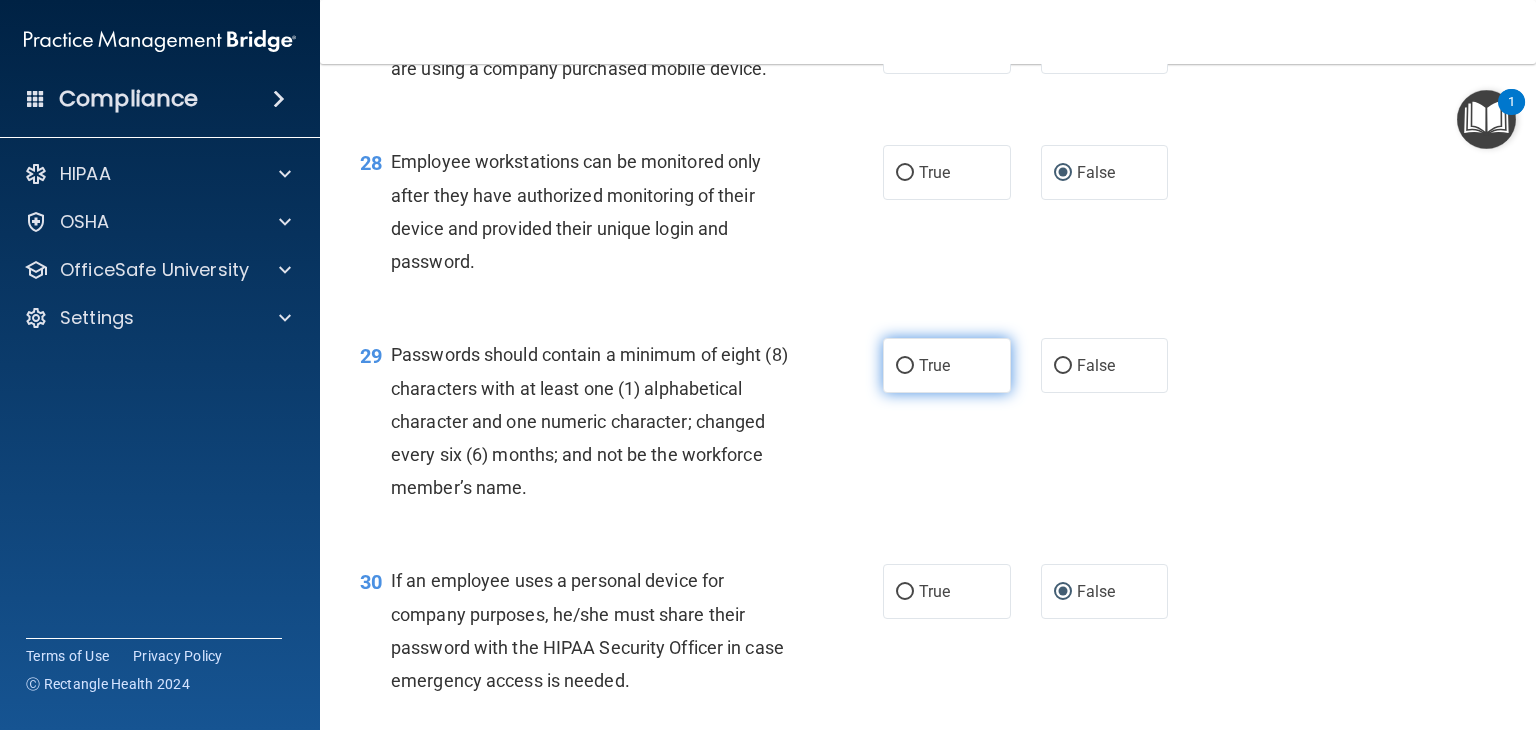 click on "True" at bounding box center [905, 366] 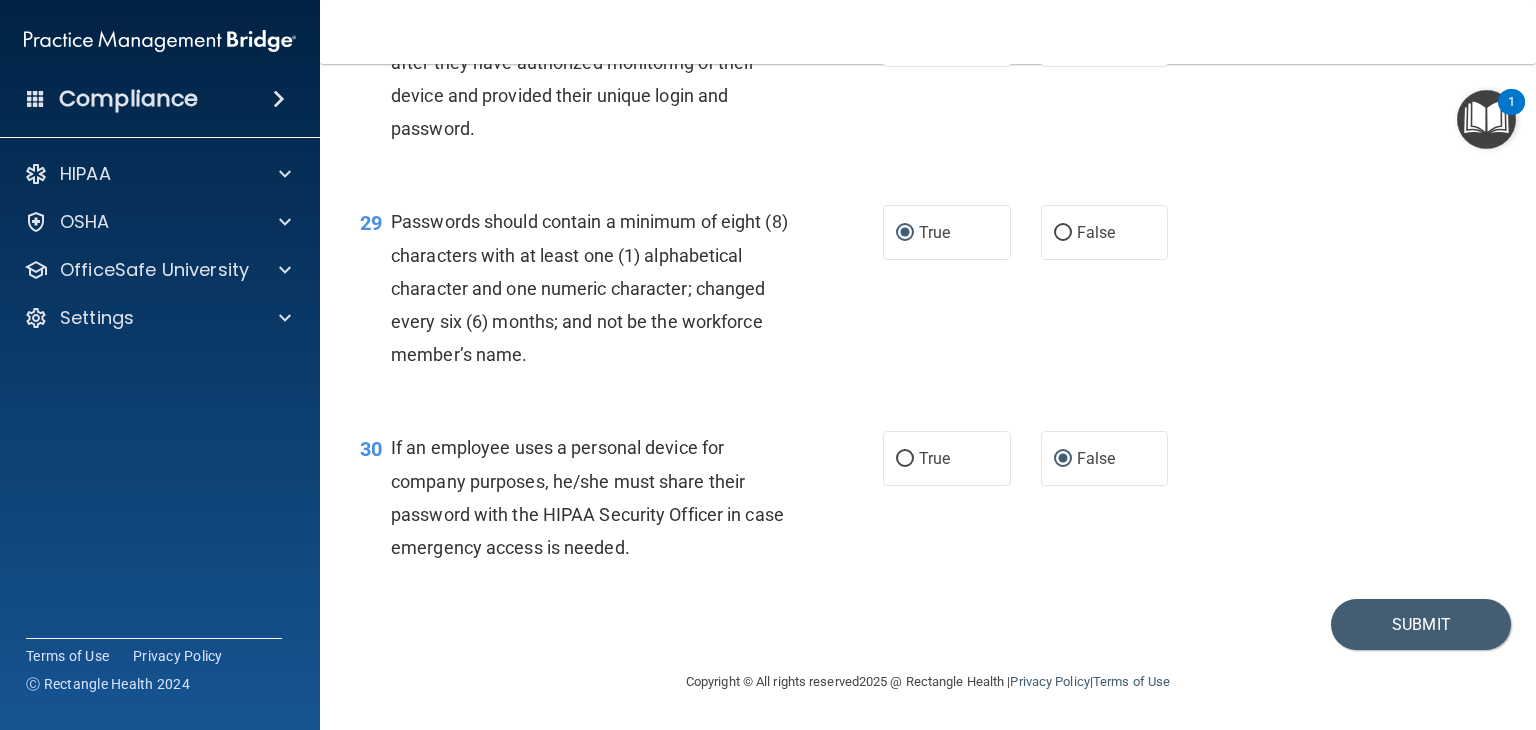 scroll, scrollTop: 5220, scrollLeft: 0, axis: vertical 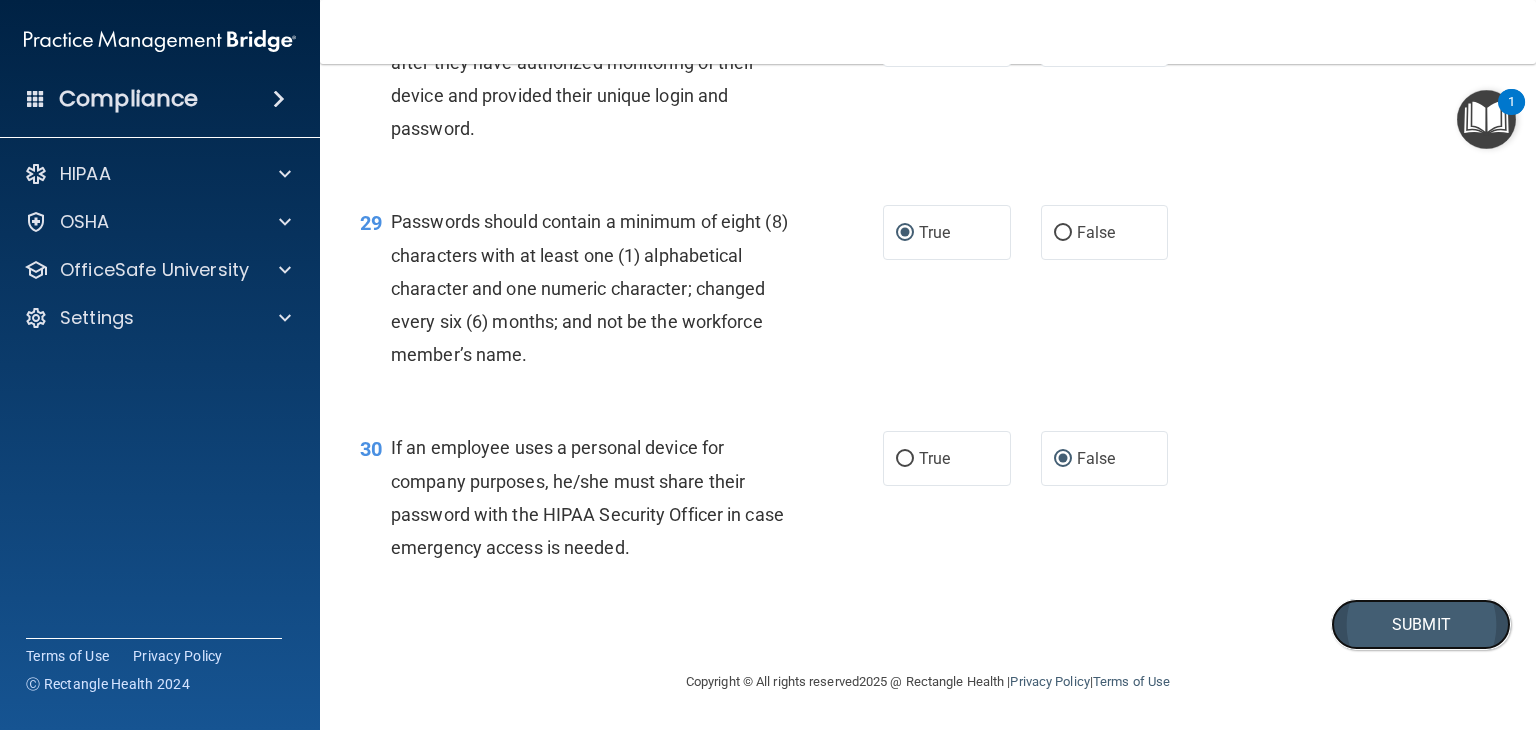 click on "Submit" at bounding box center (1421, 624) 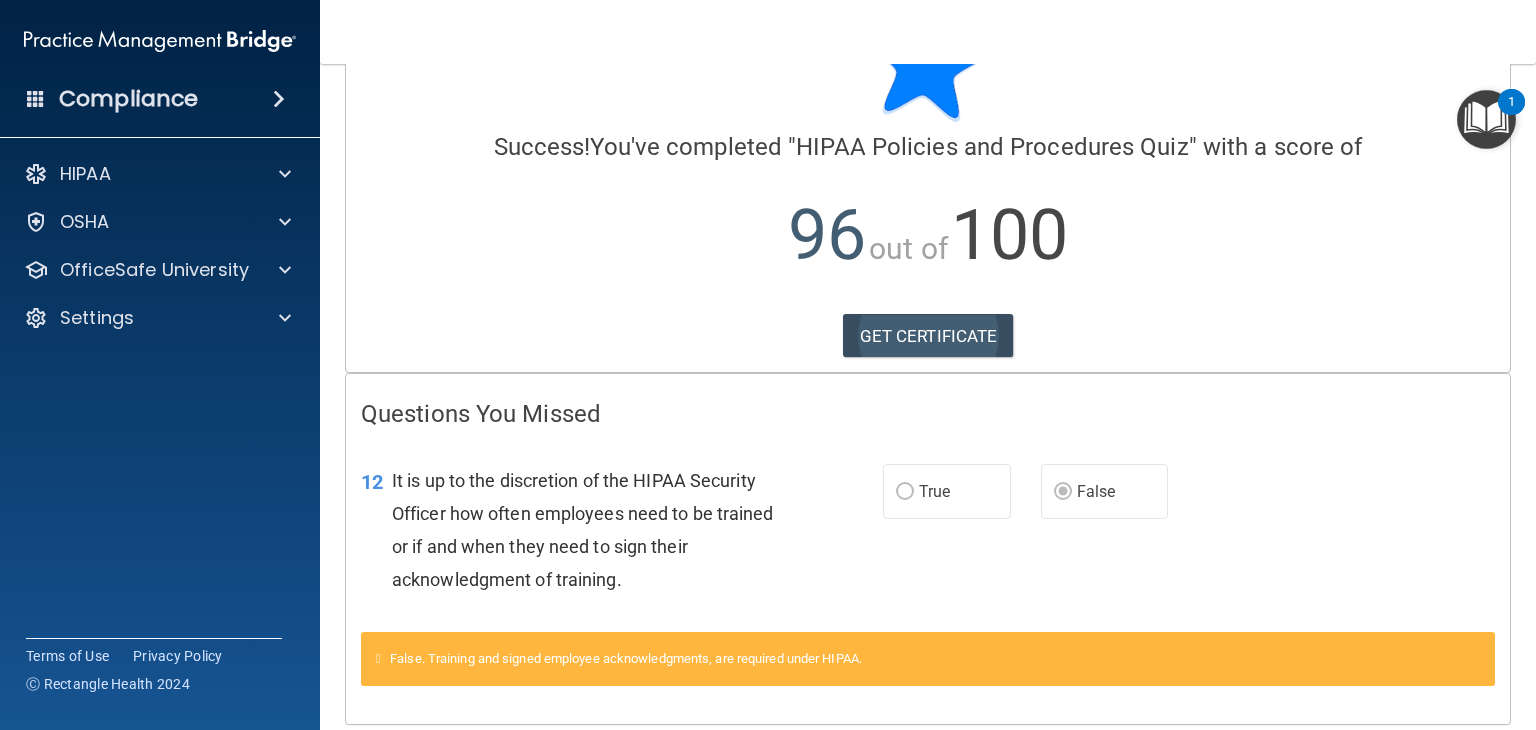 scroll, scrollTop: 112, scrollLeft: 0, axis: vertical 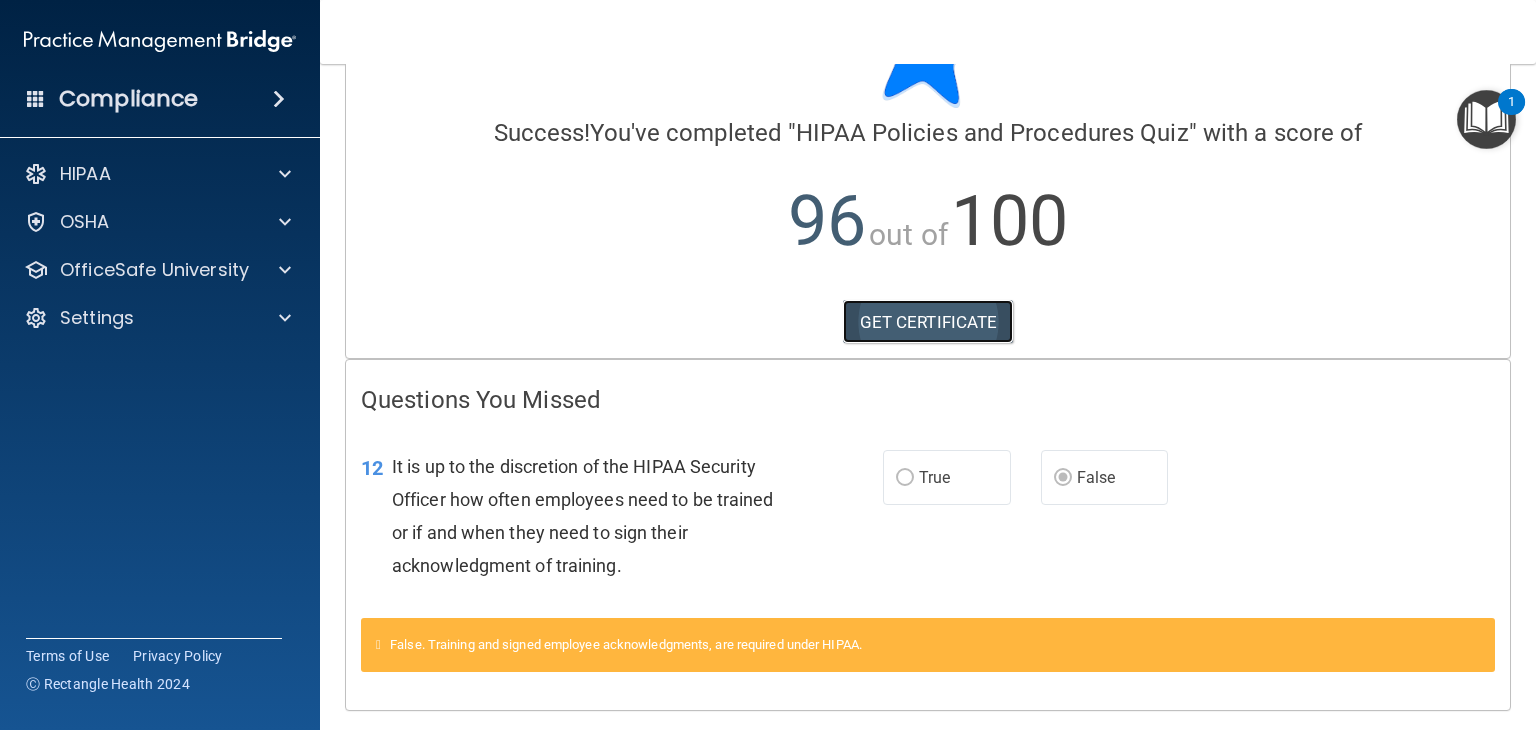 click on "GET CERTIFICATE" at bounding box center [928, 322] 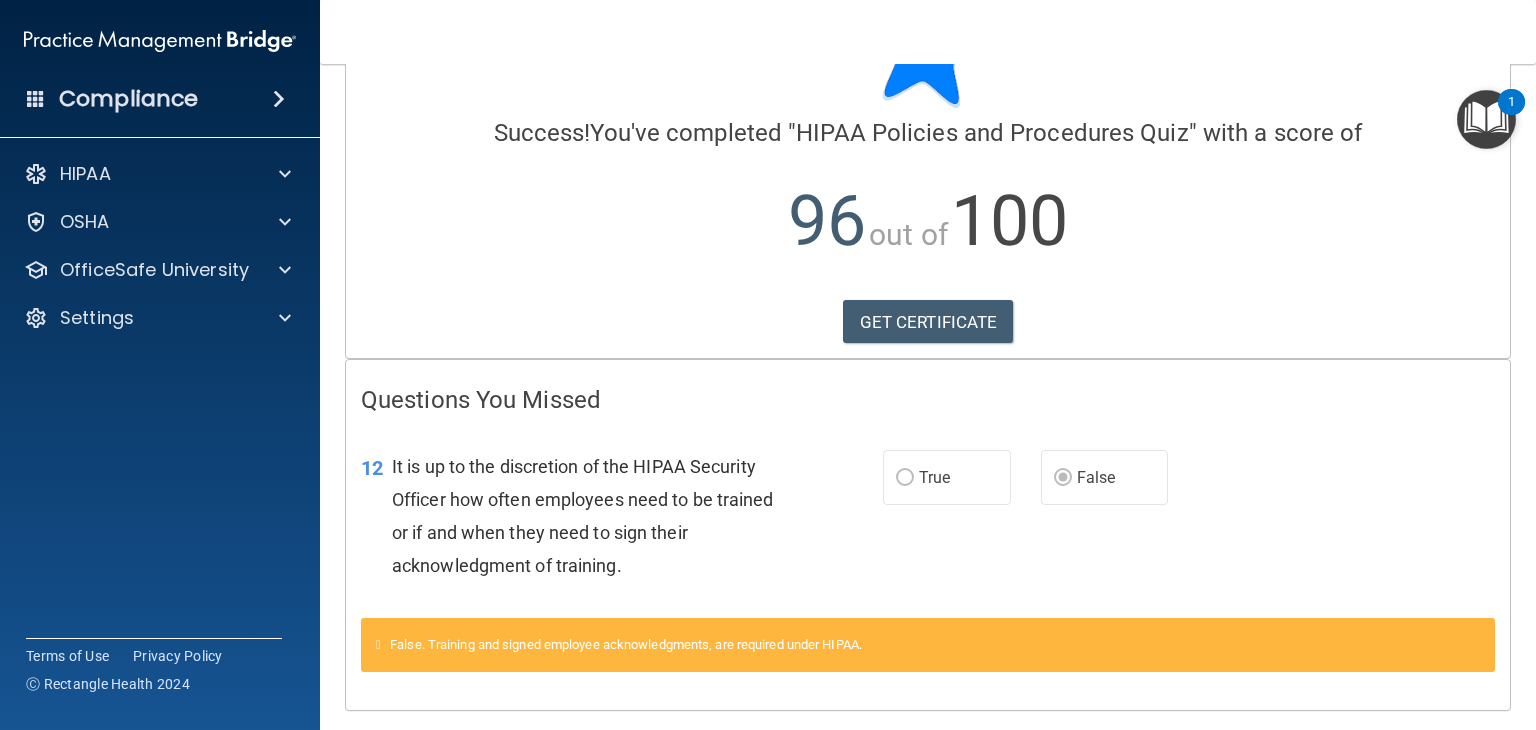 scroll, scrollTop: 112, scrollLeft: 0, axis: vertical 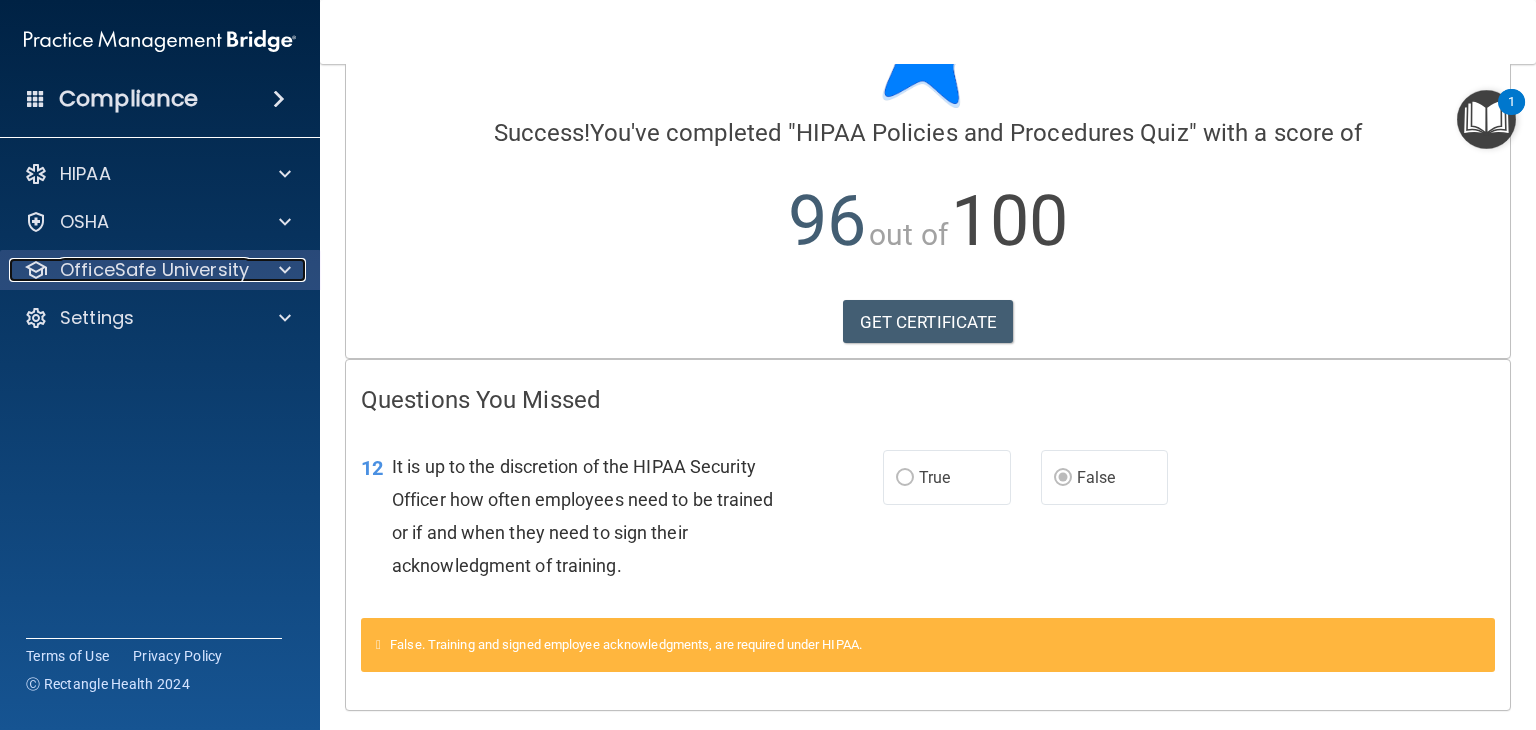 click on "OfficeSafe University" at bounding box center (154, 270) 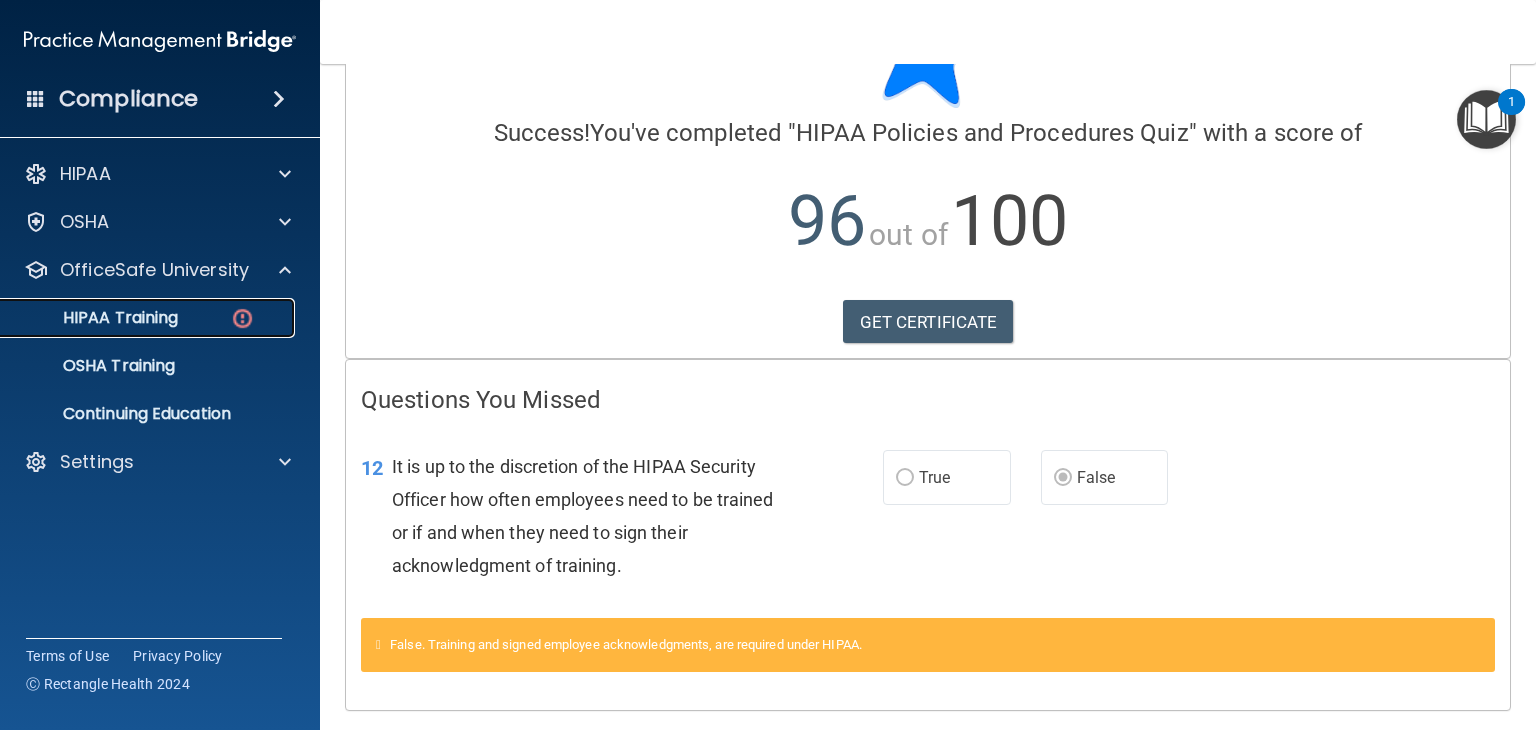 click on "HIPAA Training" at bounding box center (95, 318) 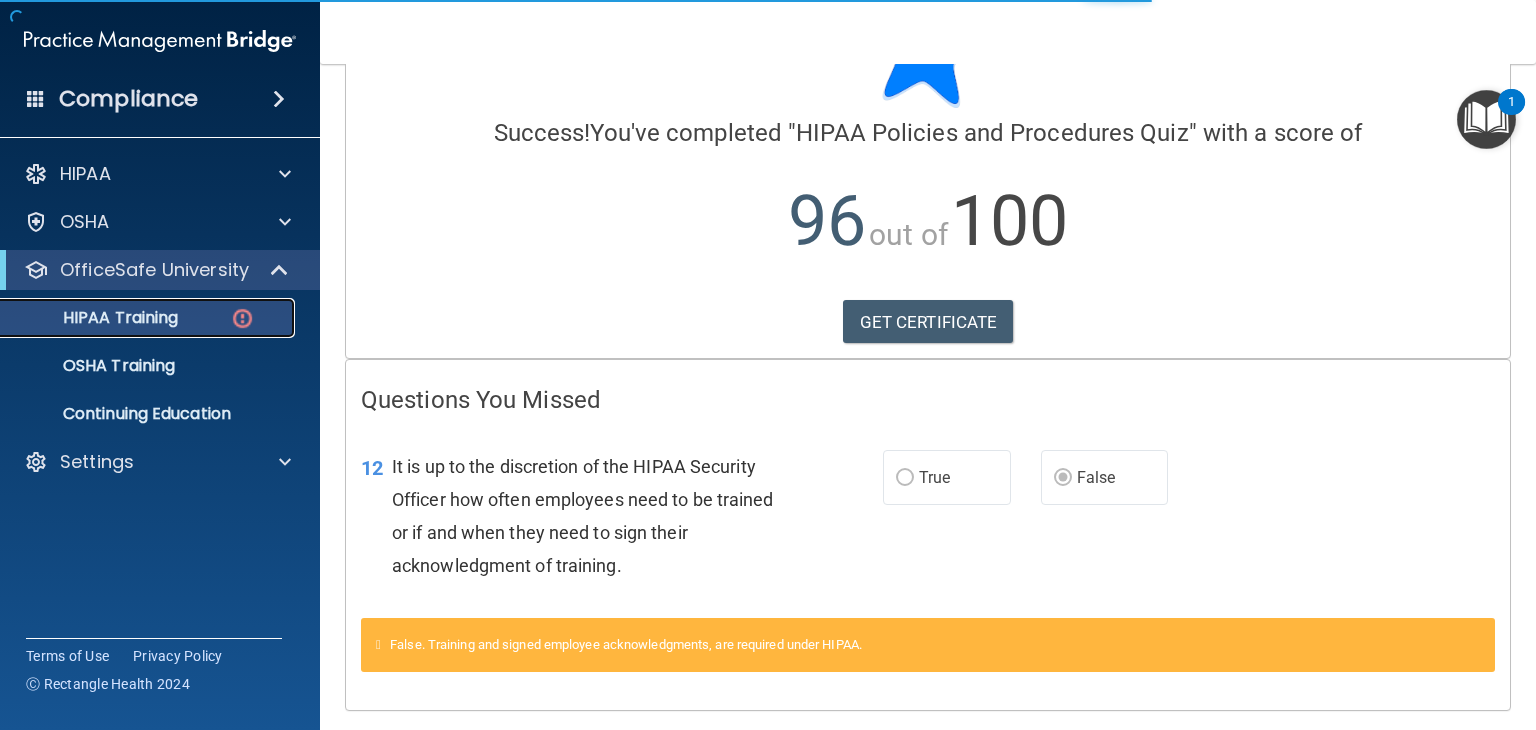 scroll, scrollTop: 704, scrollLeft: 0, axis: vertical 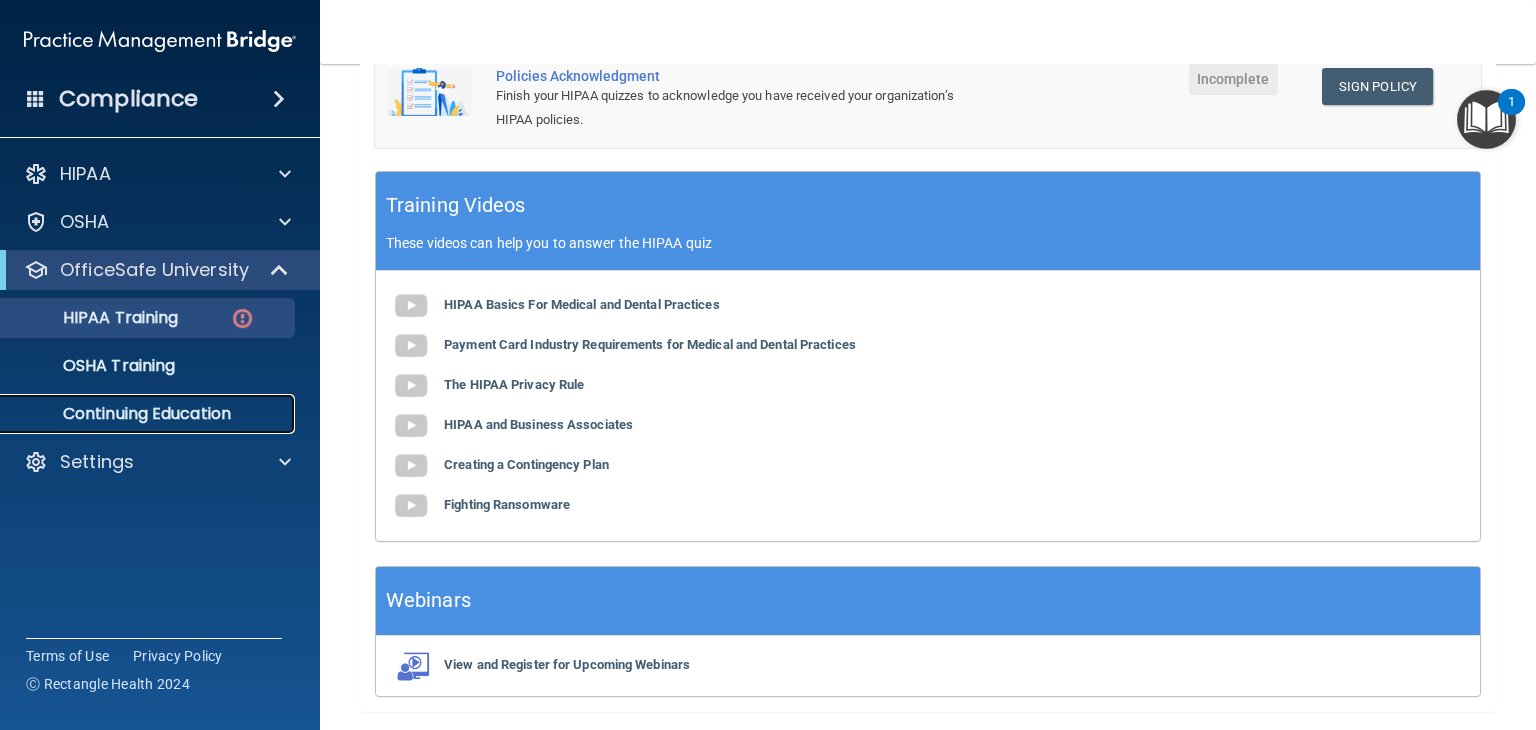 click on "Continuing Education" at bounding box center (149, 414) 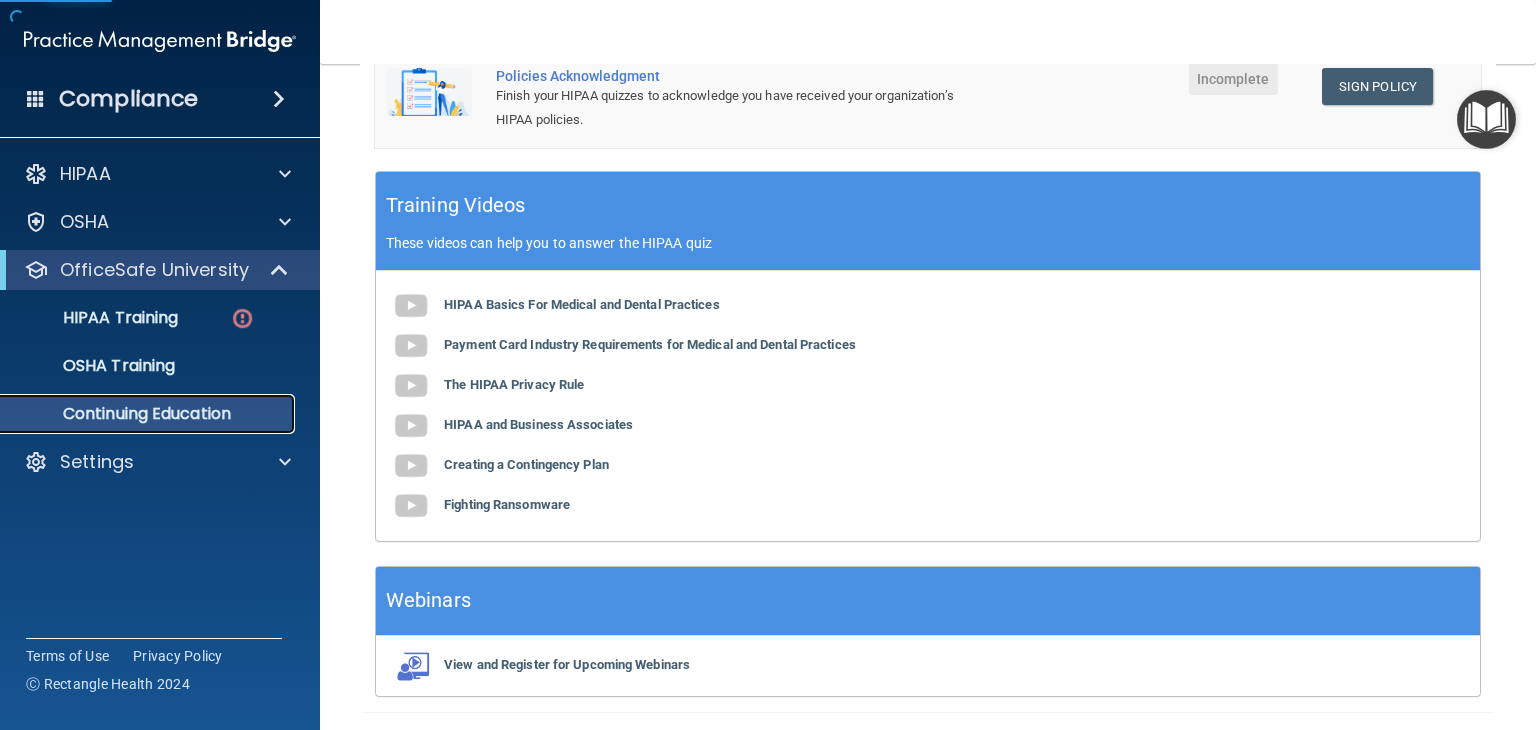 scroll, scrollTop: 0, scrollLeft: 0, axis: both 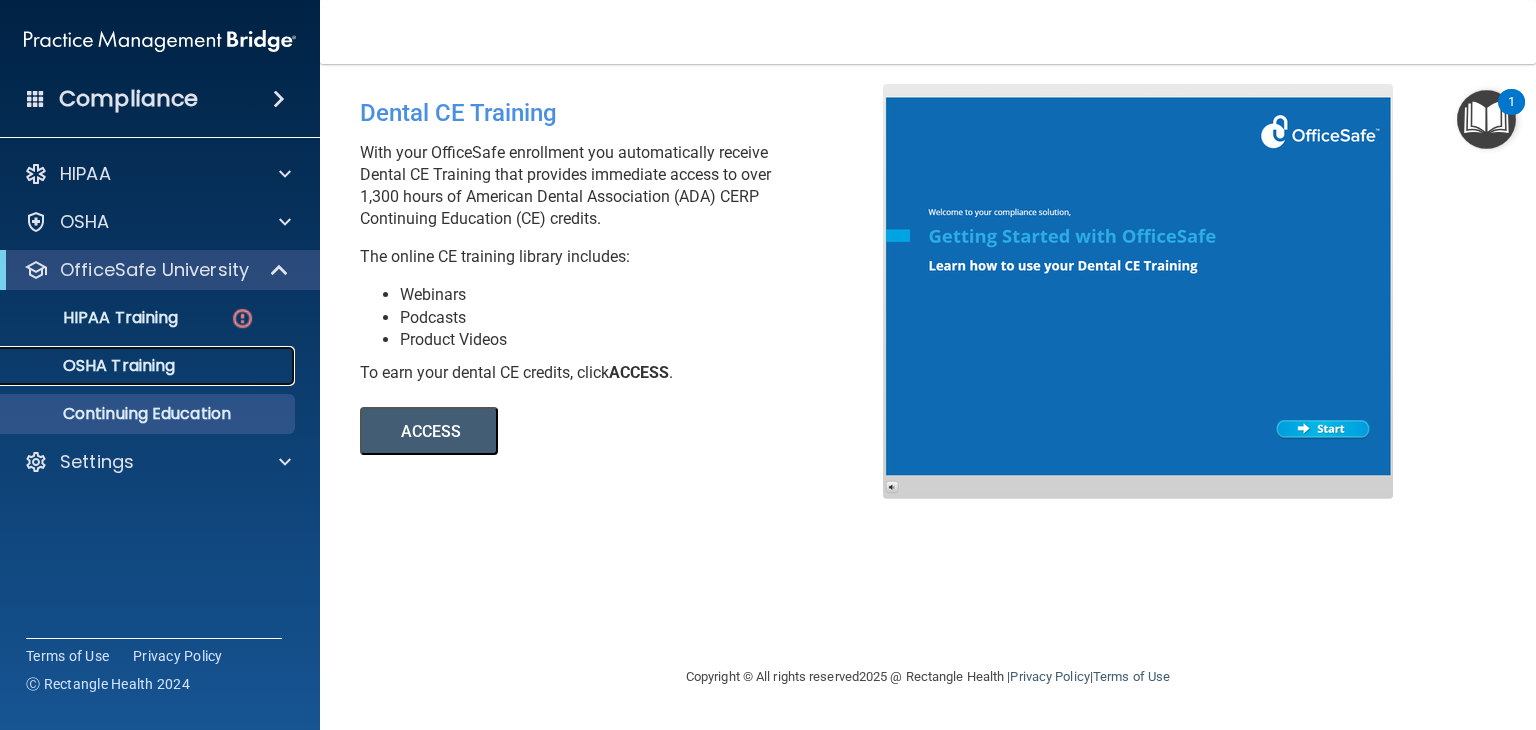 click on "OSHA Training" at bounding box center [94, 366] 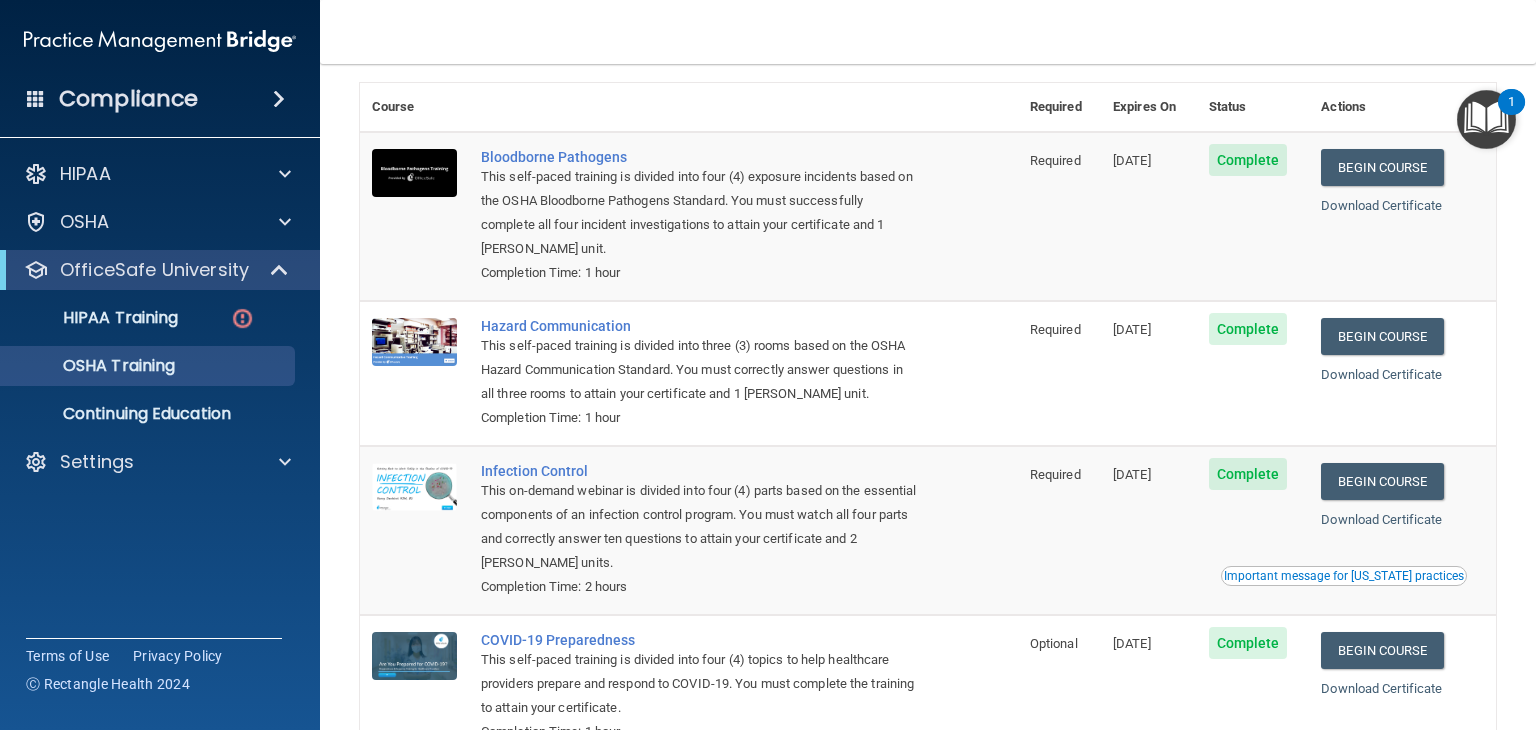 scroll, scrollTop: 88, scrollLeft: 0, axis: vertical 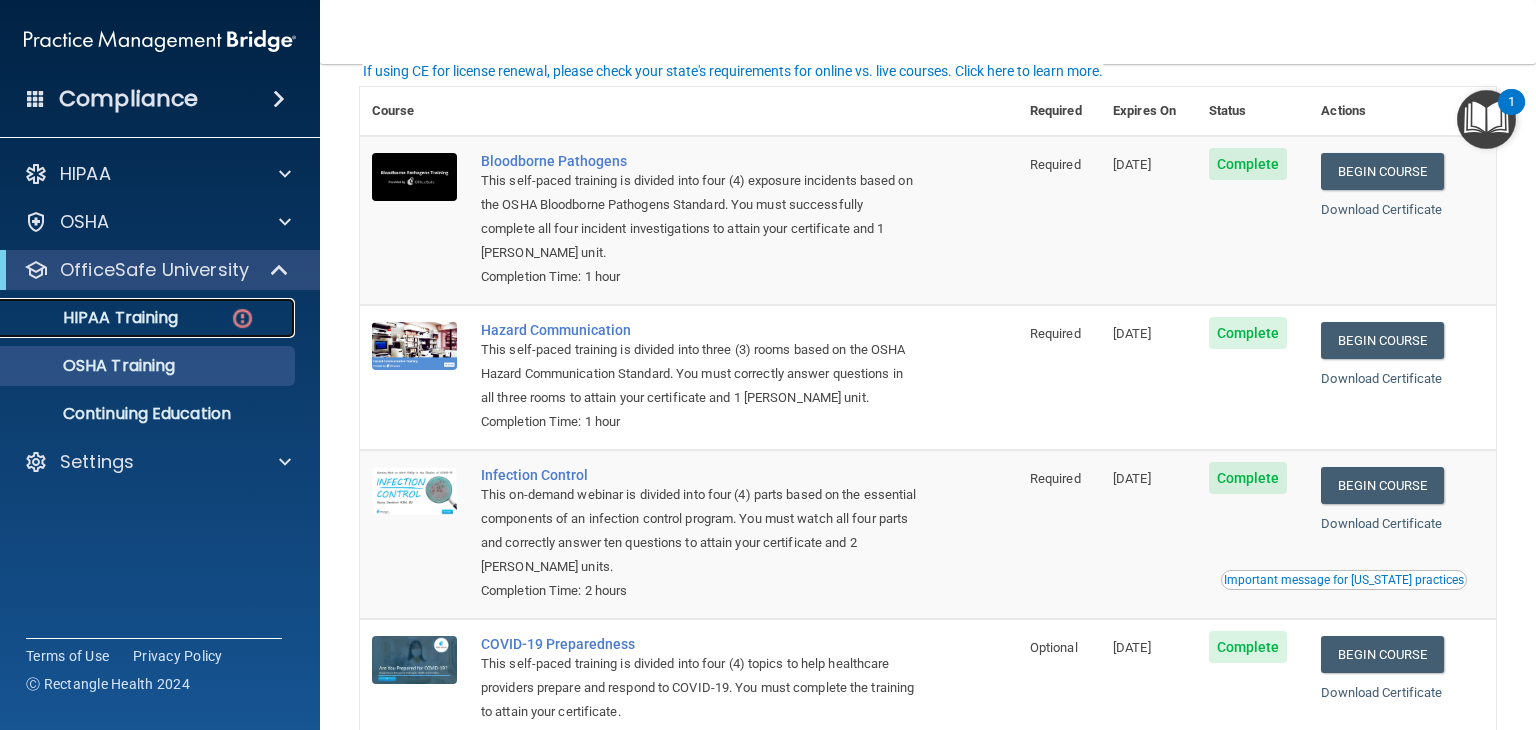 click on "HIPAA Training" at bounding box center [137, 318] 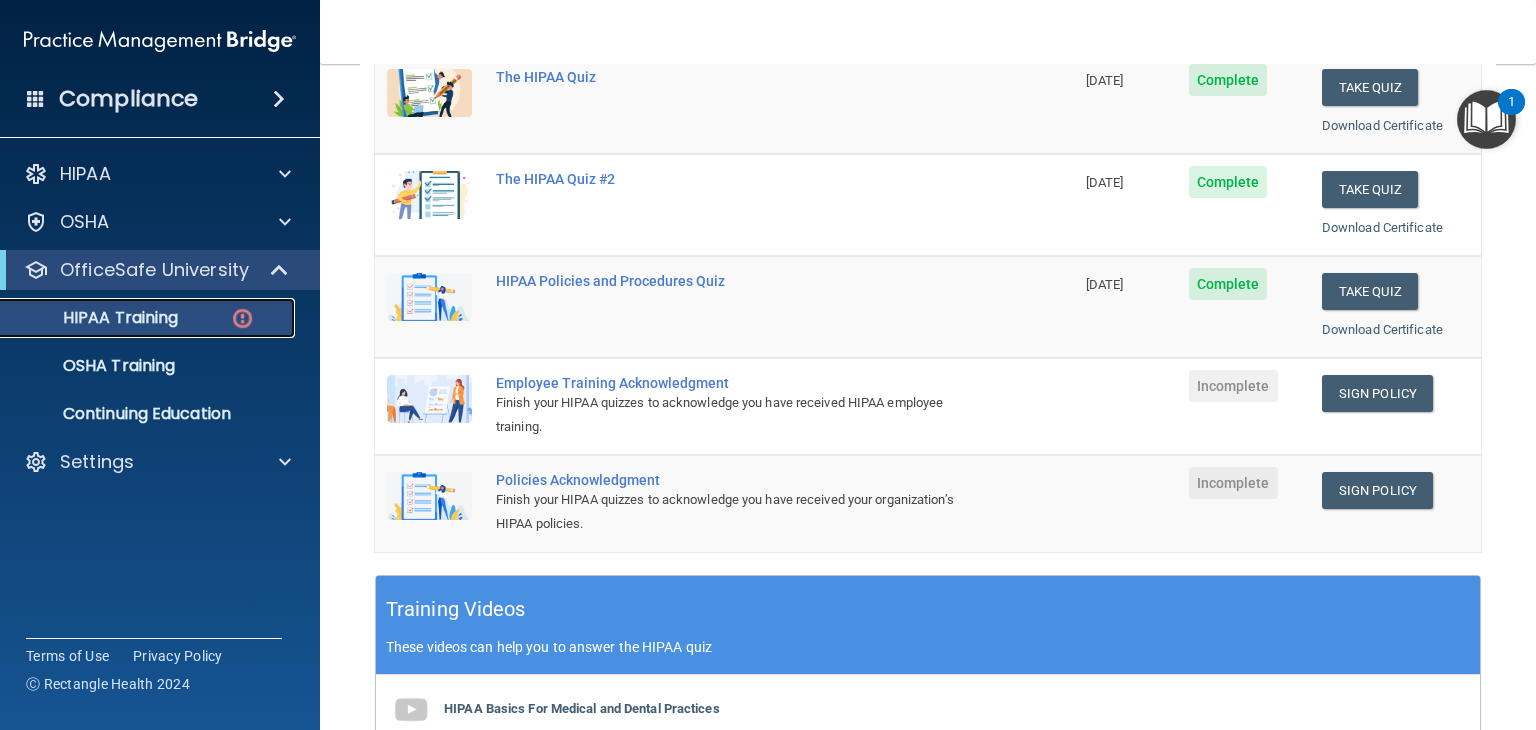 scroll, scrollTop: 380, scrollLeft: 0, axis: vertical 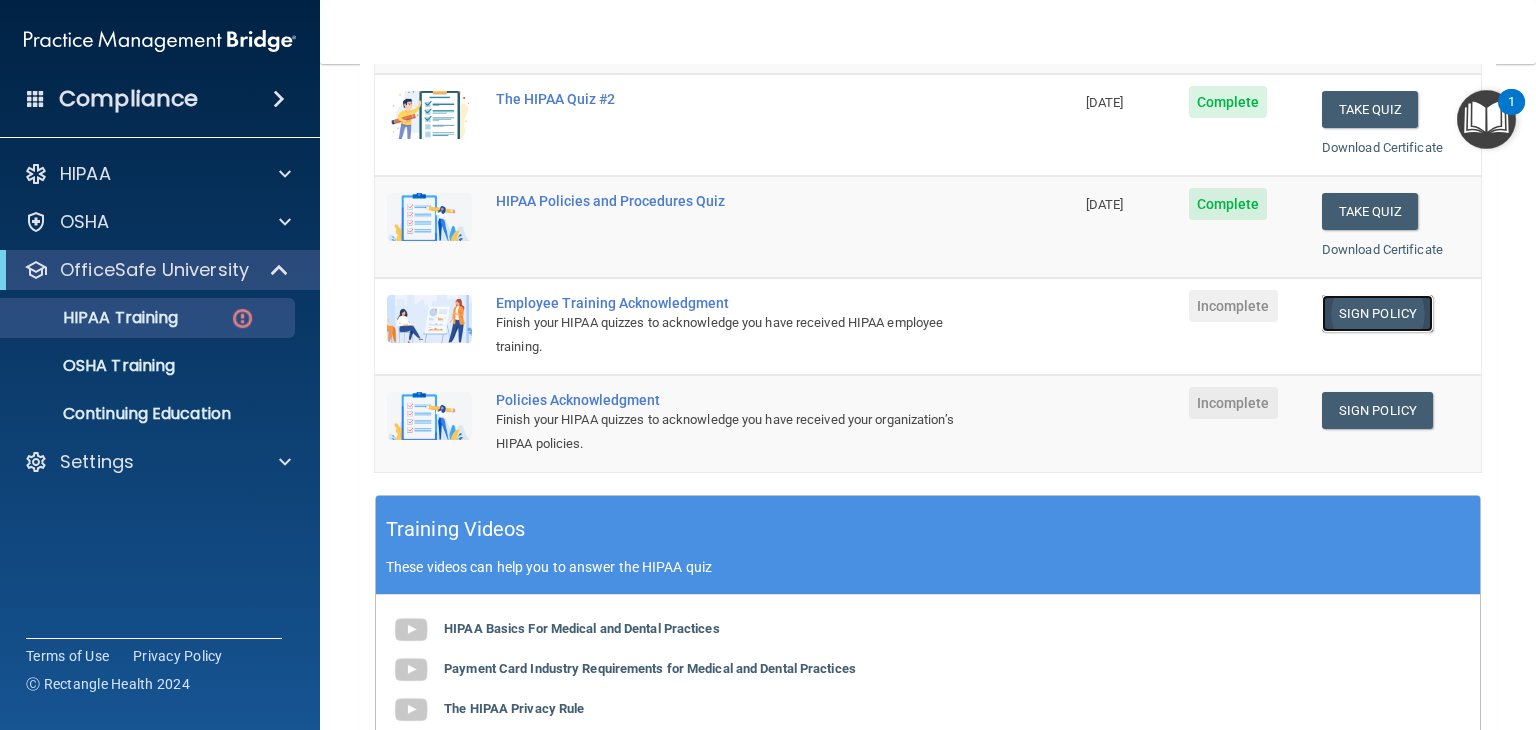 click on "Sign Policy" at bounding box center (1377, 313) 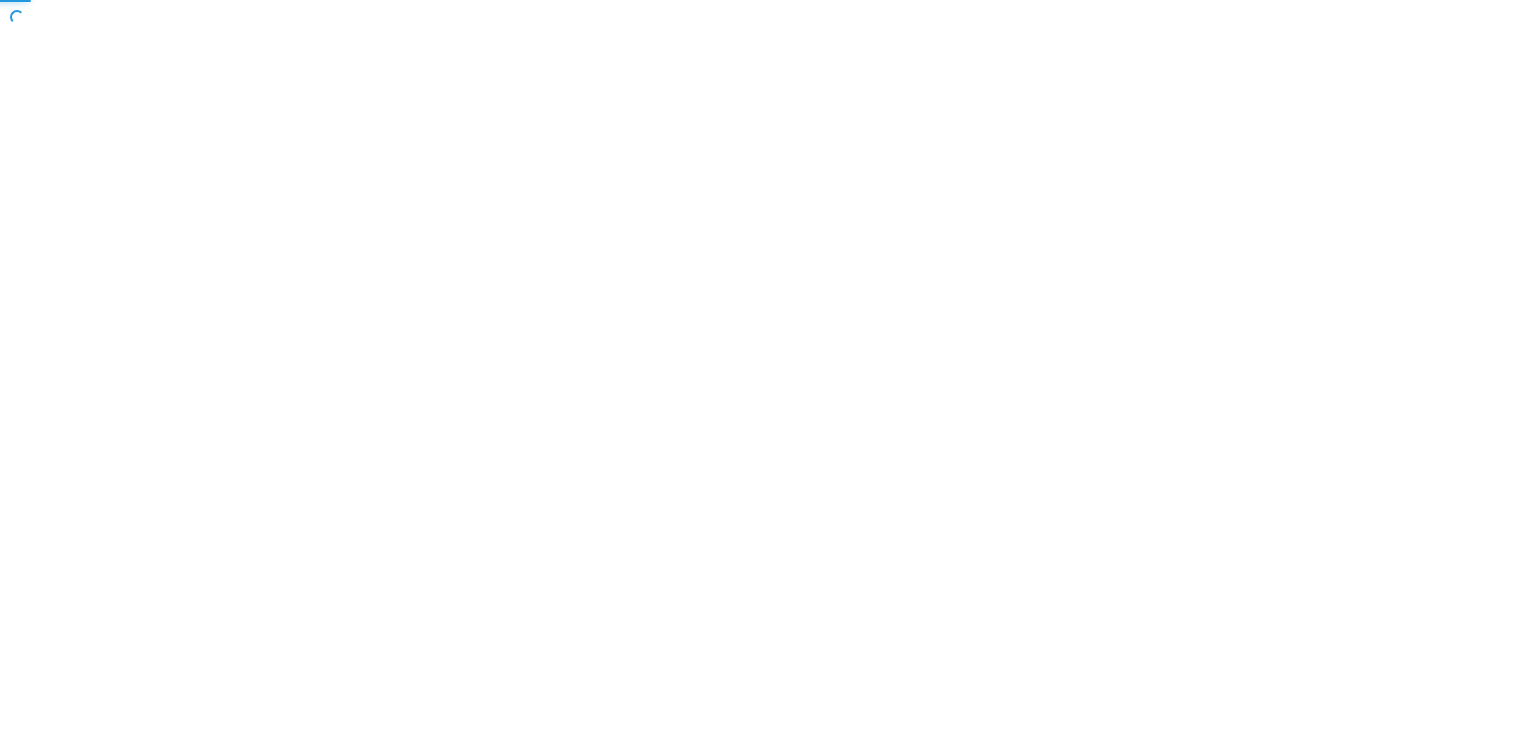 scroll, scrollTop: 0, scrollLeft: 0, axis: both 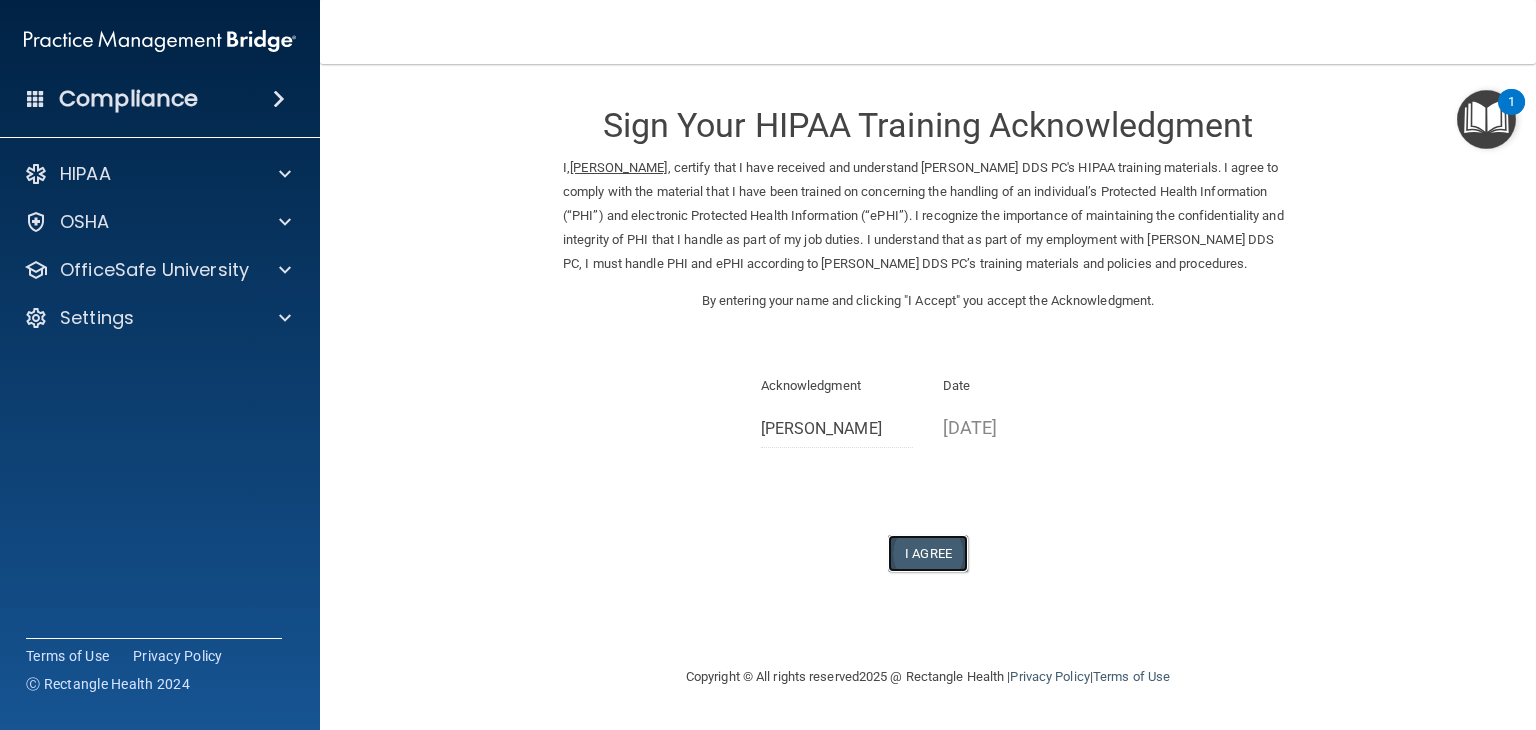 click on "I Agree" at bounding box center [928, 553] 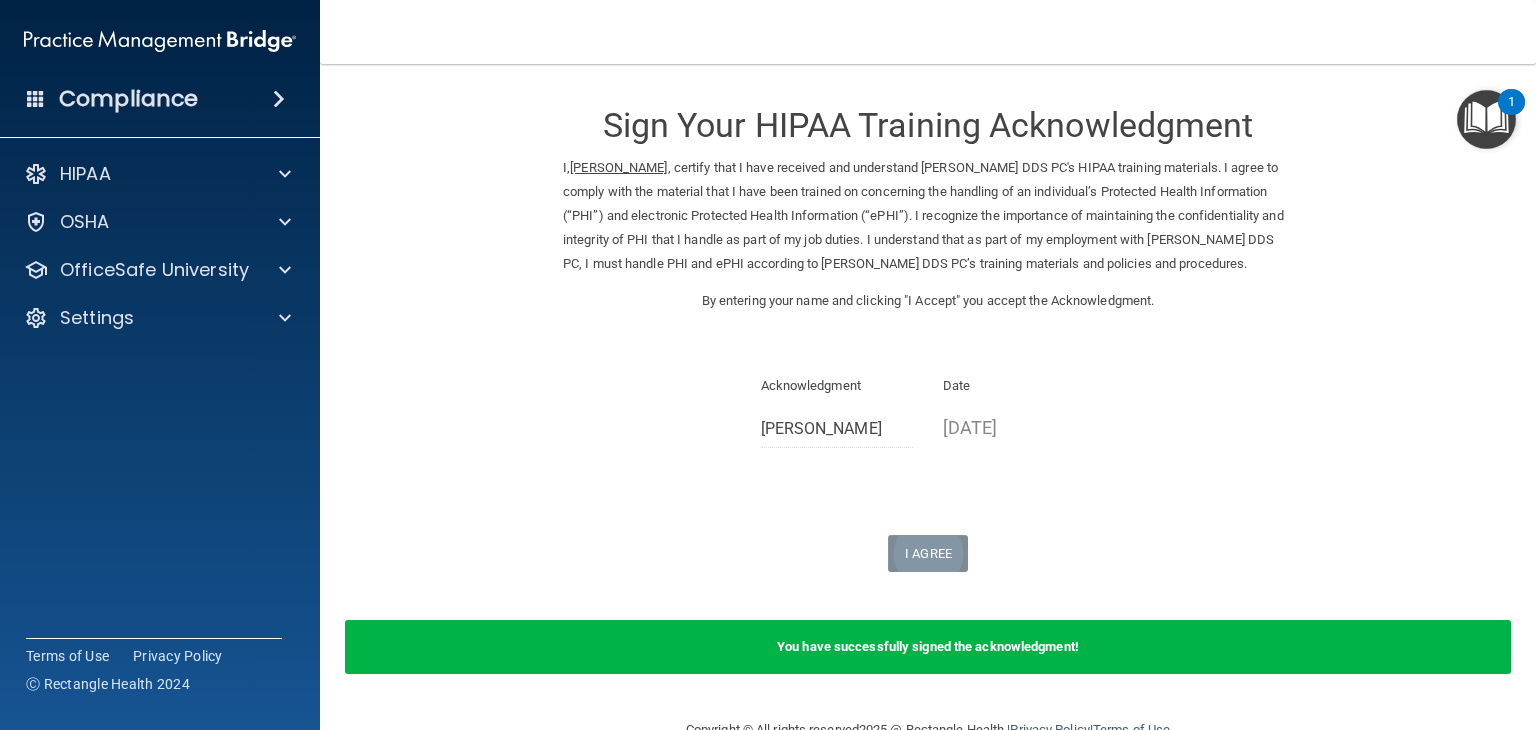 scroll, scrollTop: 48, scrollLeft: 0, axis: vertical 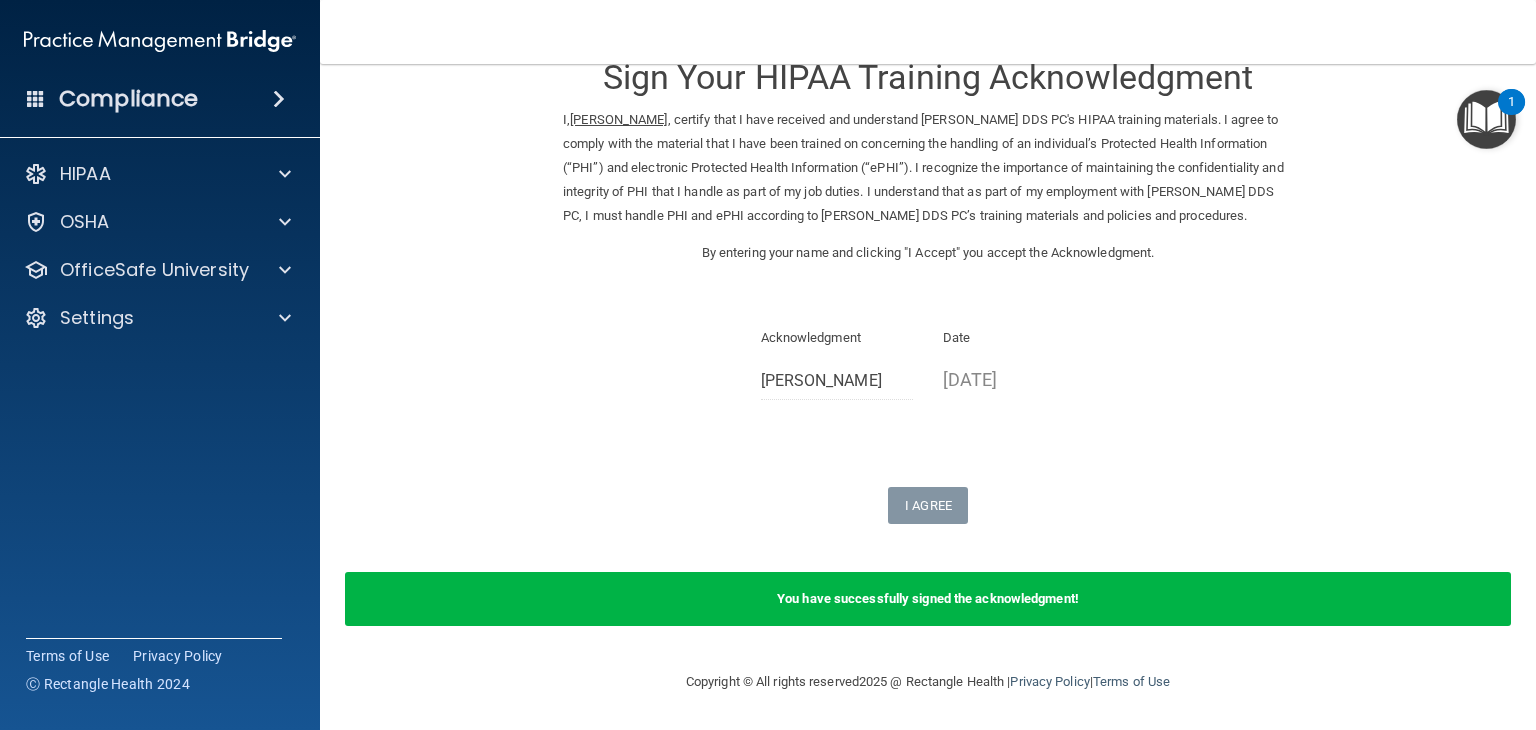 click on "Sign Your HIPAA Training Acknowledgment             I,  Anne Distin , certify that I have received and understand Edward Ambis DDS PC's HIPAA training materials. I agree to comply with the material that I have been trained on concerning the handling of an individual’s Protected Health Information (“PHI”) and electronic Protected Health Information (“ePHI”). I recognize the importance of maintaining the confidentiality and integrity of PHI that I handle as part of my job duties. I understand that as part of my employment with Edward Ambis DDS PC, I must handle PHI and ePHI according to Edward Ambis DDS PC’s training materials and policies and procedures.          By entering your name and clicking "I Accept" you accept the Acknowledgment.                 Acknowledgment   Anne Distin           Date    07/10/2025                  I Agree" at bounding box center (928, 280) 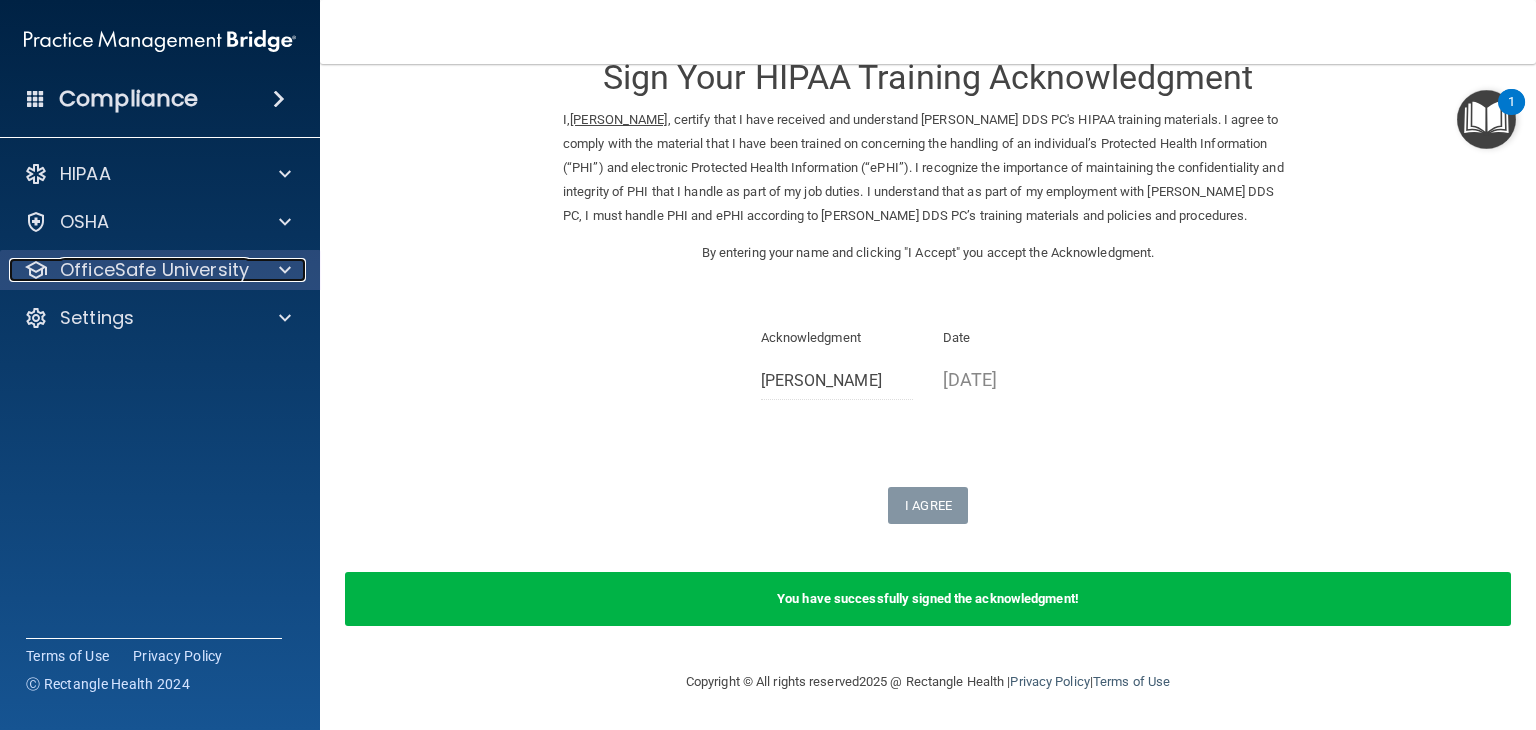 click on "OfficeSafe University" at bounding box center (154, 270) 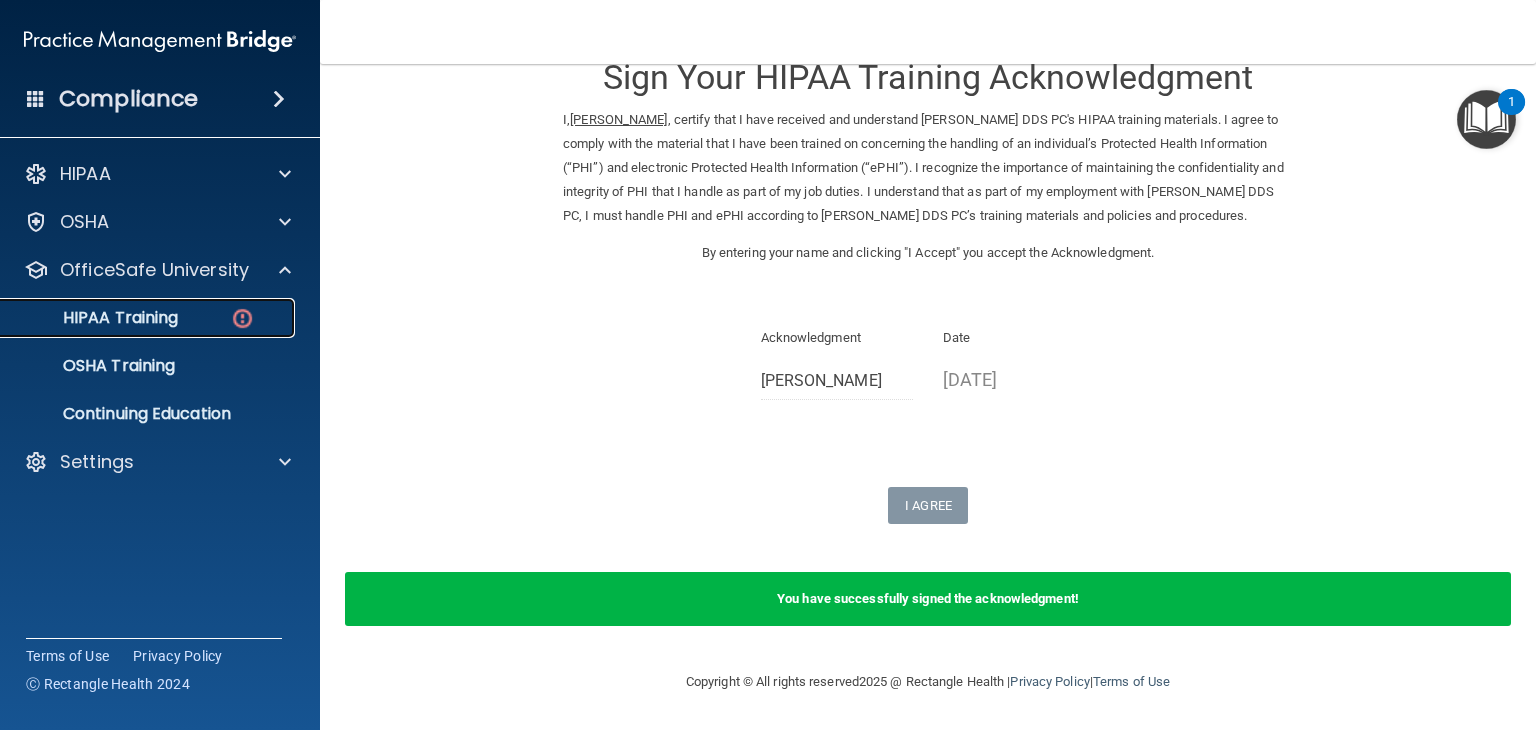 click on "HIPAA Training" at bounding box center [95, 318] 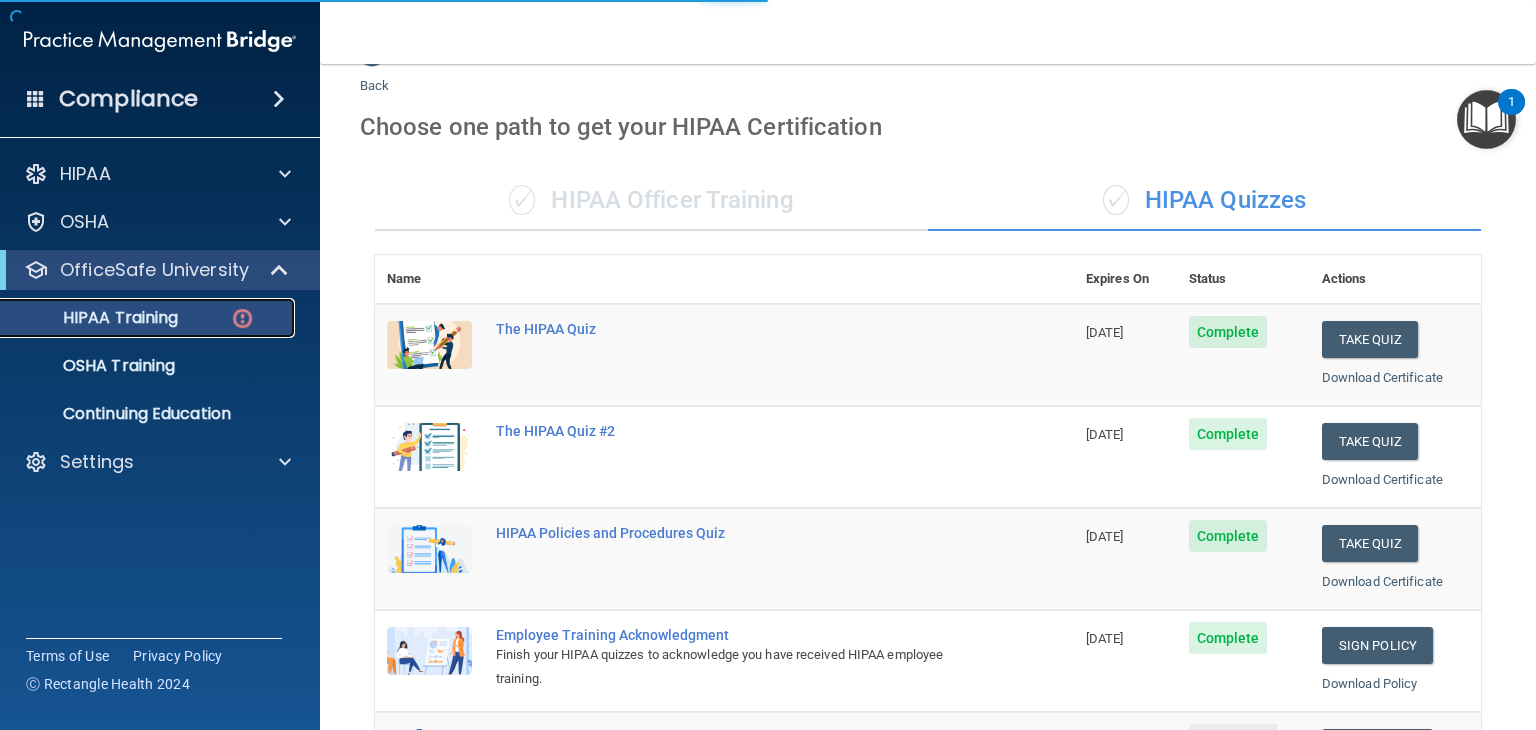 scroll, scrollTop: 768, scrollLeft: 0, axis: vertical 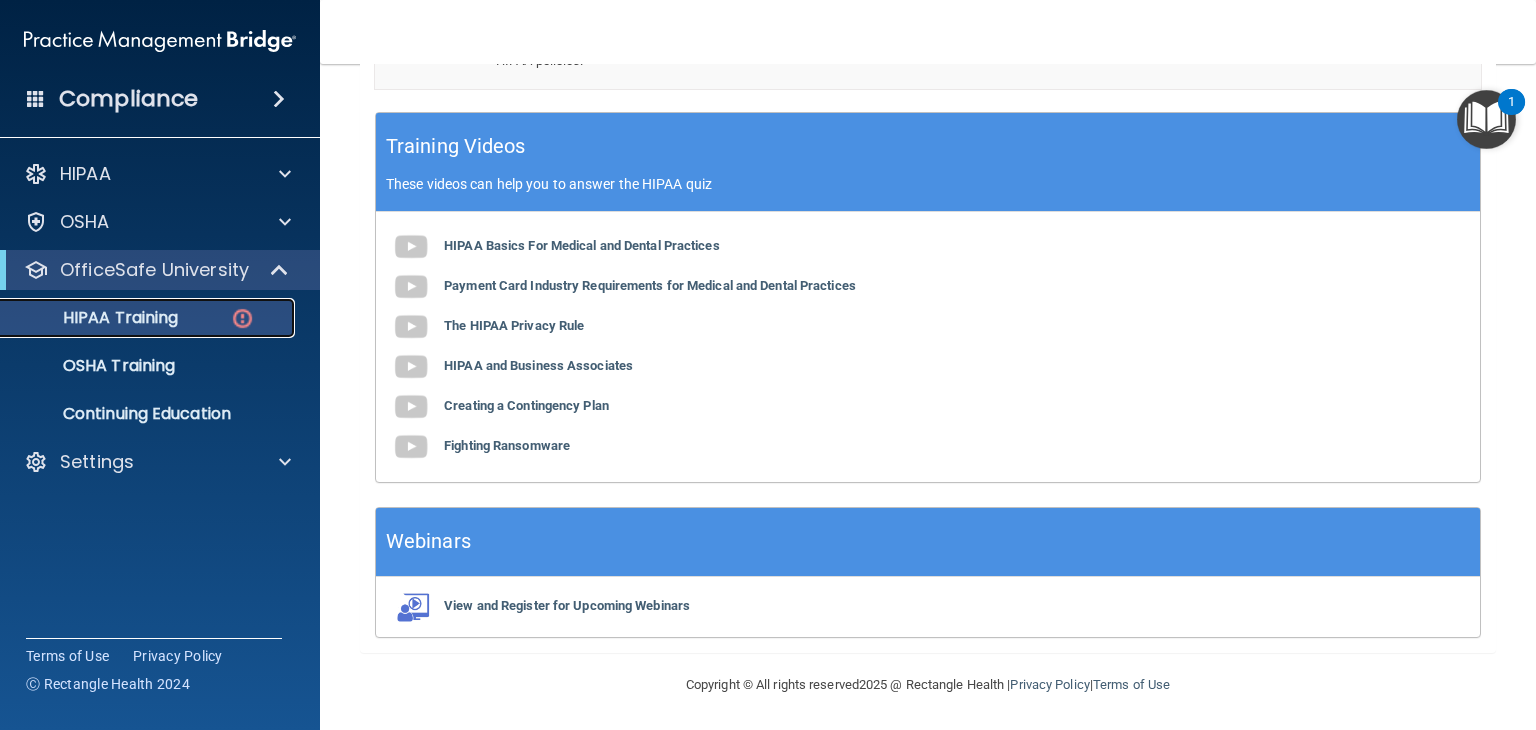 click on "HIPAA Training" at bounding box center [137, 318] 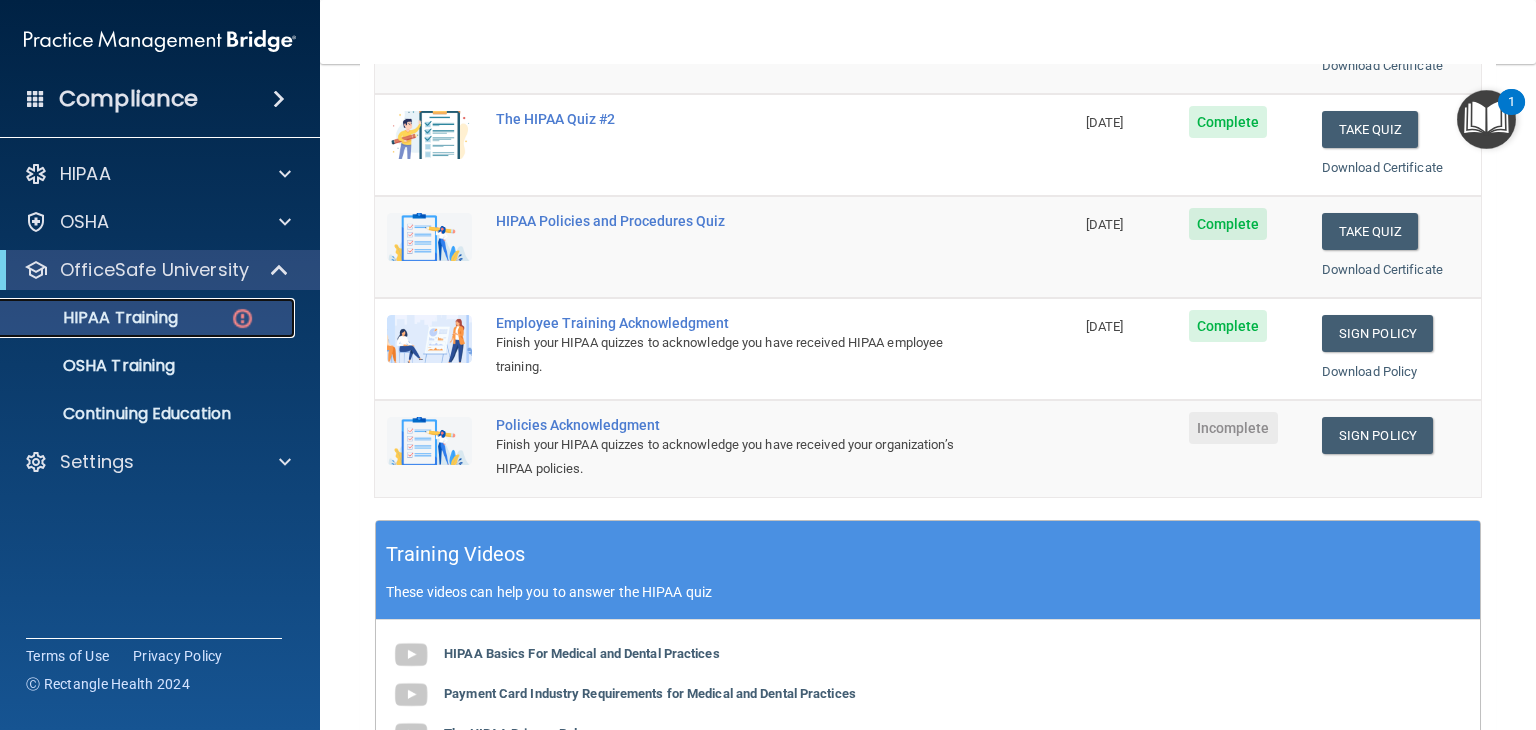 scroll, scrollTop: 360, scrollLeft: 0, axis: vertical 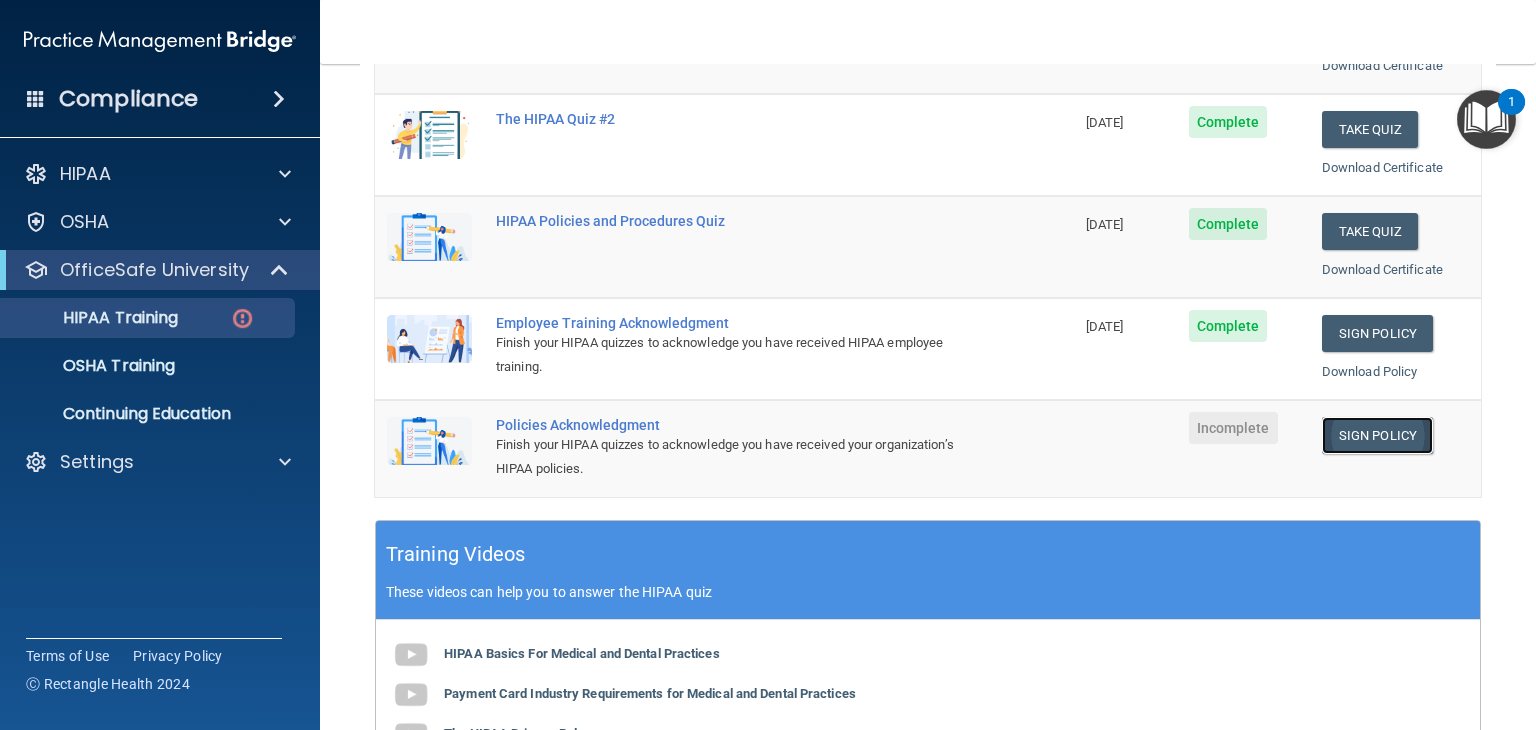 click on "Sign Policy" at bounding box center [1377, 435] 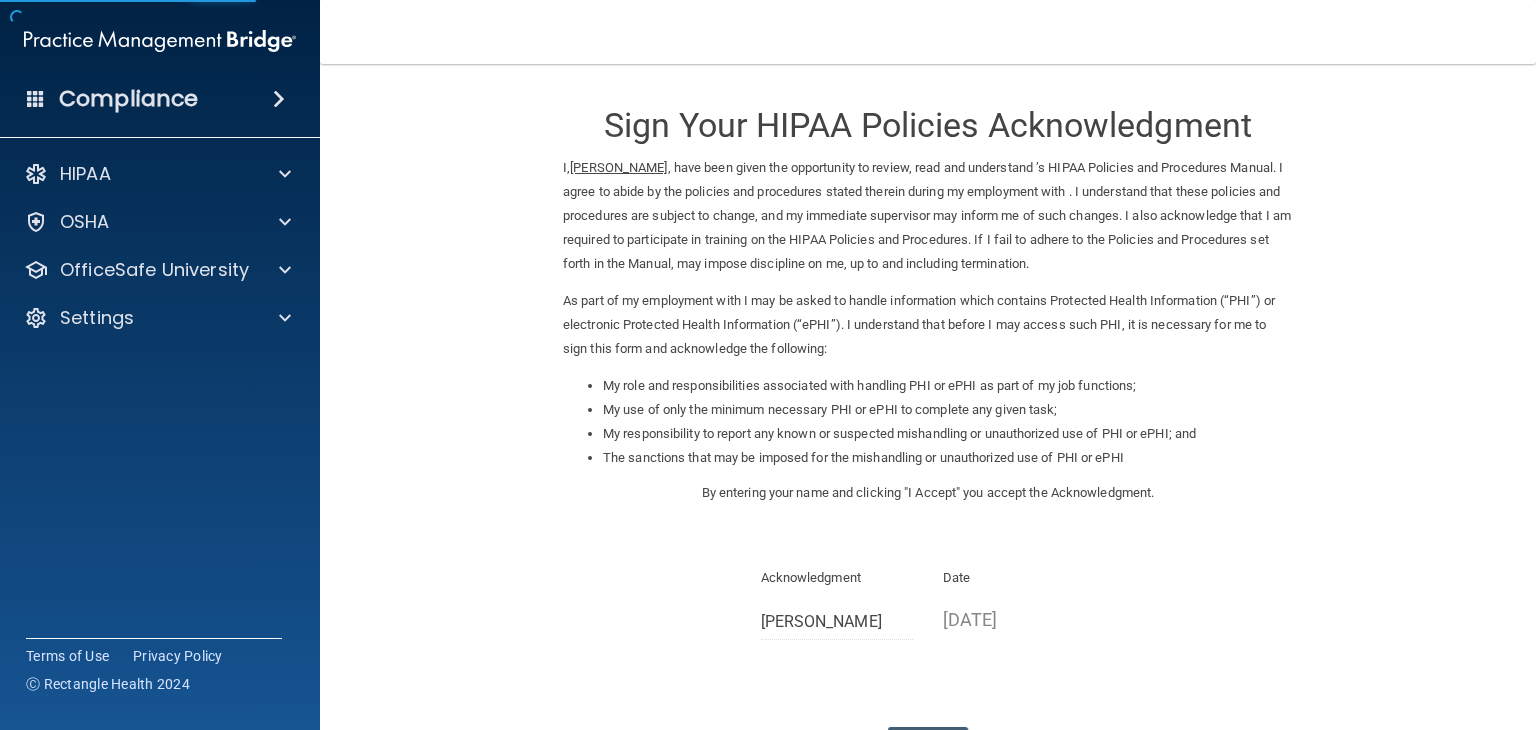 scroll, scrollTop: 0, scrollLeft: 0, axis: both 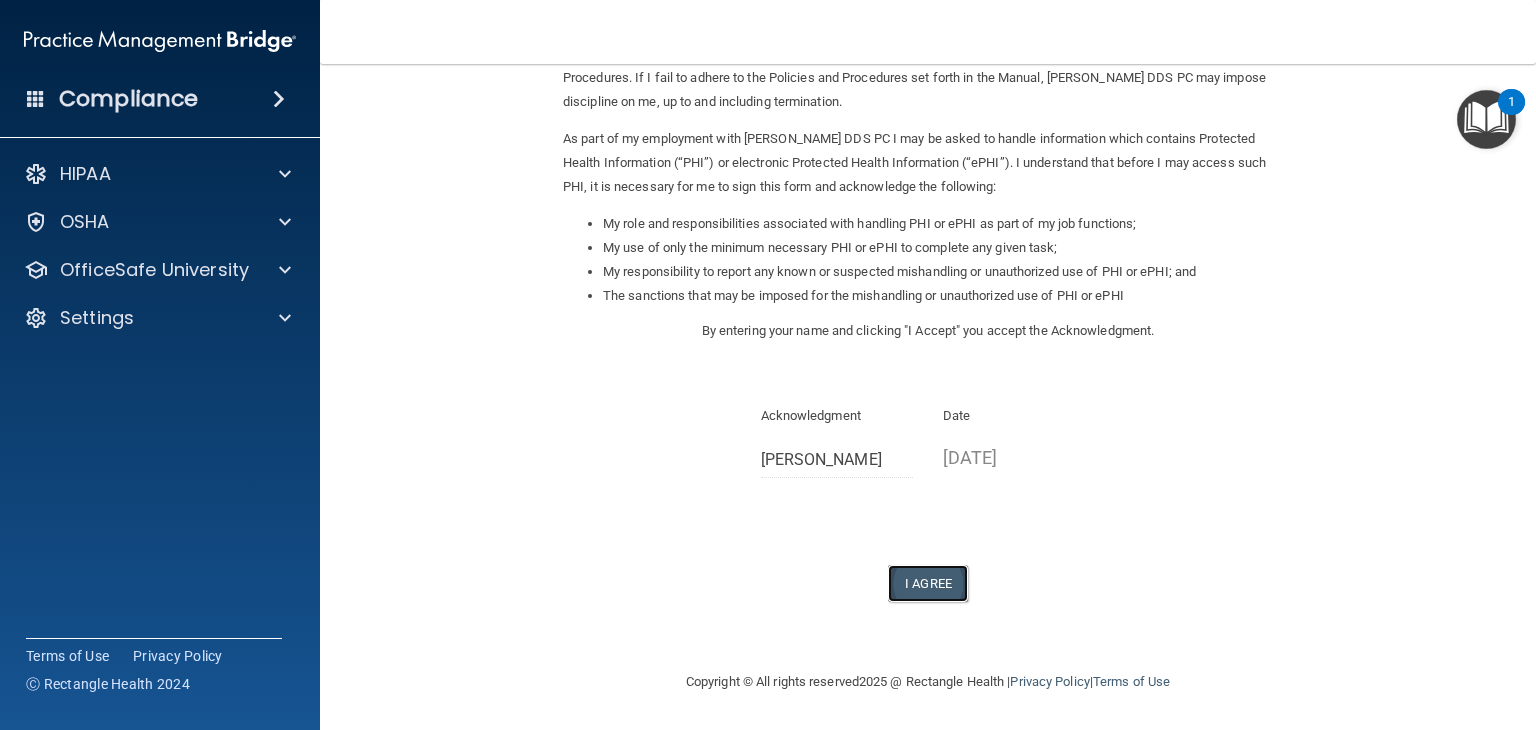 click on "I Agree" at bounding box center (928, 583) 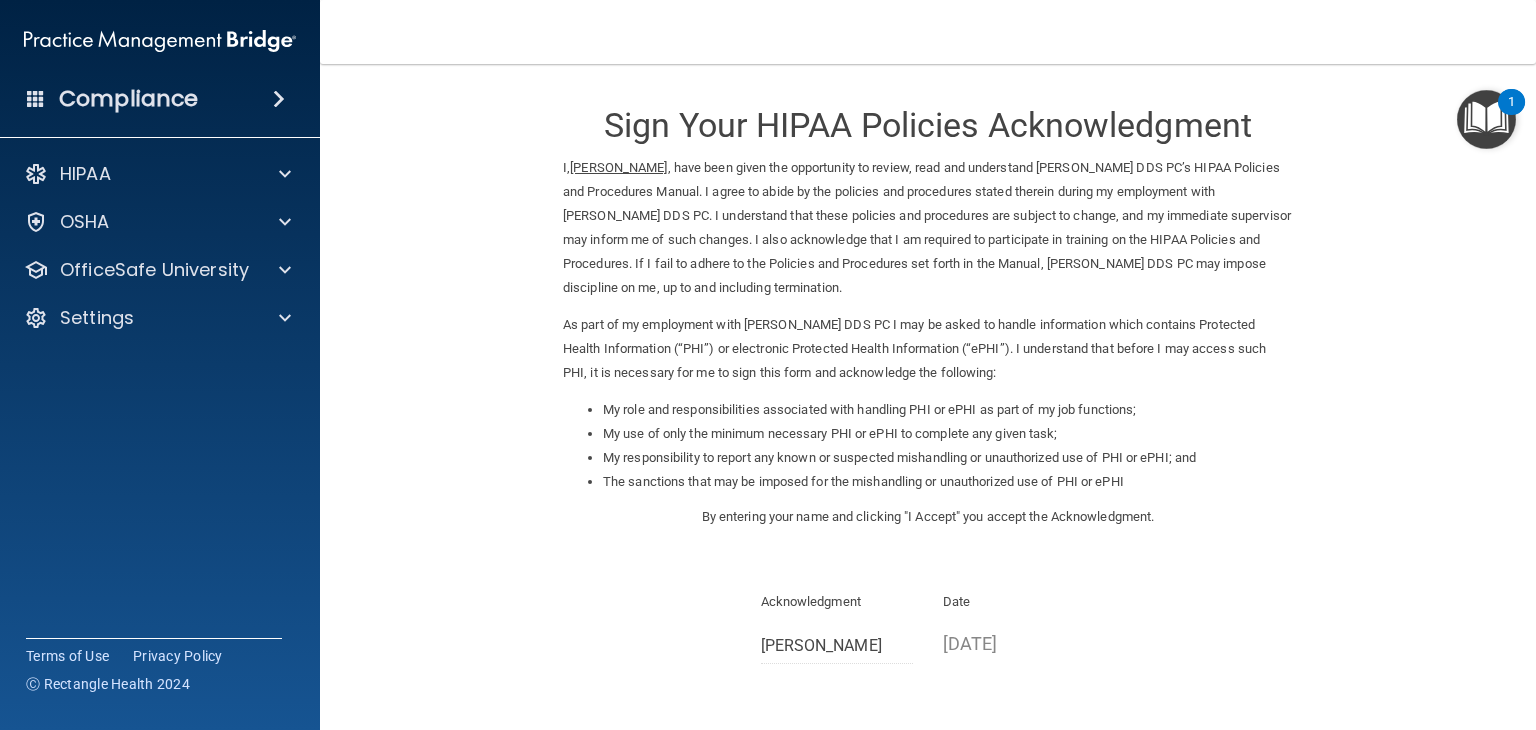 scroll, scrollTop: 264, scrollLeft: 0, axis: vertical 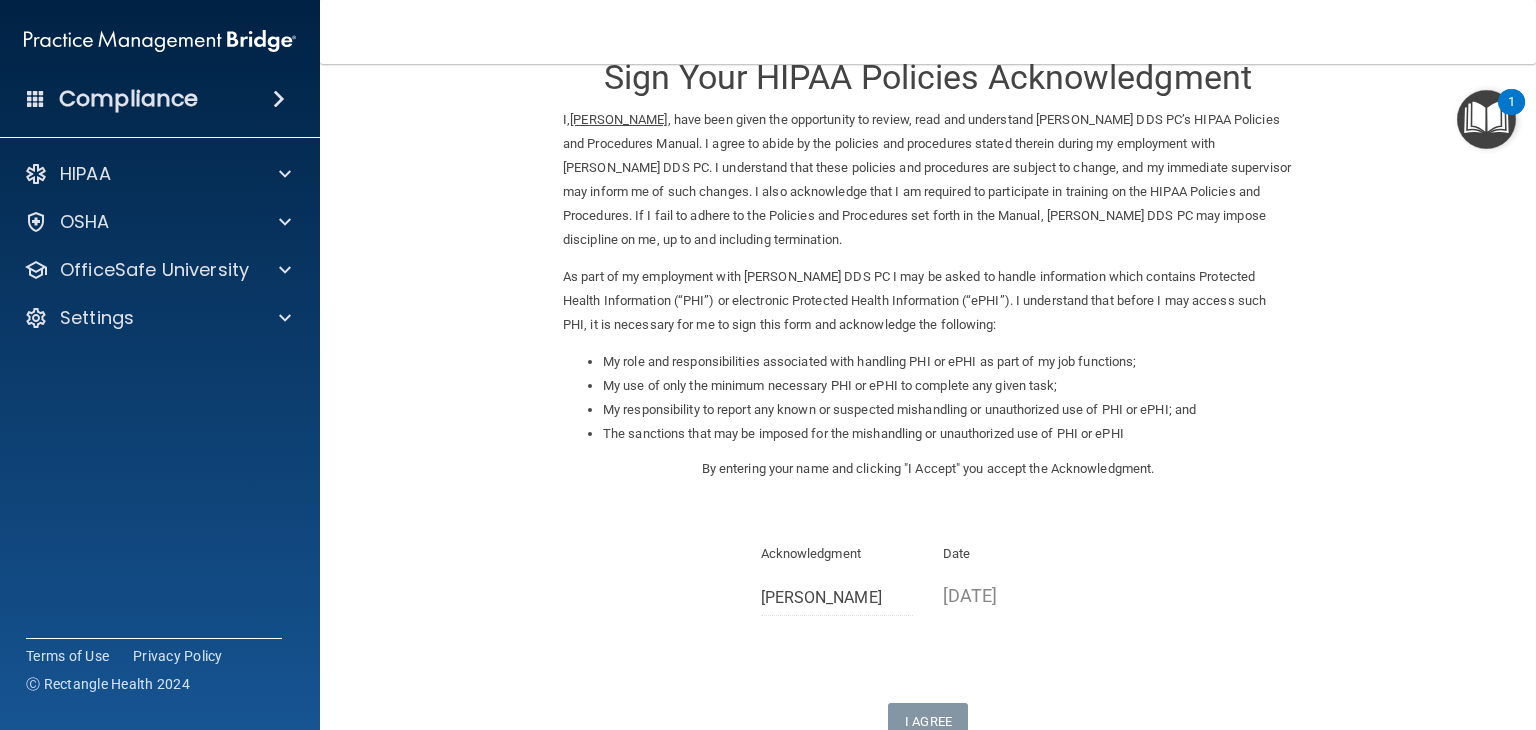 click on "Sign Your HIPAA Policies Acknowledgment           I,  Anne Distin , have been given the opportunity to review, read and understand Edward Ambis DDS PC’s HIPAA Policies and Procedures Manual. I agree to abide by the policies and procedures stated therein during my employment with Edward Ambis DDS PC. I understand that these policies and procedures are subject to change, and my immediate supervisor may inform me of such changes. I also acknowledge that I am required to participate in training on the HIPAA Policies and Procedures. If I fail to adhere to the Policies and Procedures set forth in the Manual, Edward Ambis DDS PC may impose discipline on me, up to and including termination.   As part of my employment with Edward Ambis DDS PC I may be asked to handle information which contains Protected Health Information (“PHI”) or electronic Protected Health Information (“ePHI”). I understand that before I may access such PHI, it is necessary for me to sign this form and acknowledge the following:" at bounding box center [928, 451] 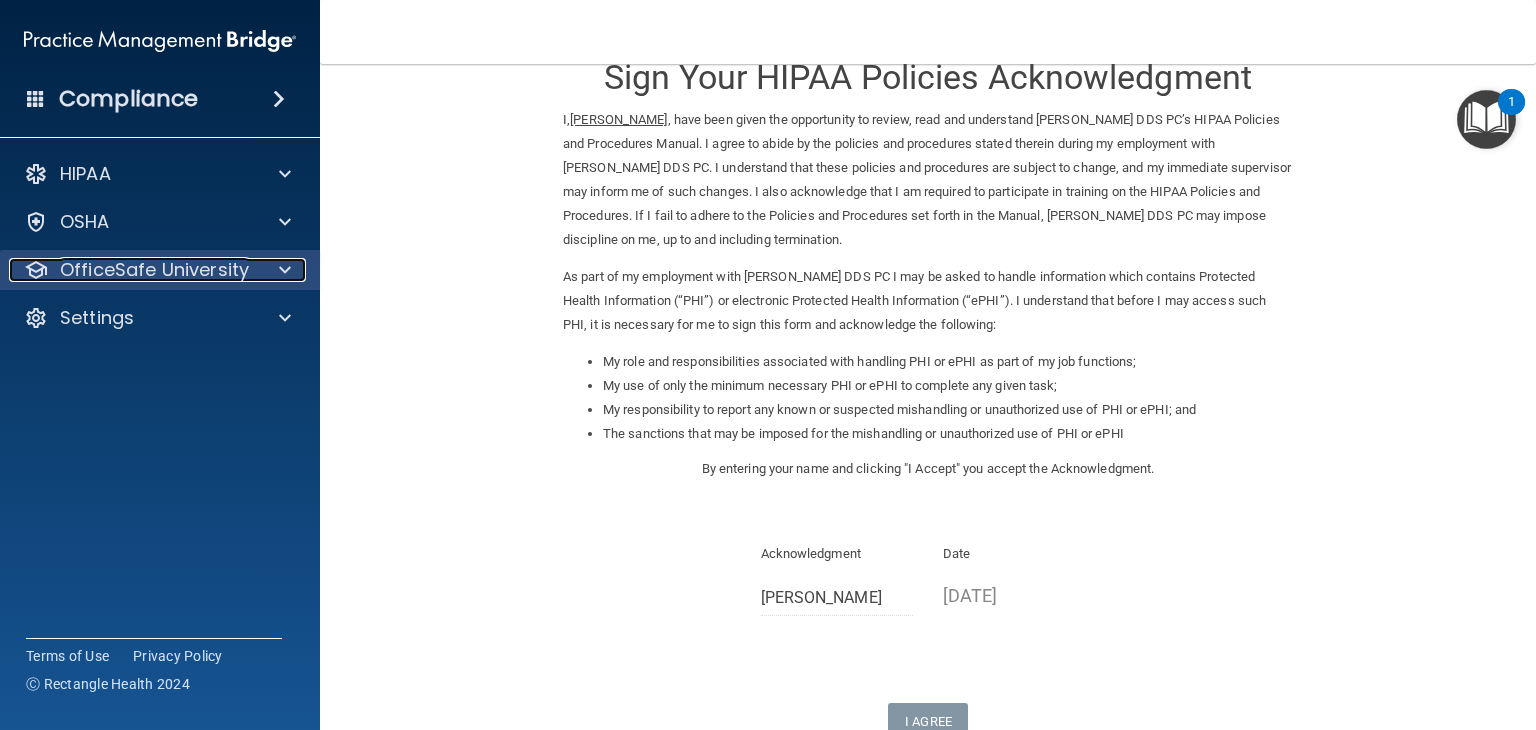 click on "OfficeSafe University" at bounding box center [154, 270] 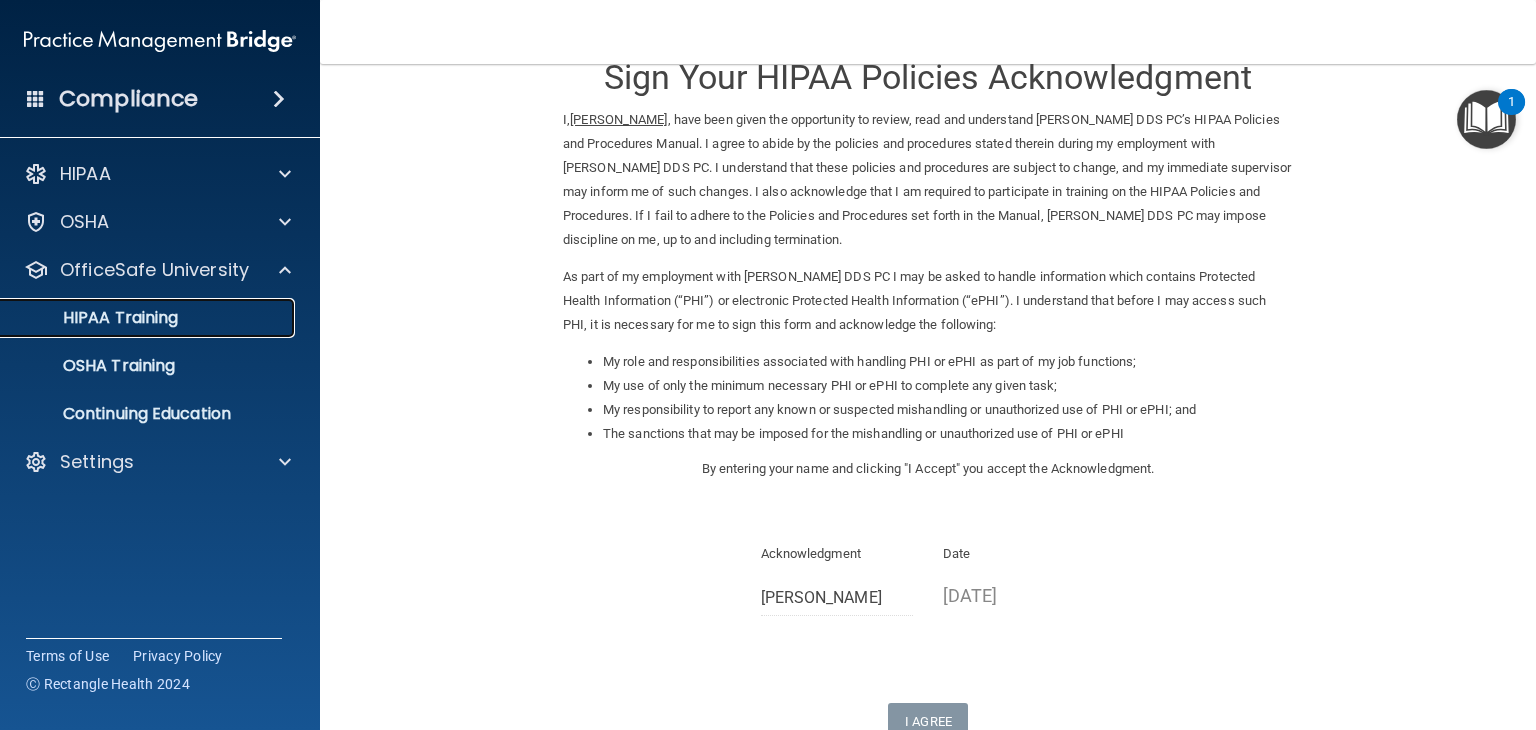 click on "HIPAA Training" at bounding box center [95, 318] 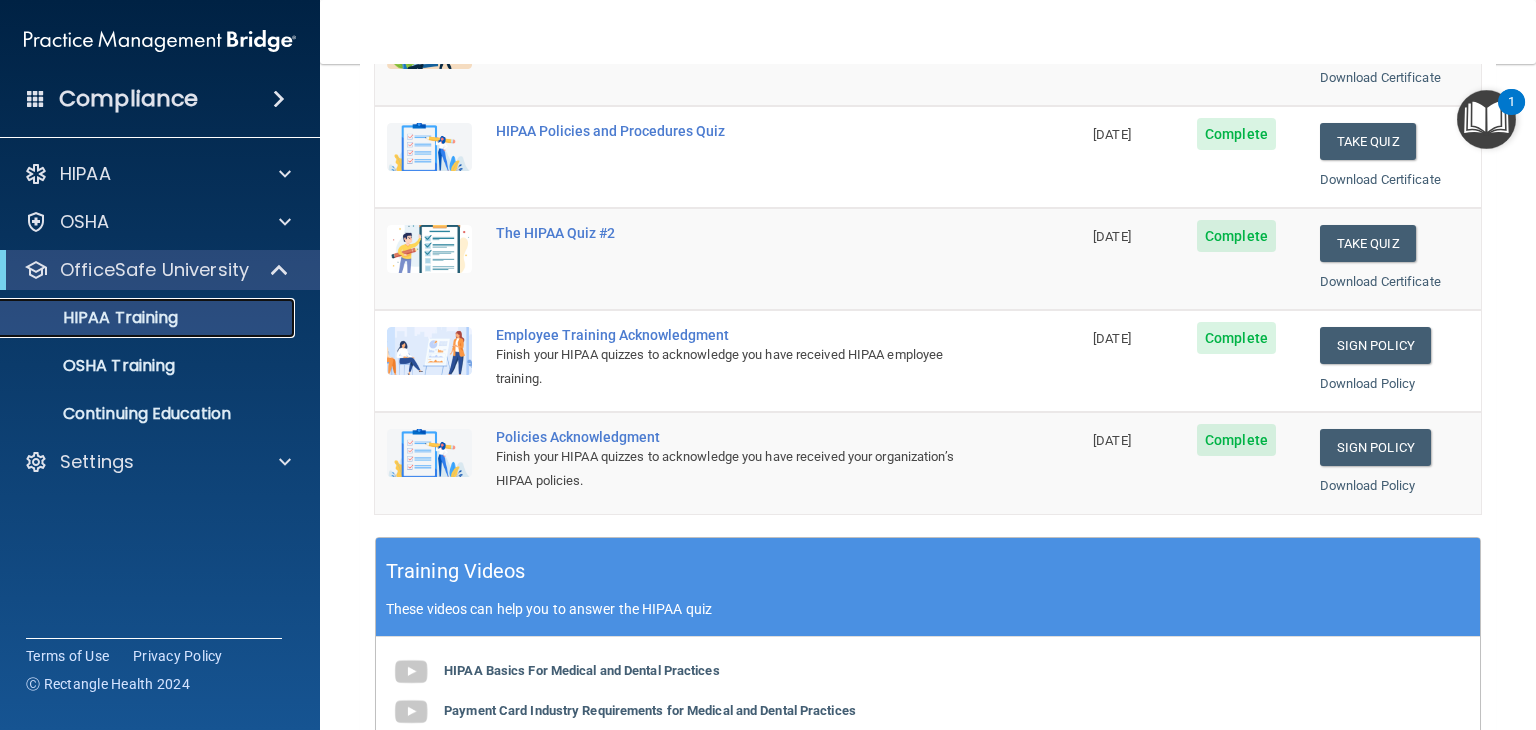 scroll, scrollTop: 356, scrollLeft: 0, axis: vertical 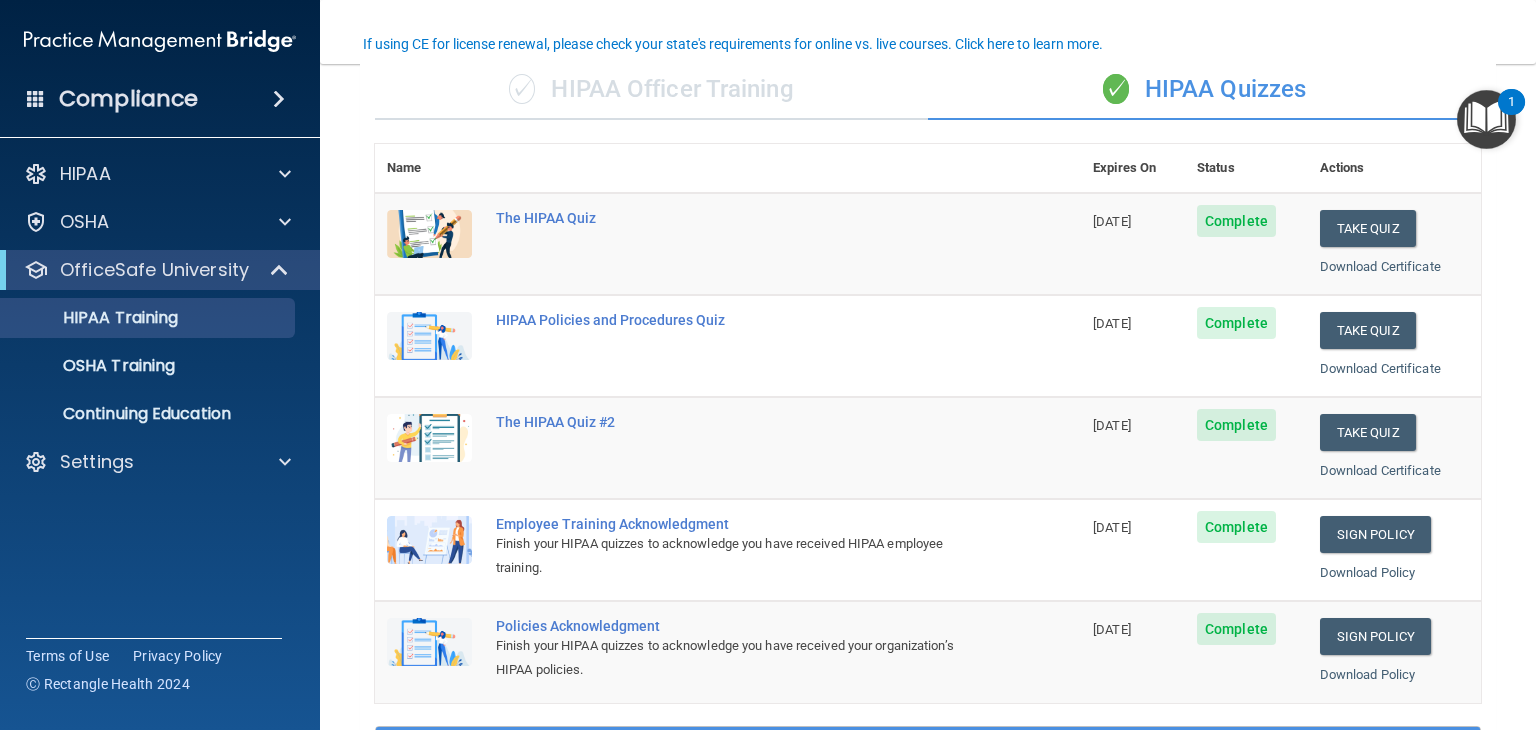 click on "✓   HIPAA Officer Training       ✓   HIPAA Quizzes                      Name    Expires On  Status  Actions                     The HIPAA Quiz         01/12/2026           Complete        Take Quiz       Download Certificate                        HIPAA Policies and Procedures Quiz         07/10/2026           Complete        Take Quiz       Download Certificate                        The HIPAA Quiz #2         01/28/2026           Complete        Take Quiz       Download Certificate                Employee Training Acknowledgment   Finish your HIPAA quizzes to acknowledge you have received HIPAA employee training.    07/10/2026           Complete        Sign Policy       Sign Policy       Download Policy            Policies Acknowledgment   Finish your HIPAA quizzes to acknowledge you have received your organization’s HIPAA policies.    07/10/2026           Complete        Sign Policy       Sign Policy       Download Policy                 Training Videos" at bounding box center (928, 656) 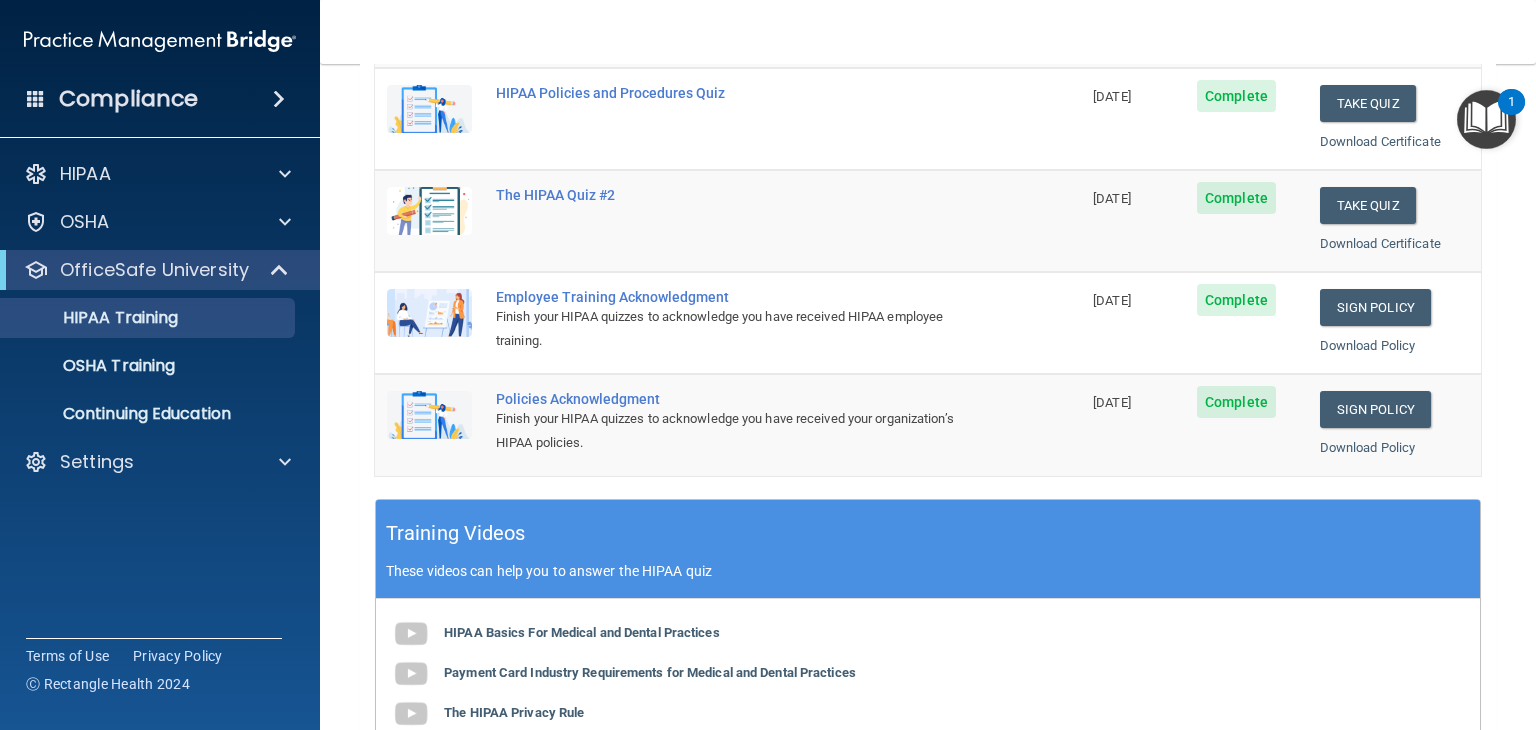 scroll, scrollTop: 492, scrollLeft: 0, axis: vertical 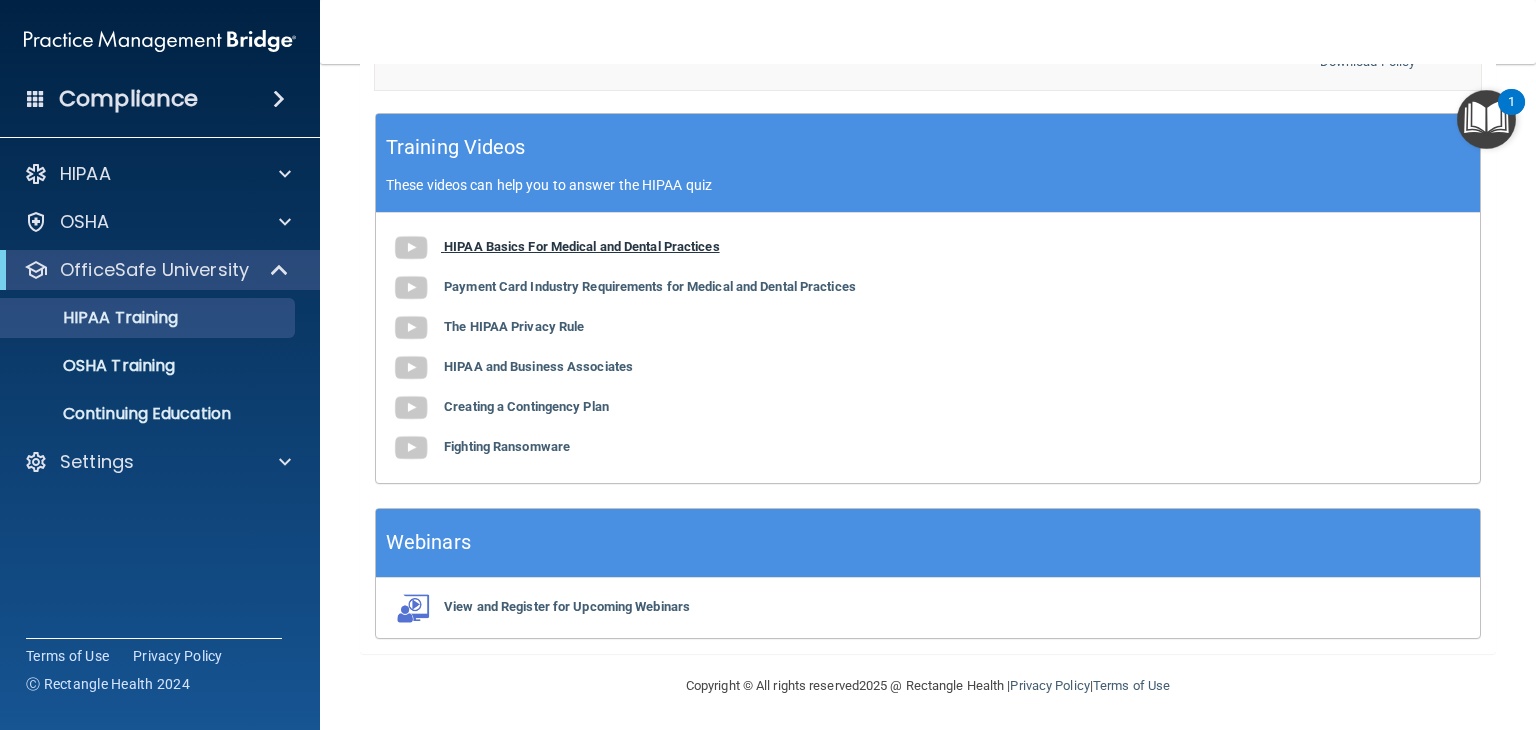 click at bounding box center (411, 248) 